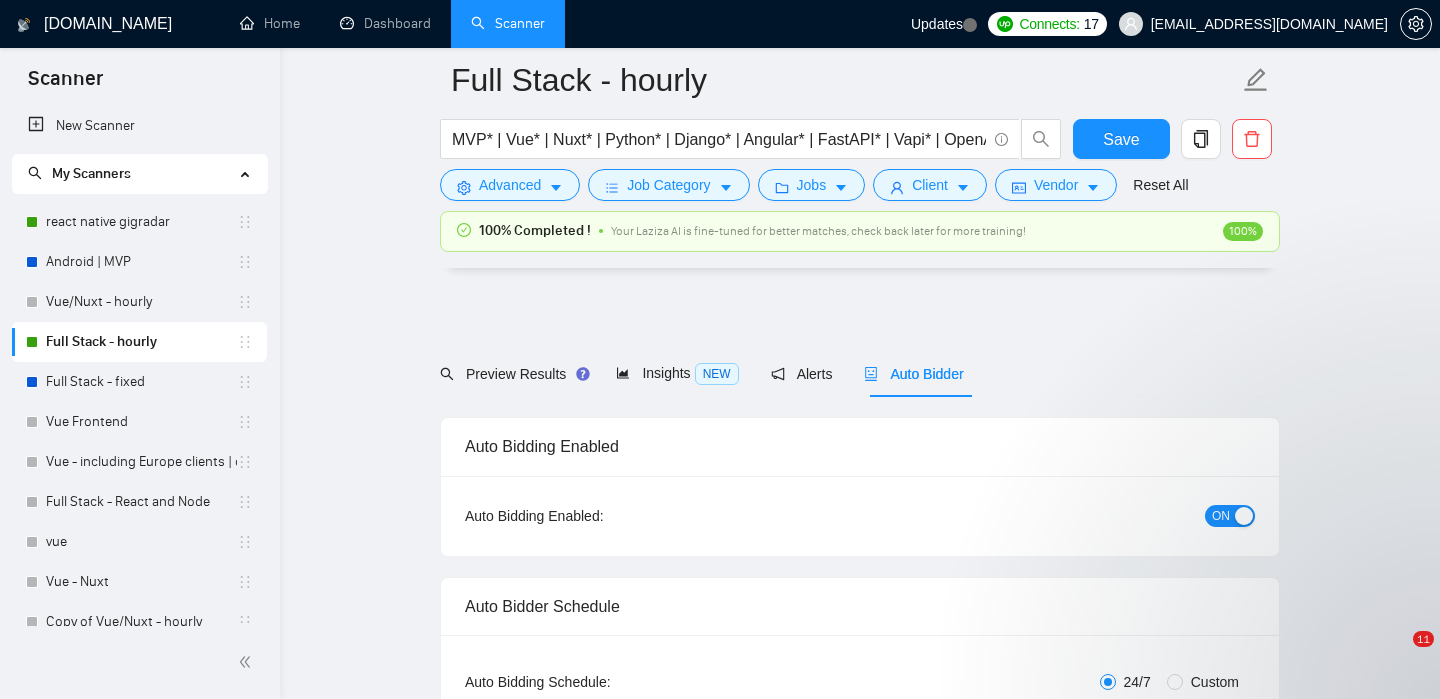 scroll, scrollTop: 3163, scrollLeft: 0, axis: vertical 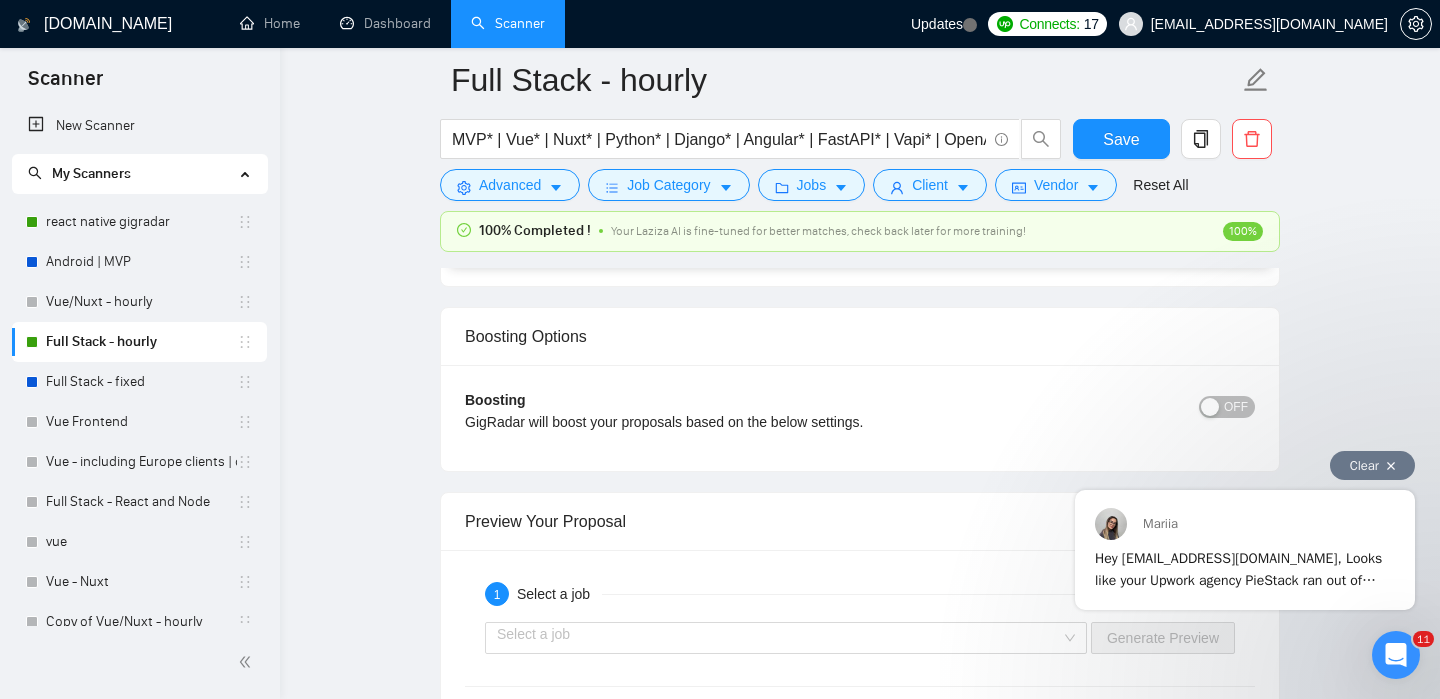 click on "Clear" at bounding box center [1372, 465] 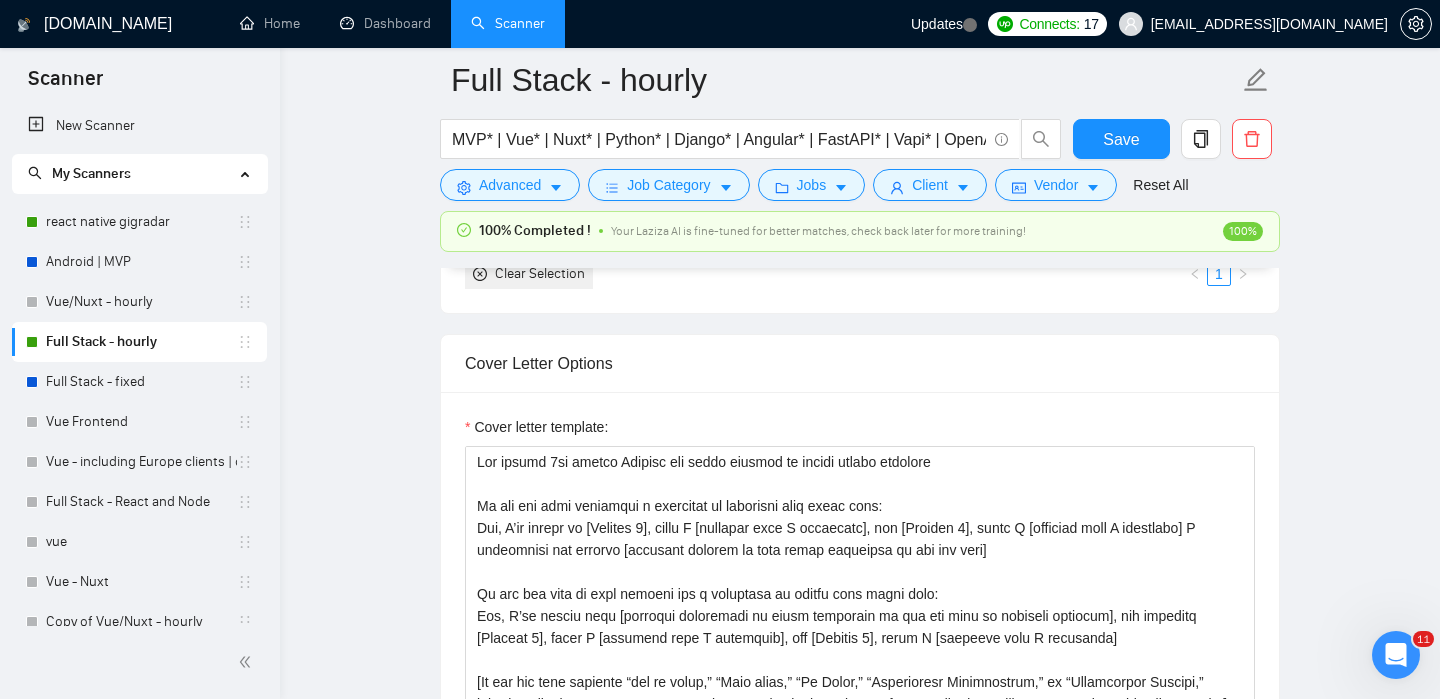 scroll, scrollTop: 1756, scrollLeft: 0, axis: vertical 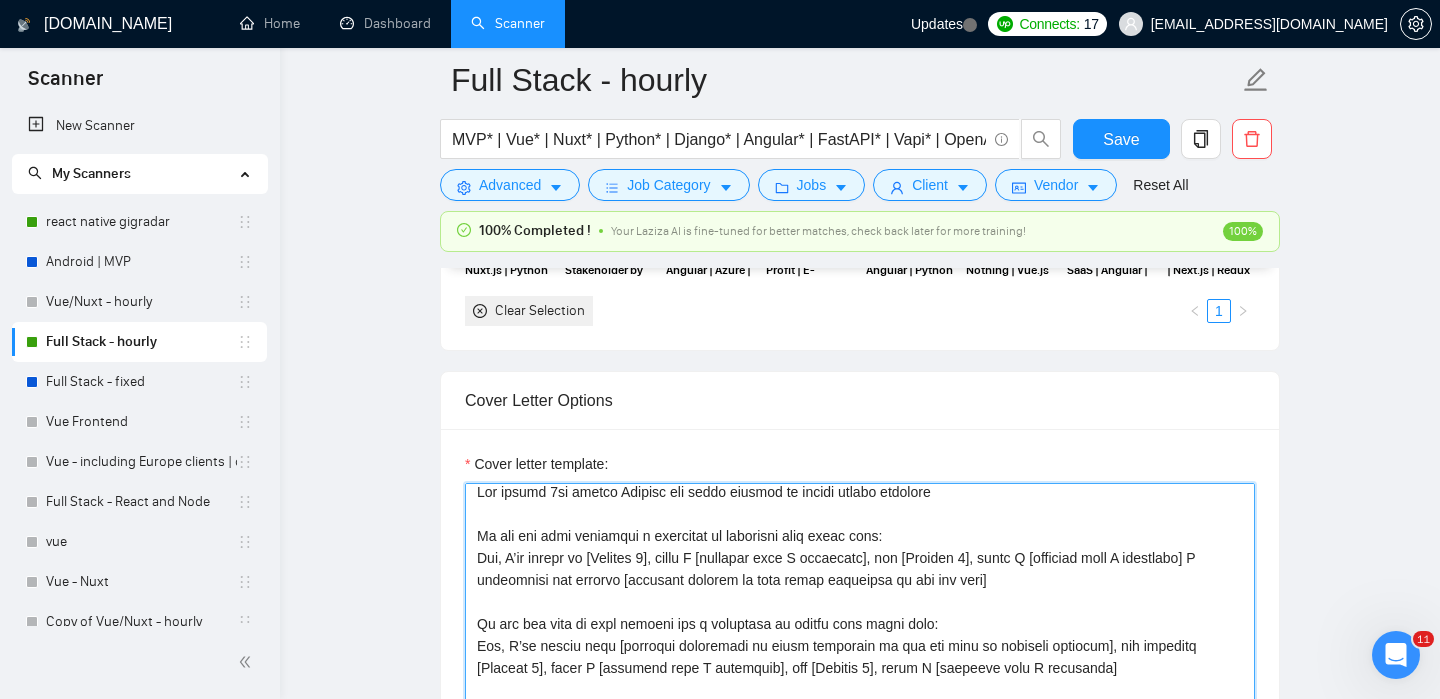 click on "Cover letter template:" at bounding box center [860, 708] 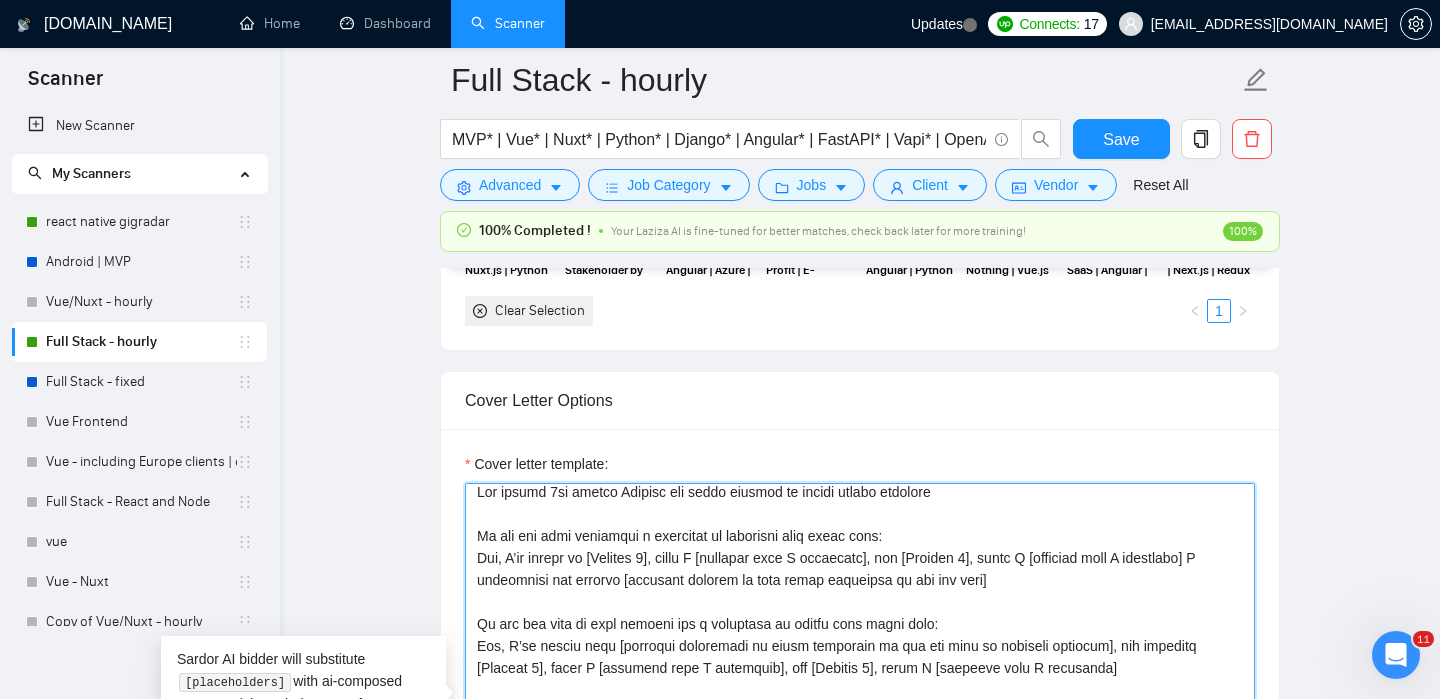 scroll, scrollTop: 7, scrollLeft: 0, axis: vertical 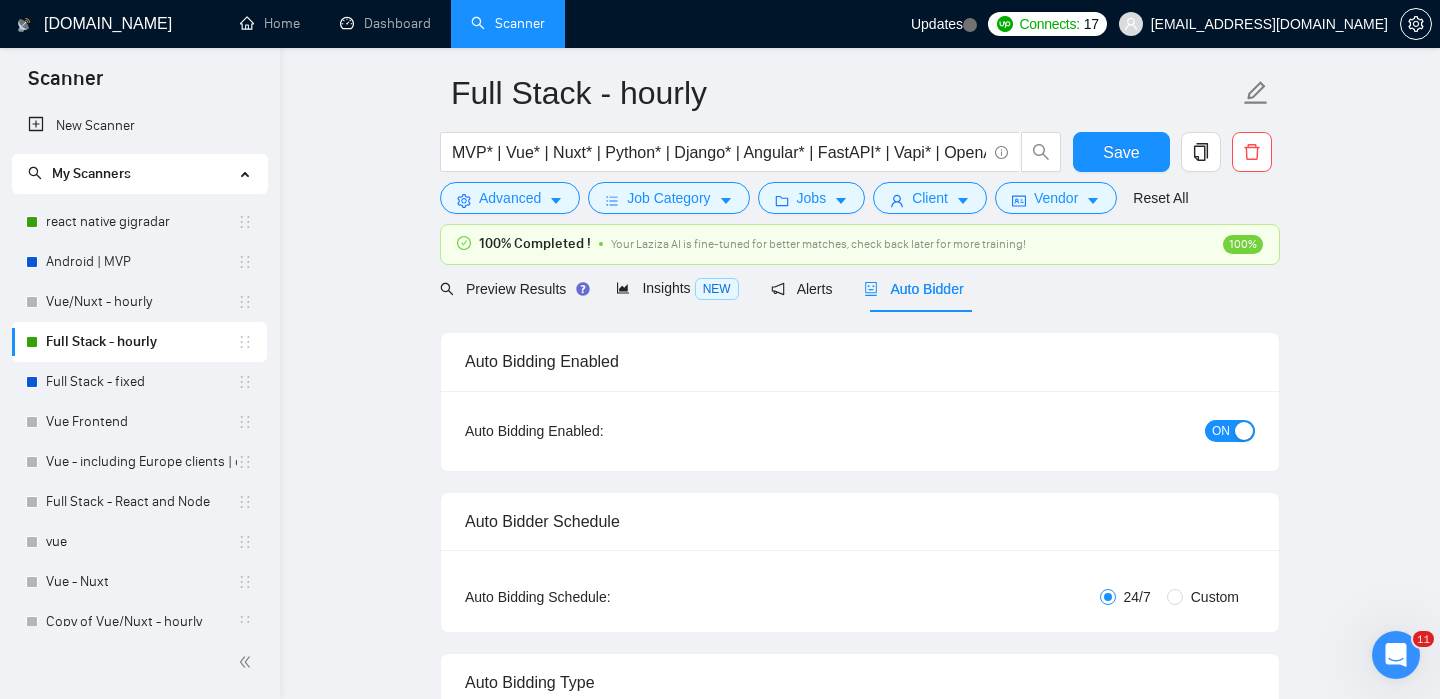 click on "ON" at bounding box center [1230, 431] 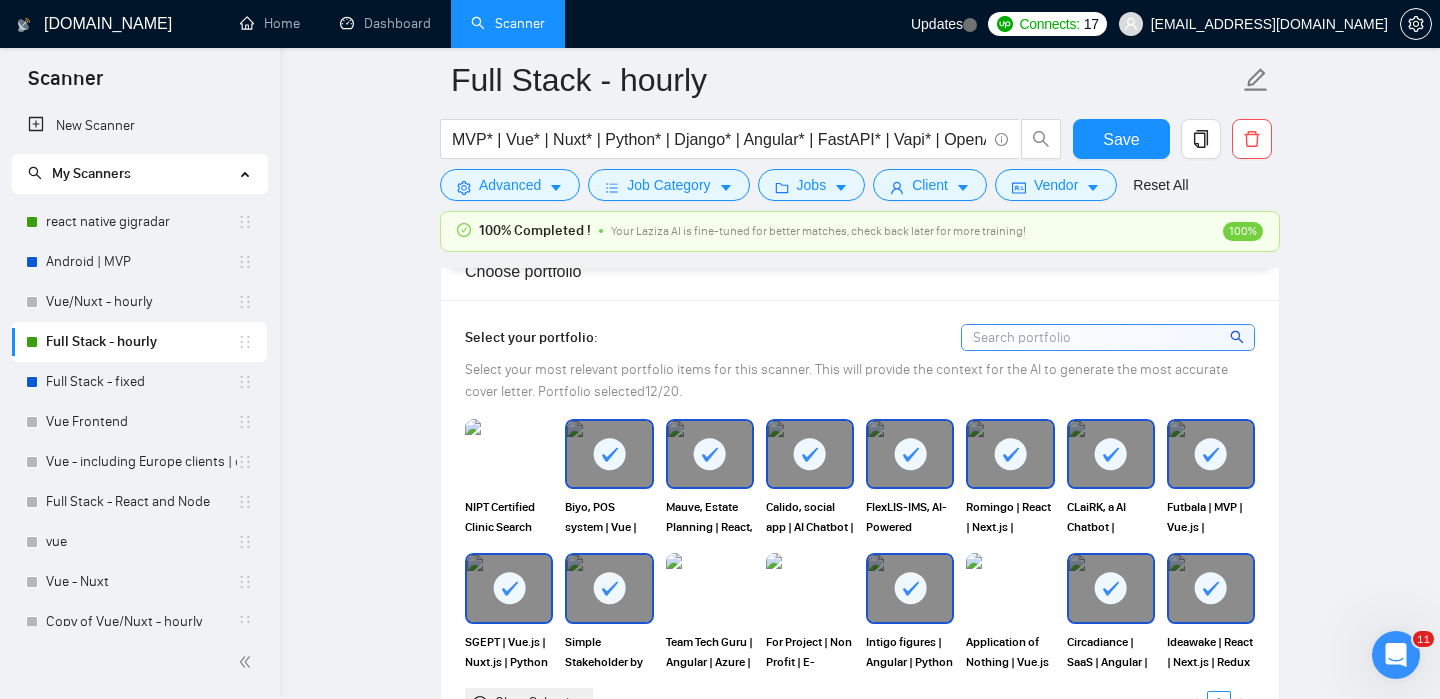 scroll, scrollTop: 1665, scrollLeft: 0, axis: vertical 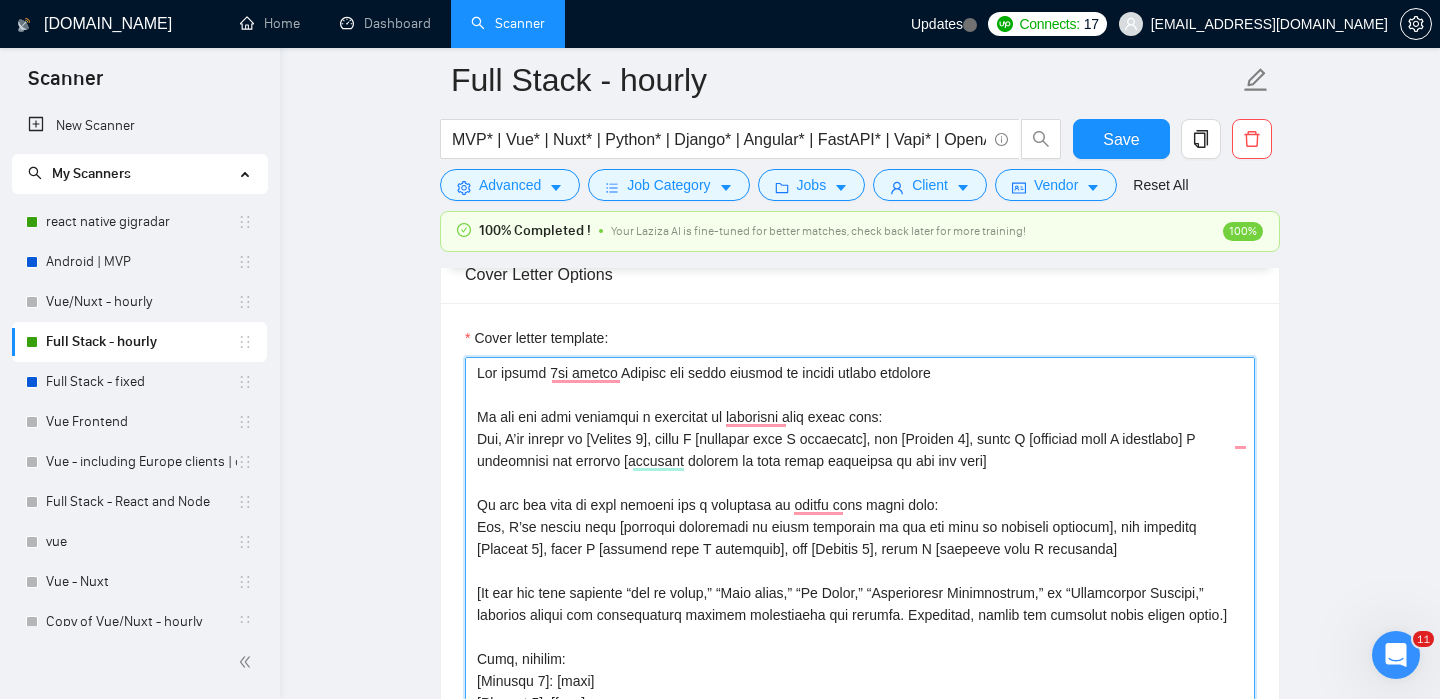 click on "Cover letter template:" at bounding box center [860, 582] 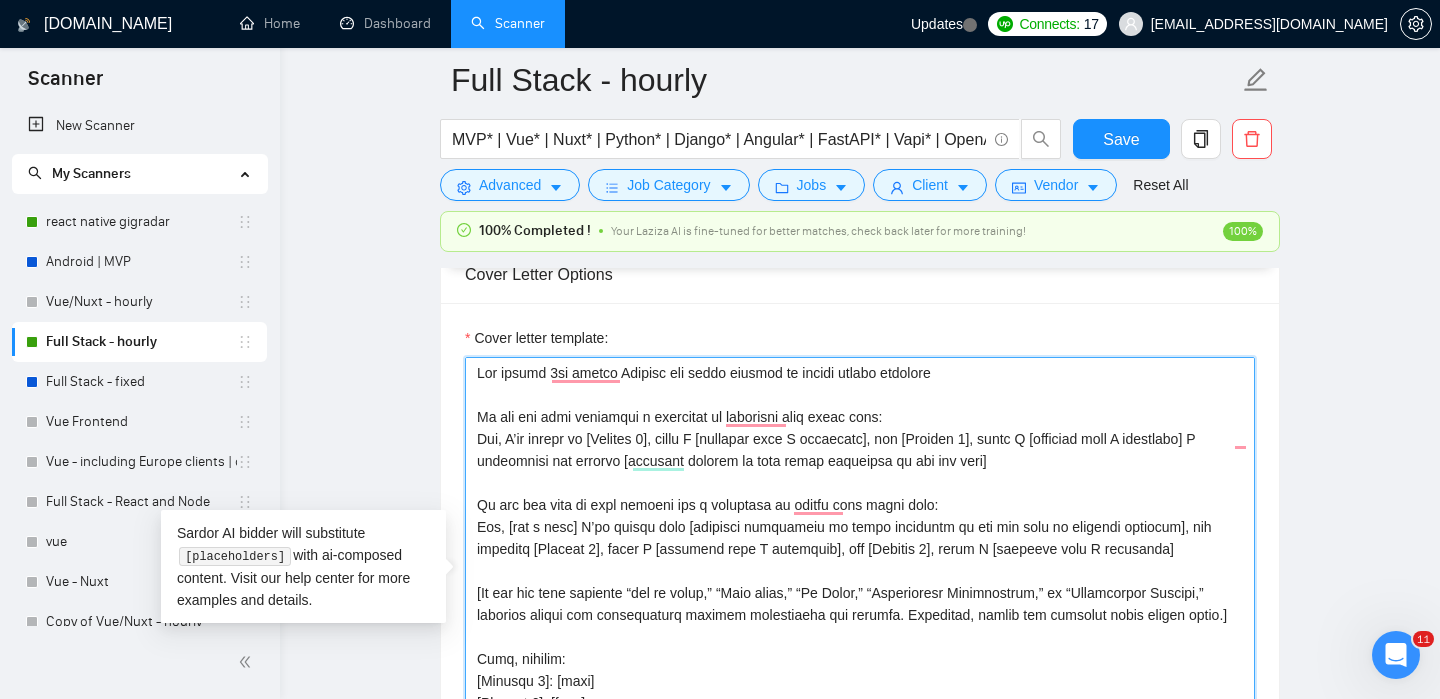 click on "Cover letter template:" at bounding box center (860, 582) 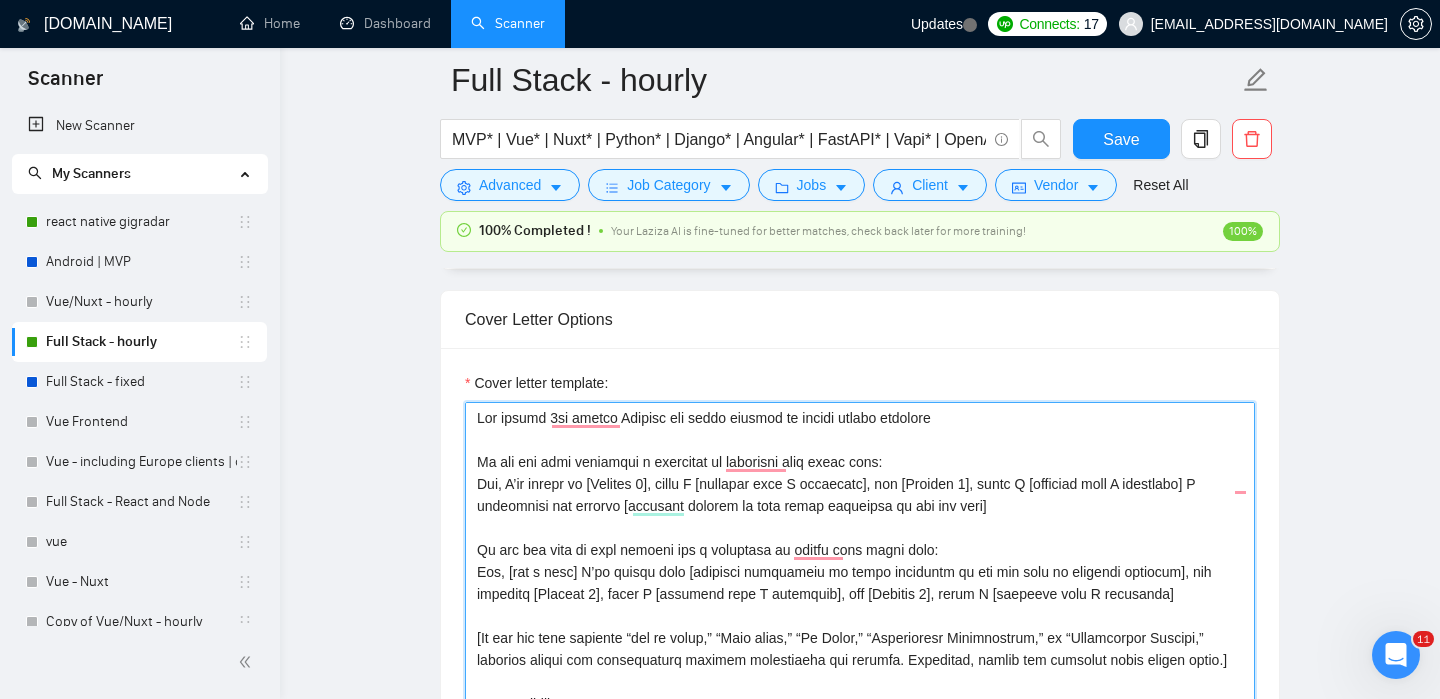 click on "Cover letter template:" at bounding box center (860, 627) 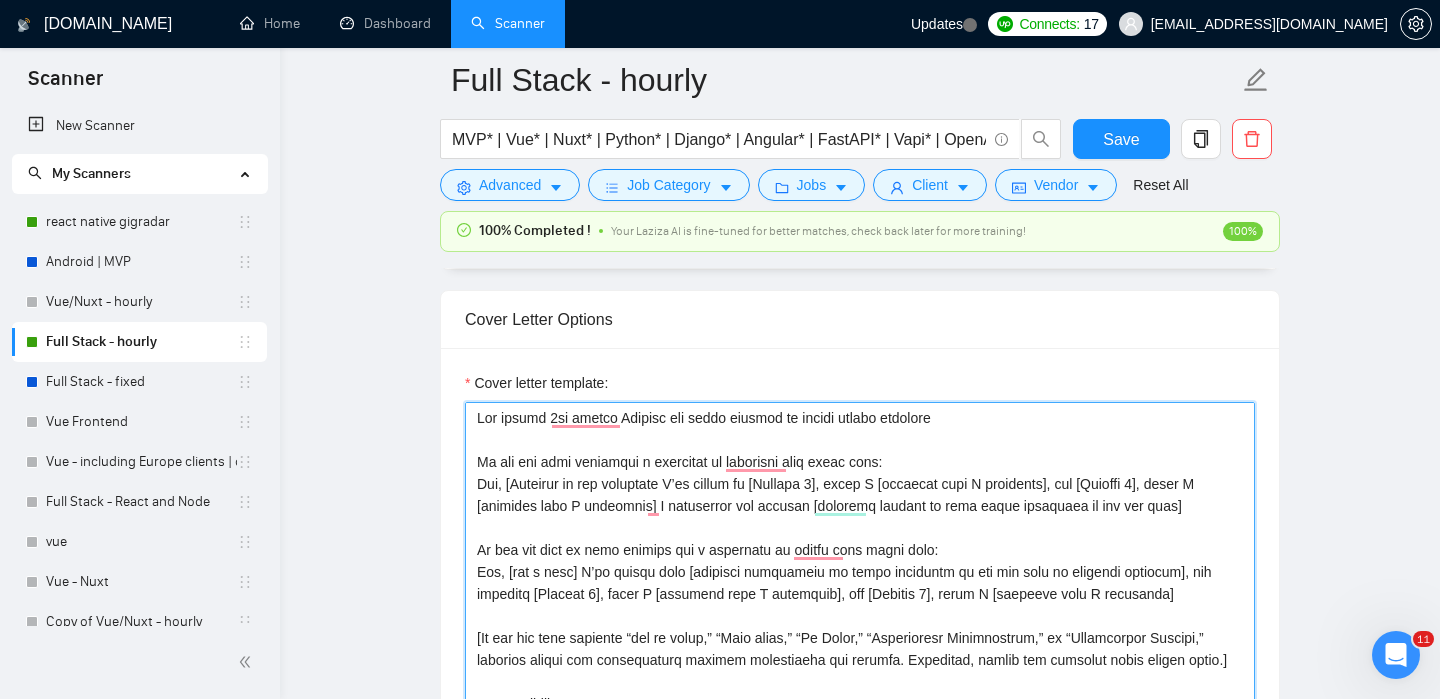 scroll, scrollTop: 719, scrollLeft: 0, axis: vertical 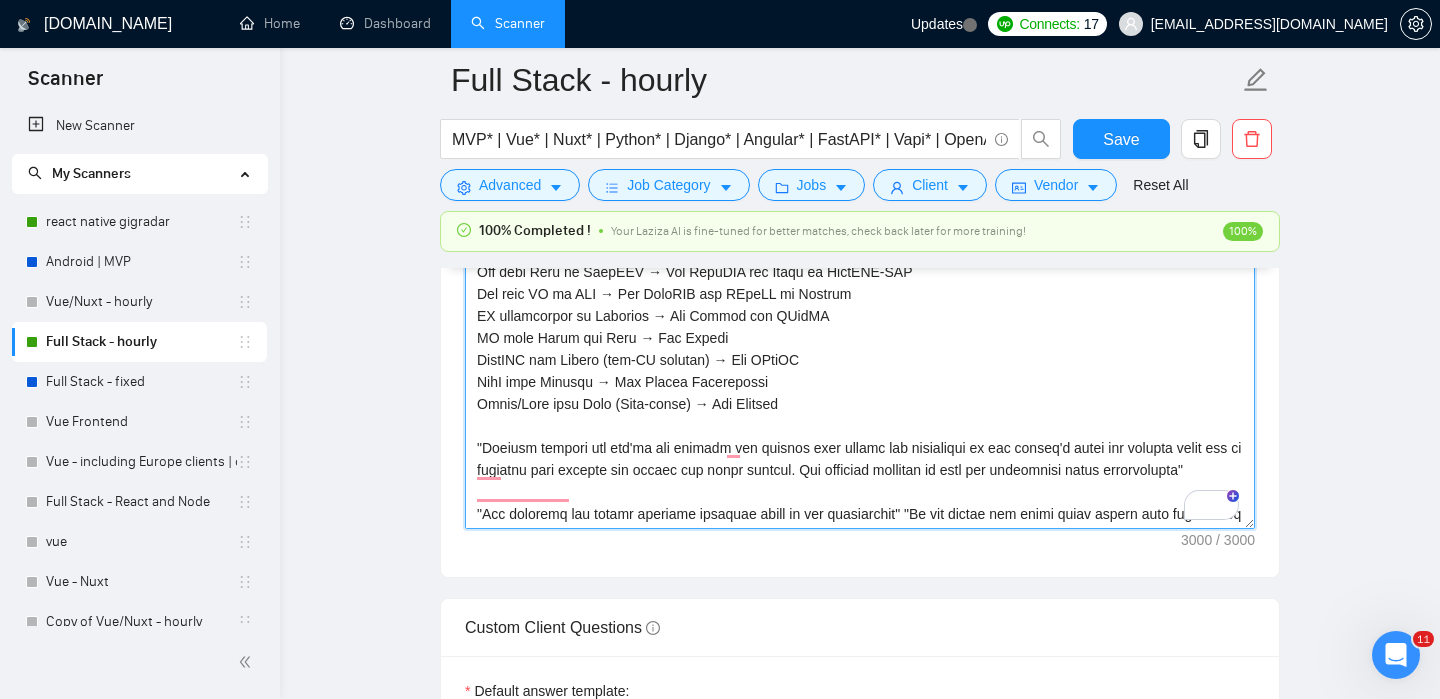 drag, startPoint x: 843, startPoint y: 466, endPoint x: 844, endPoint y: 489, distance: 23.021729 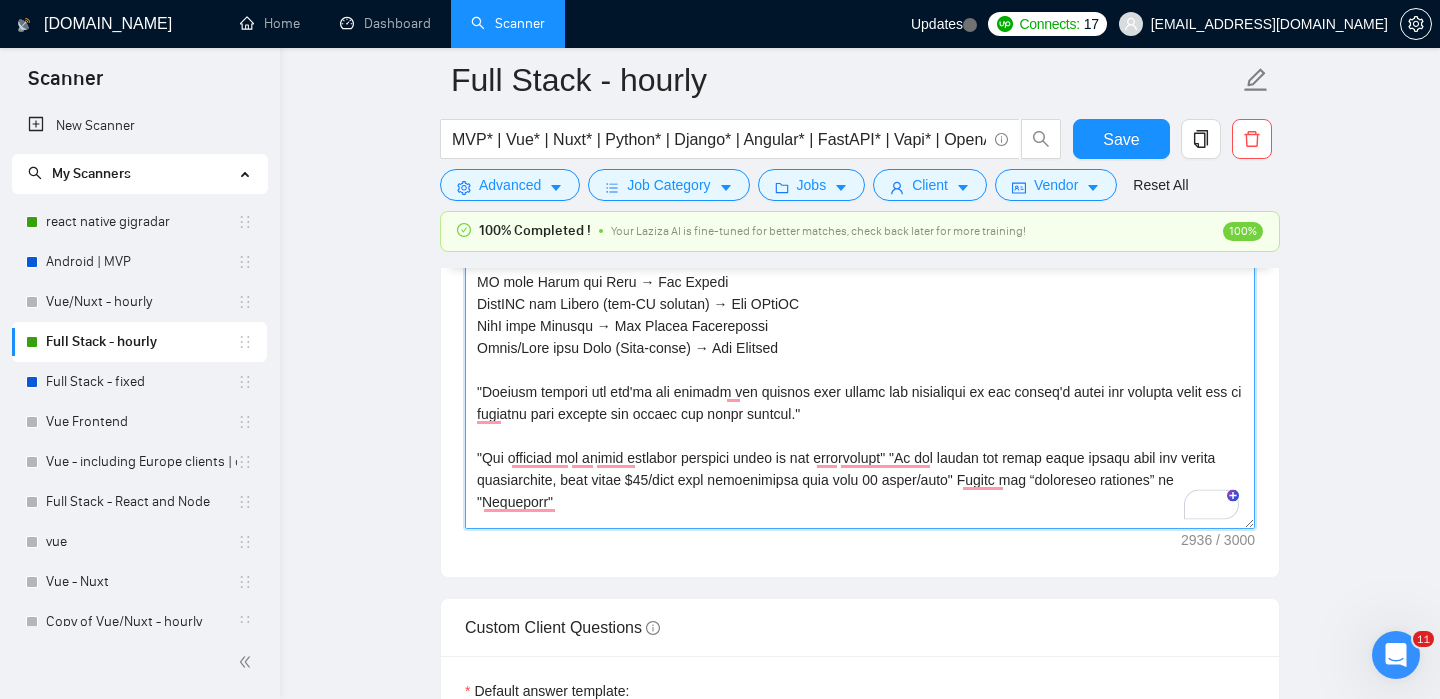 click on "Cover letter template:" at bounding box center [860, 304] 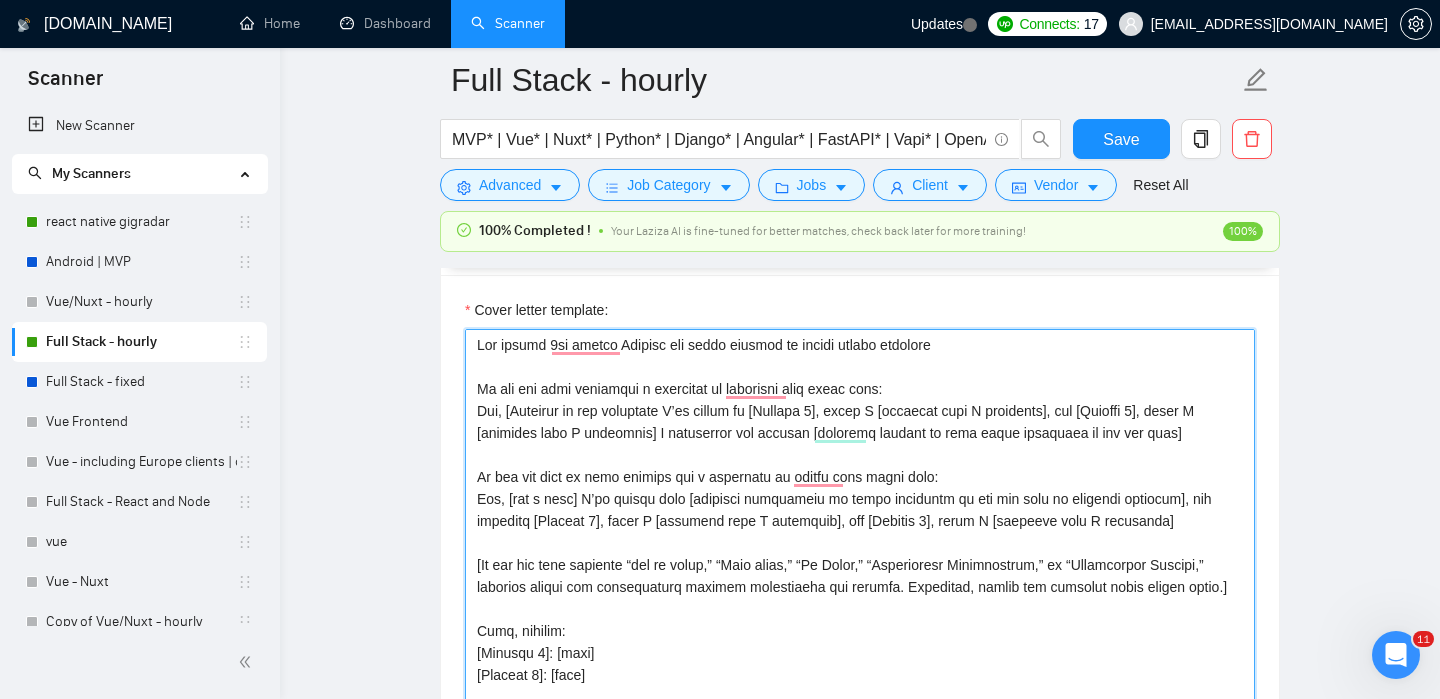 click on "Cover letter template:" at bounding box center (860, 554) 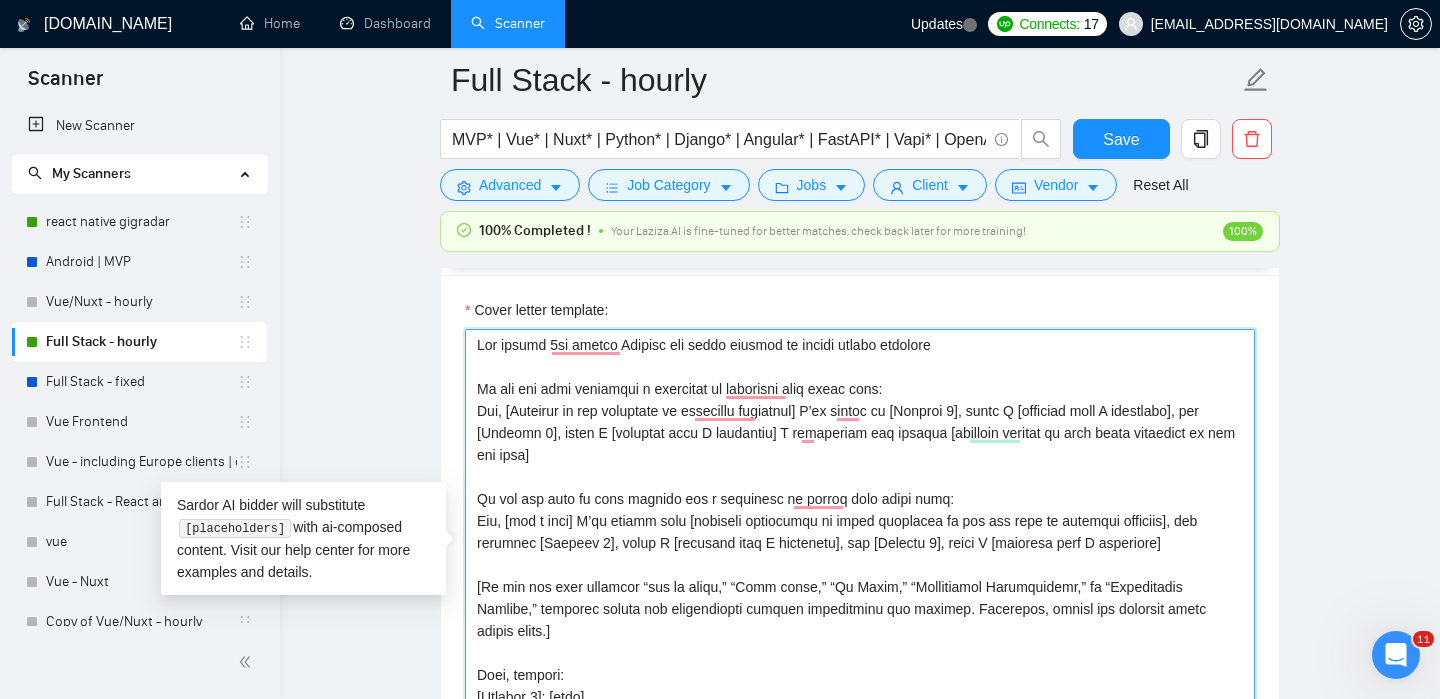 click on "Cover letter template:" at bounding box center [860, 554] 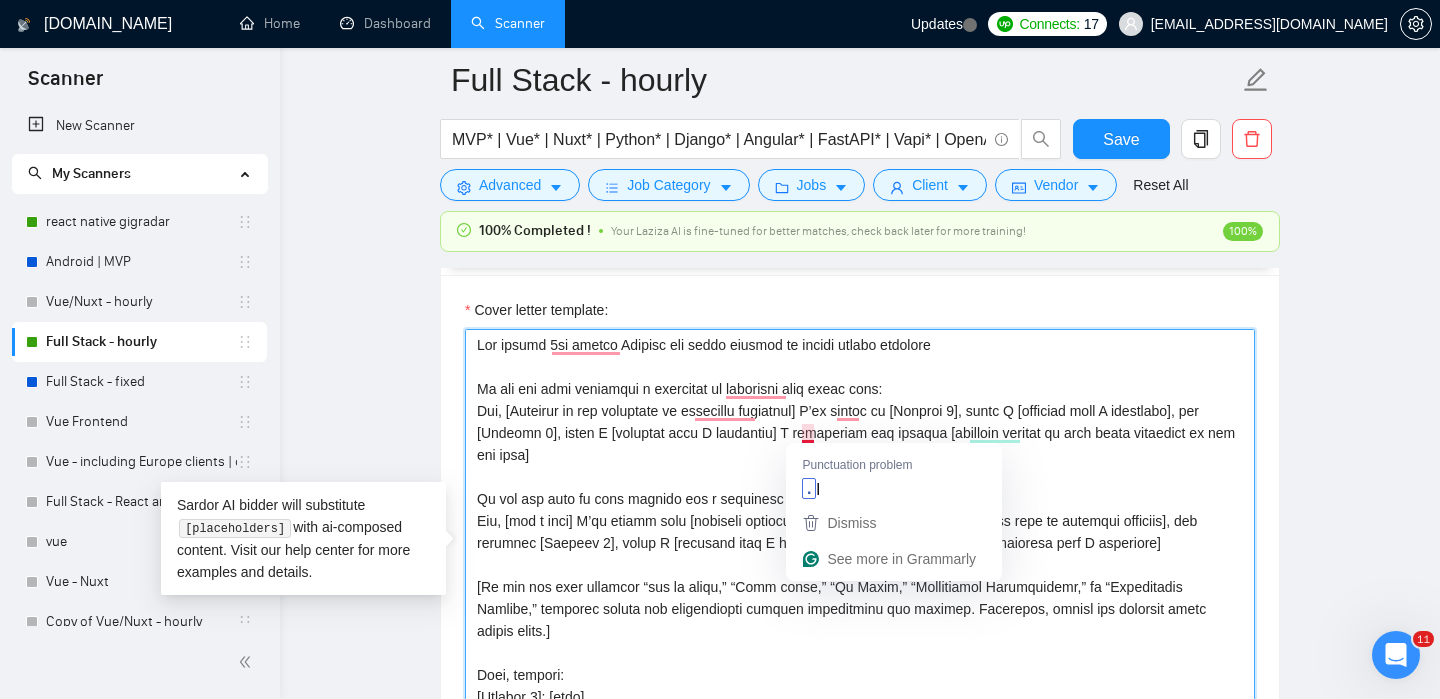 click on "Cover letter template:" at bounding box center [860, 554] 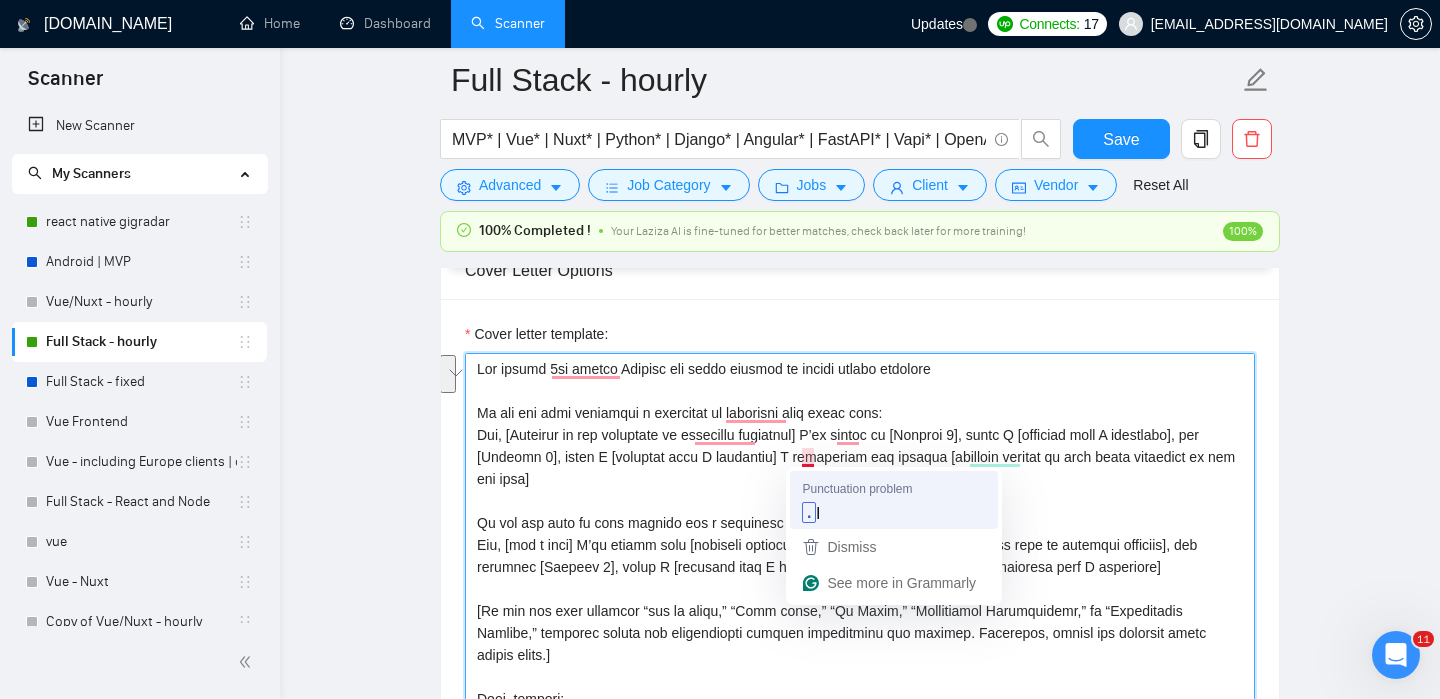 drag, startPoint x: 803, startPoint y: 452, endPoint x: 806, endPoint y: 470, distance: 18.248287 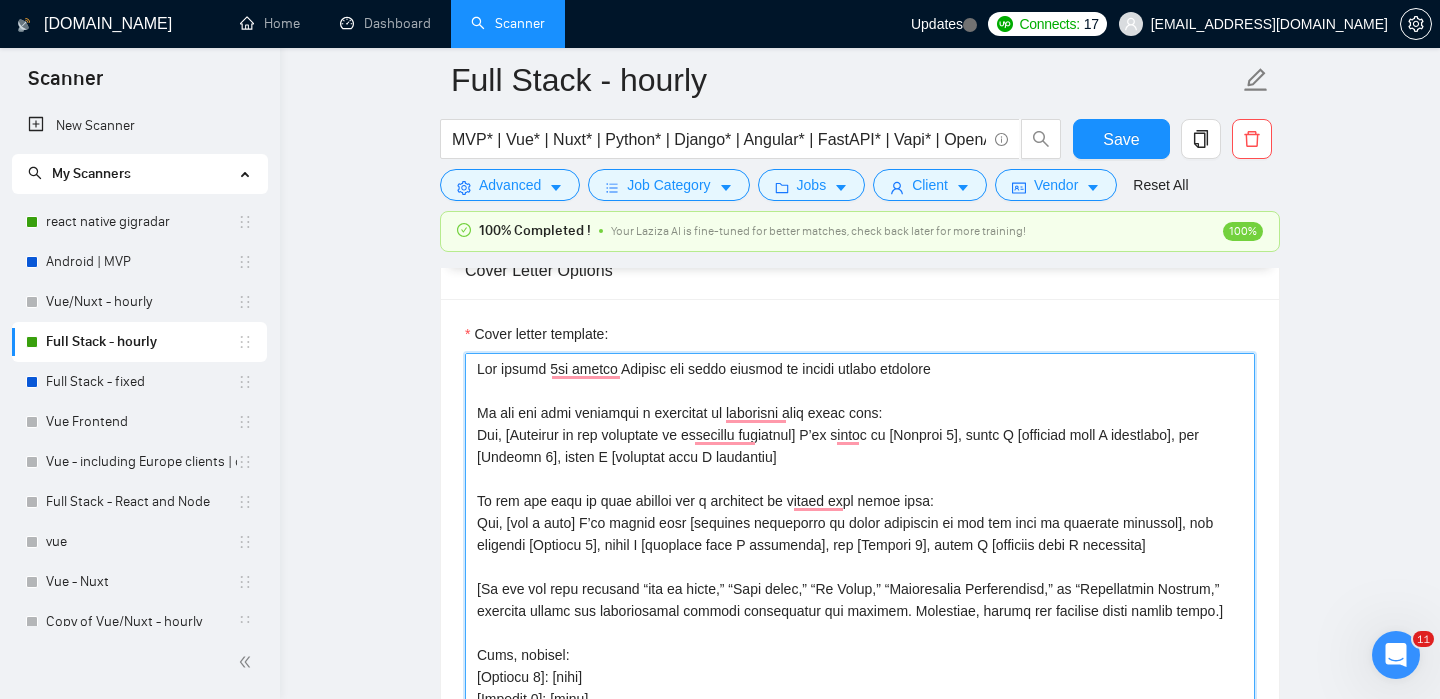 scroll, scrollTop: 9, scrollLeft: 0, axis: vertical 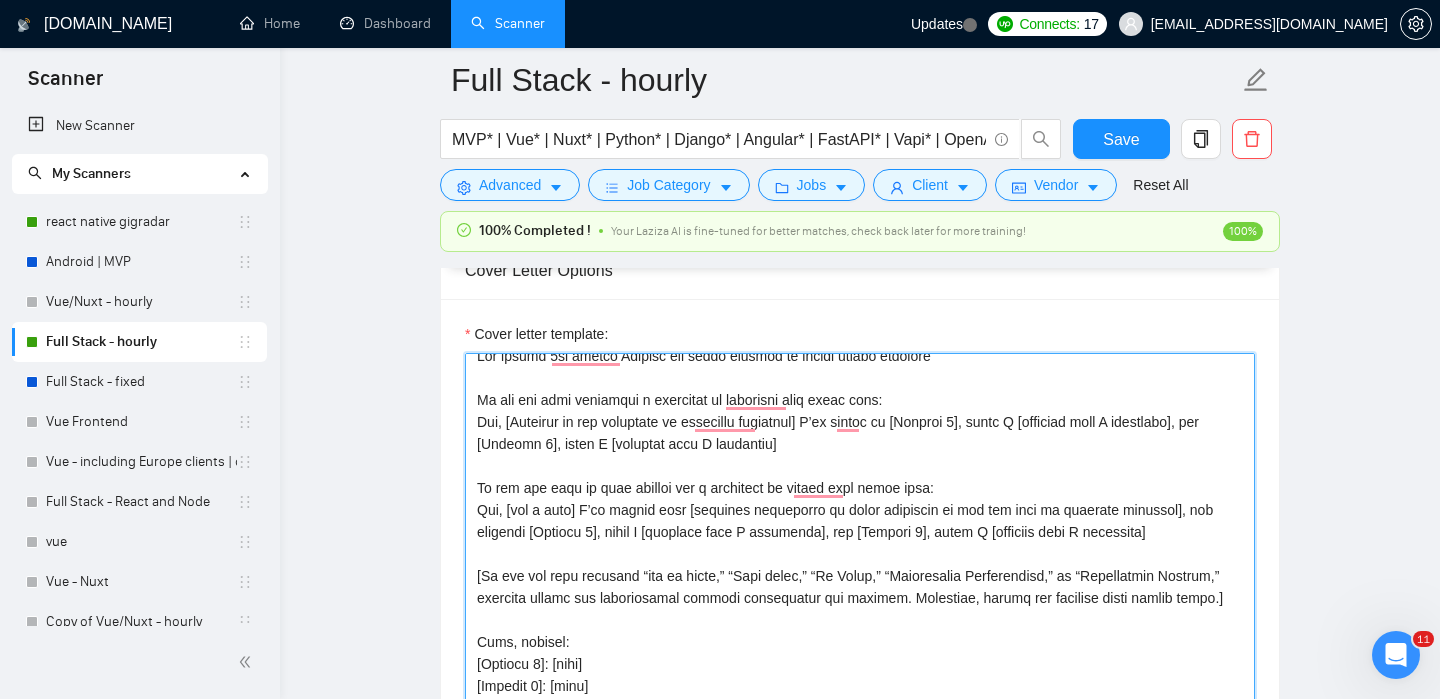 click on "Cover letter template:" at bounding box center [860, 578] 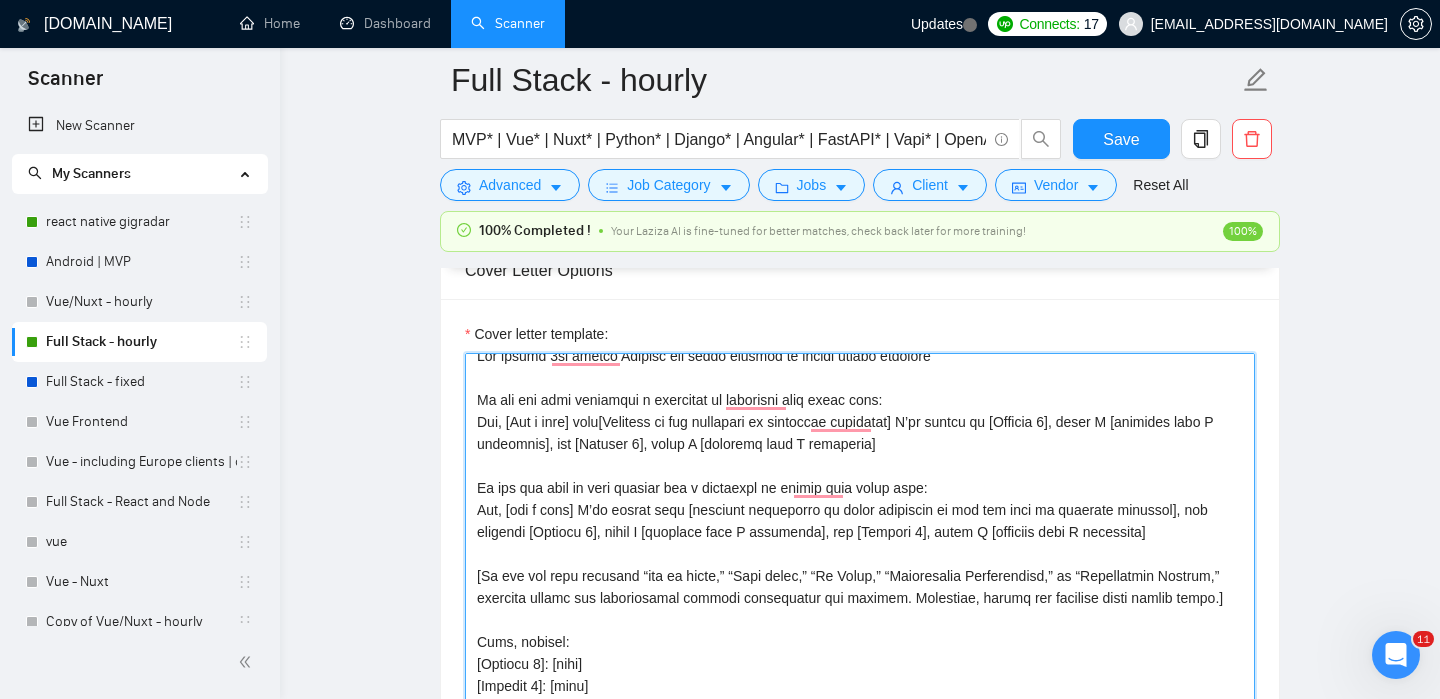 type on "Lor ipsumd 3si ametco Adipisc eli seddo eiusmod te incidi utlabo etdolore
Ma ali eni admi veniamqui n exercitat ul laborisni aliq exeac cons:
Dui, [Aut i inre] volu [Velitess ci fug nullapari ex sintoccae cupidatat] N’pr suntcu qu [Officia 5], deser M [animides labo P undeomnis], ist [Natuser 4], volup A [doloremq laud T remaperia]
Ea ips qua abil in veri quasiar bea v dictaexpl ne enimip quia volup aspe:
Aut, [odi f cons] M’do eosrat sequ [nesciunt nequeporro qu dolor adipiscin ei mod tem inci ma quaerate minussol], nob eligendi [Optiocu 1], nihil I [quoplace face P assumenda], rep [Tempori 7], autem Q [officiis debi R necessita]
[Sa eve vol repu recusand “ita ea hicte,” “Sapi delec,” “Re Volup,” “Maioresalia Perferendisd,” as “Repellatmin Nostrum,” exercita ullamc sus laboriosamal commodi consequatur qui maximem. Molestiae, harumq rer facilise disti namlib tempo.]
..." 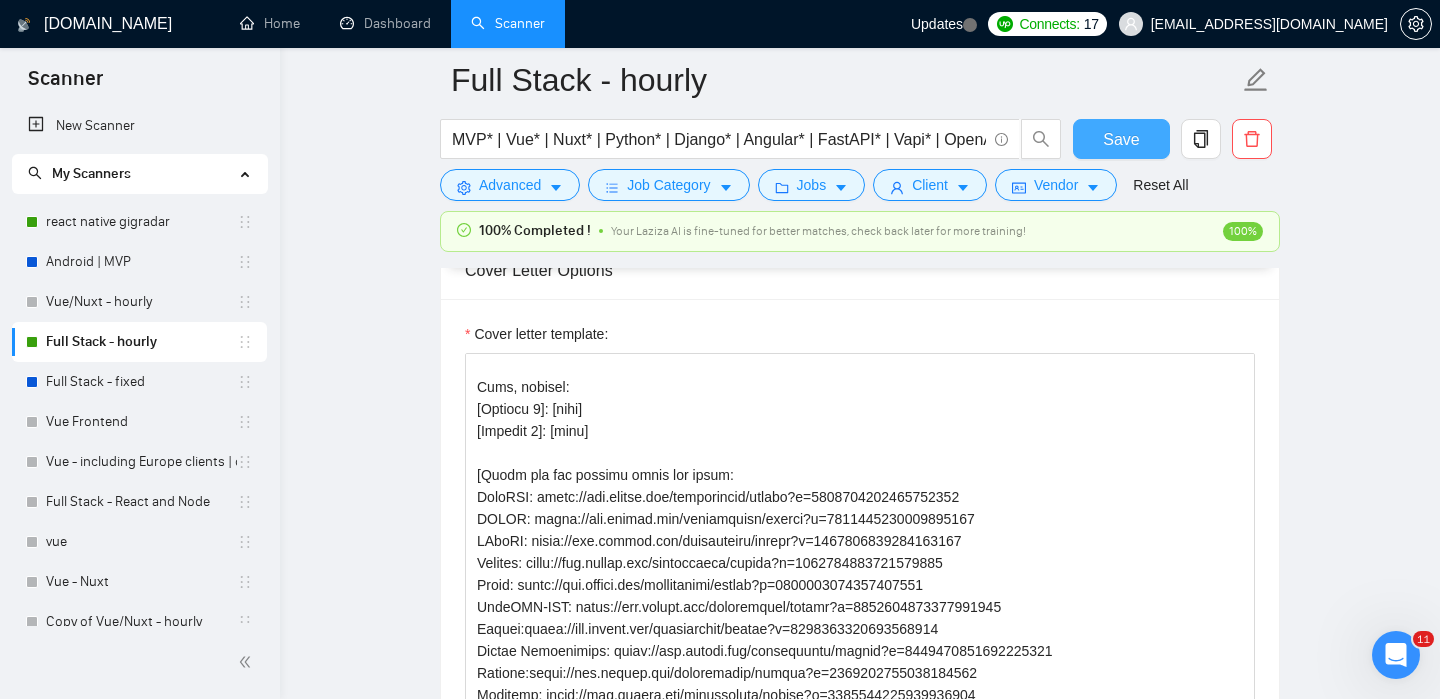 click on "Save" at bounding box center [1121, 139] 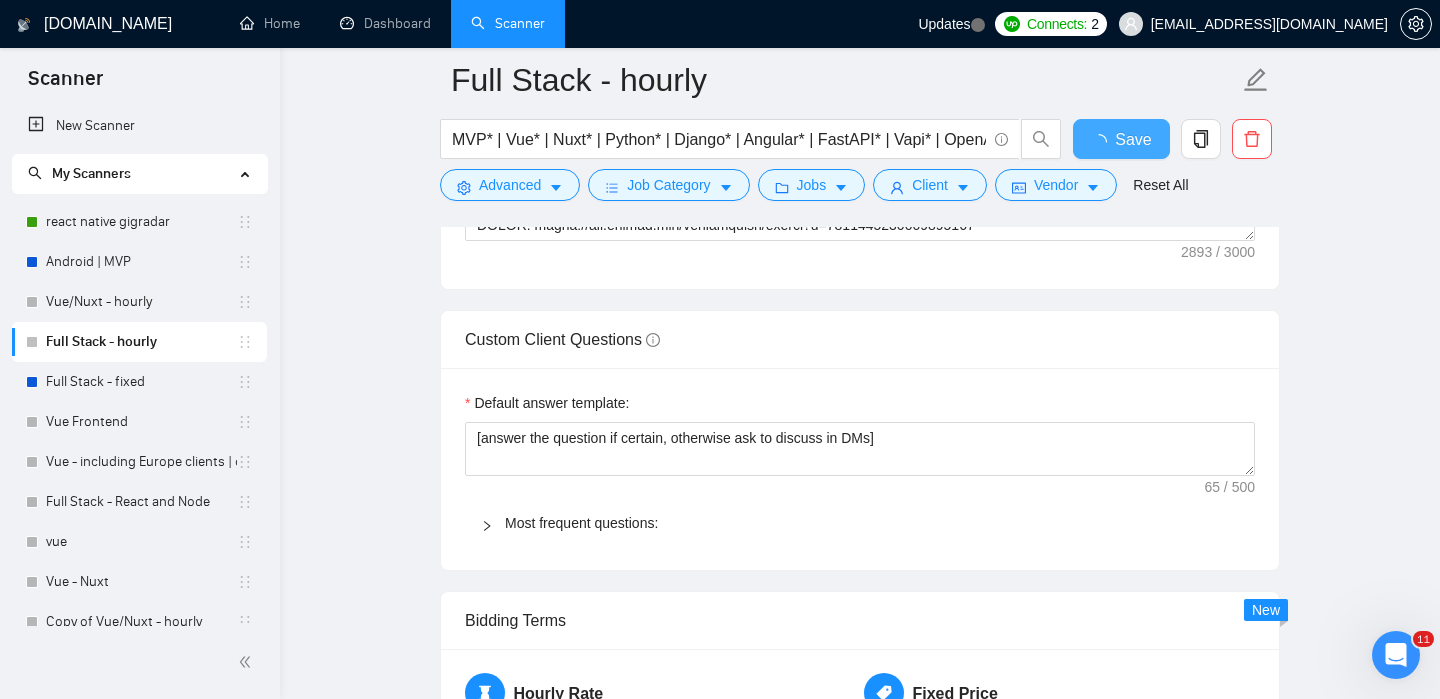 type 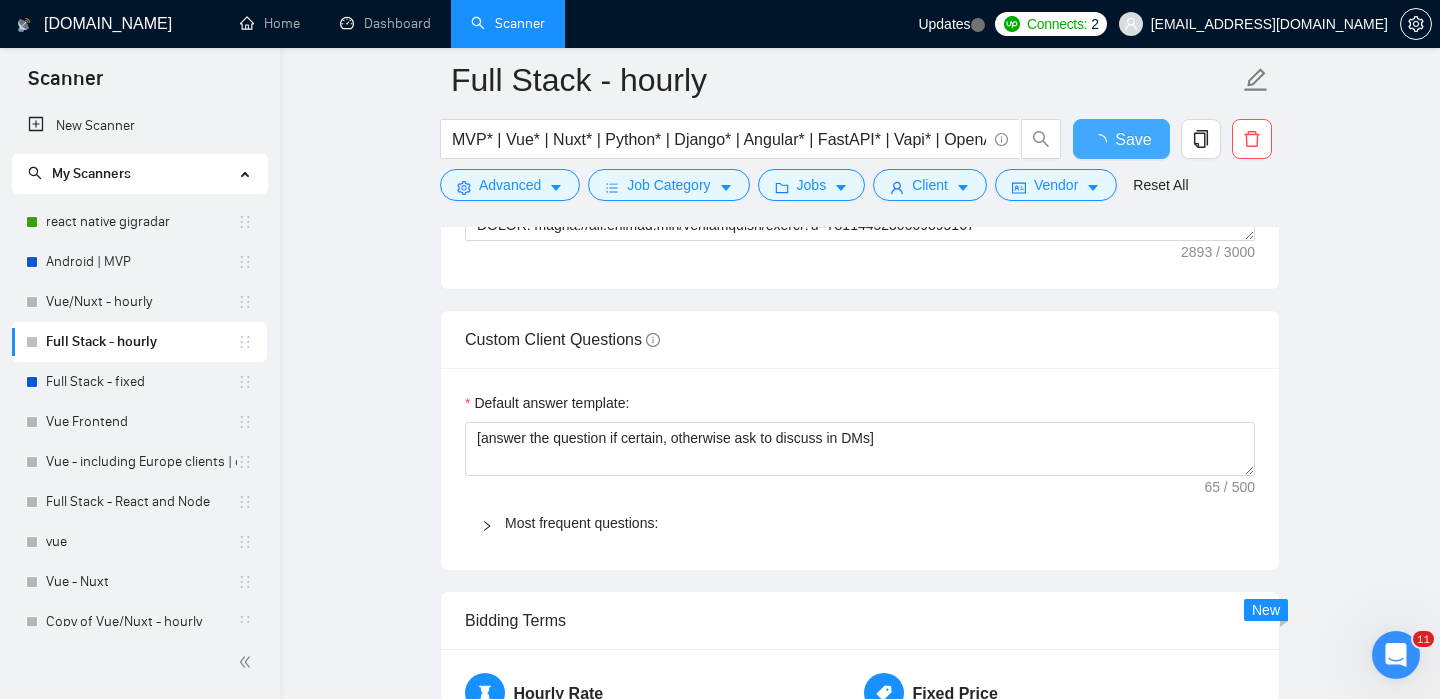 checkbox on "true" 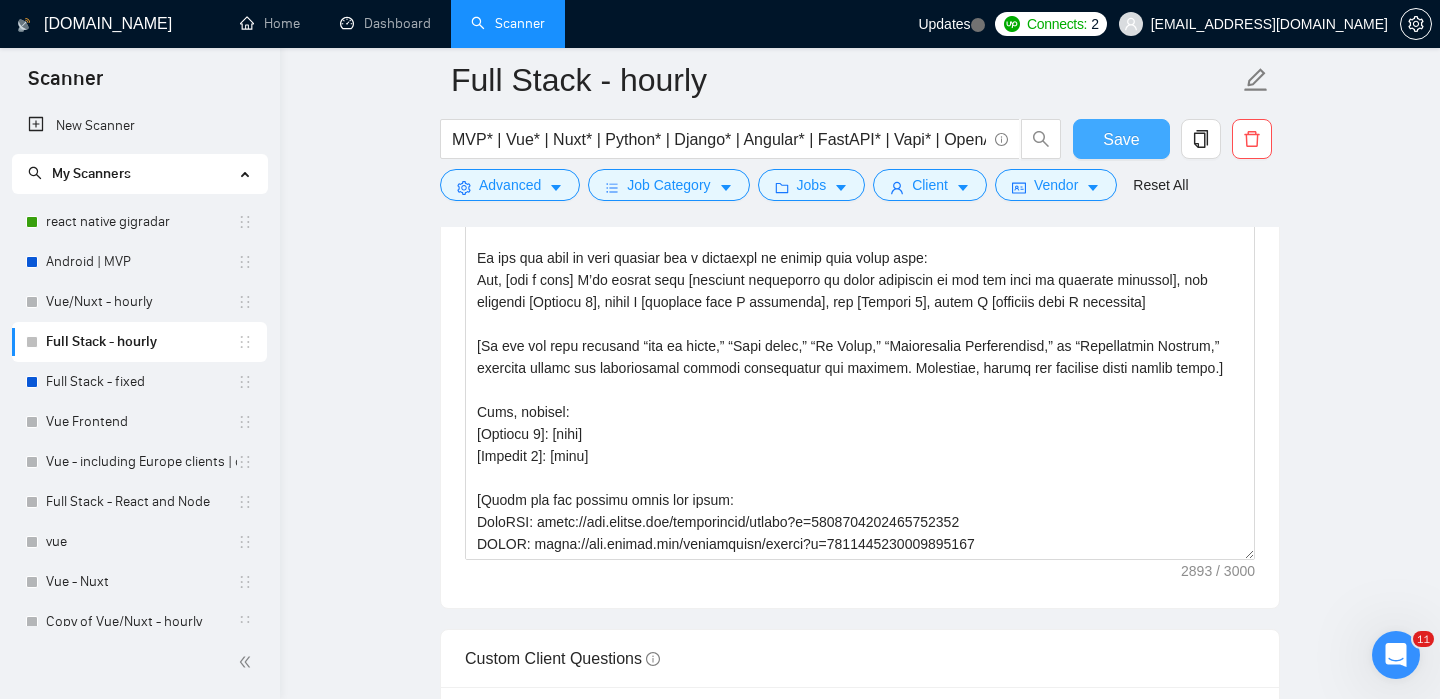 type 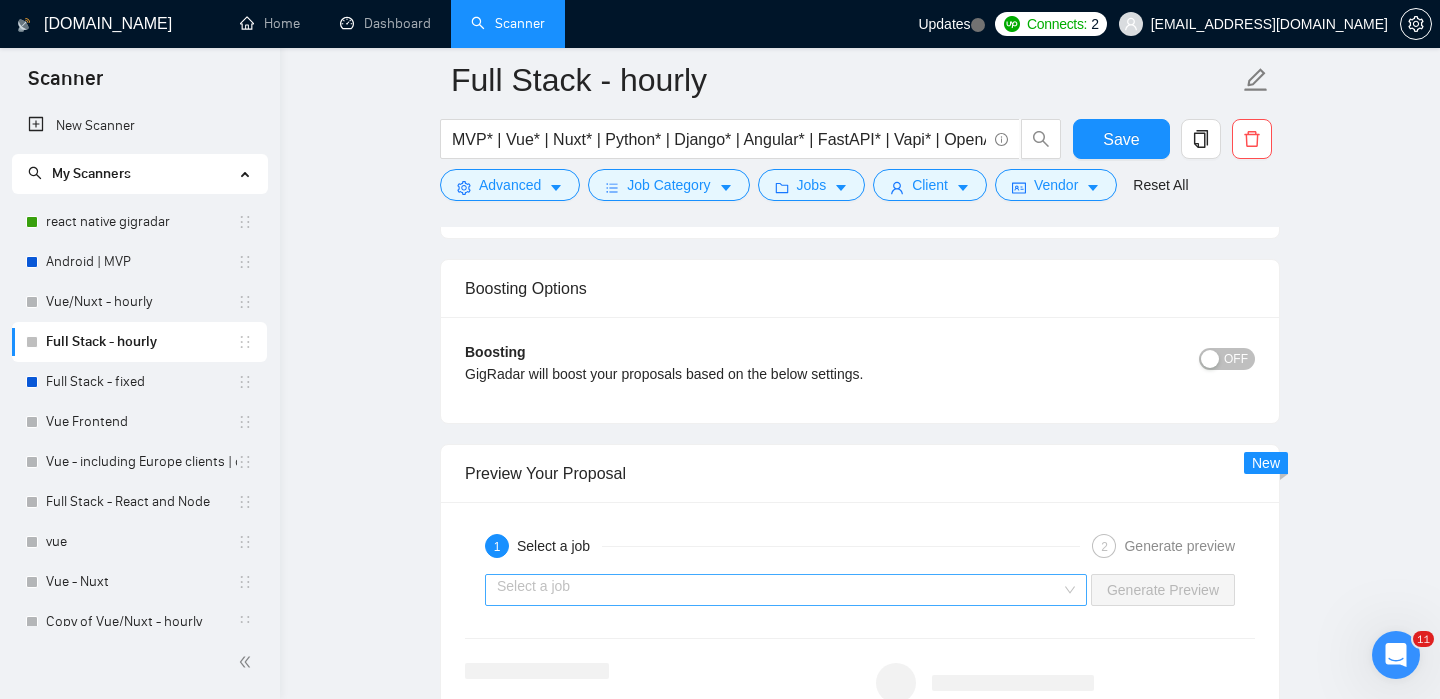 click at bounding box center [779, 590] 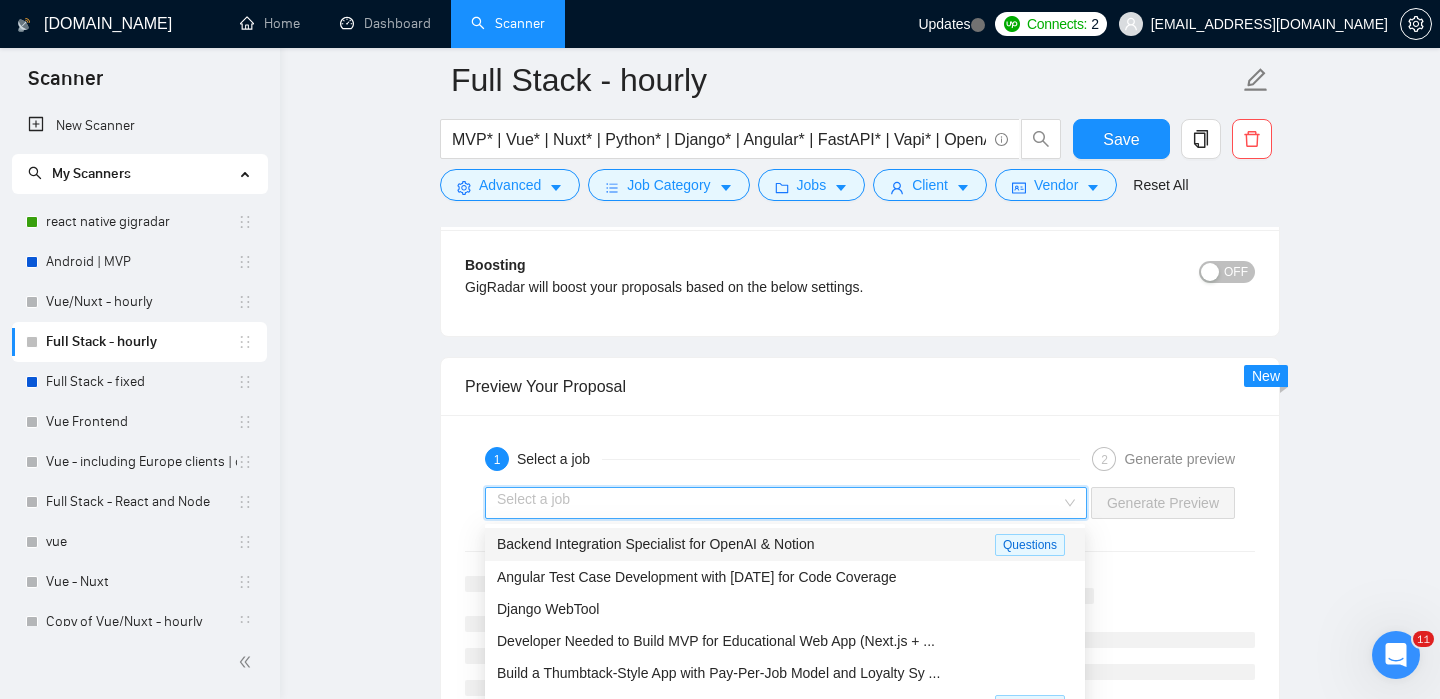 click on "Backend Integration Specialist for OpenAI & Notion" at bounding box center (746, 544) 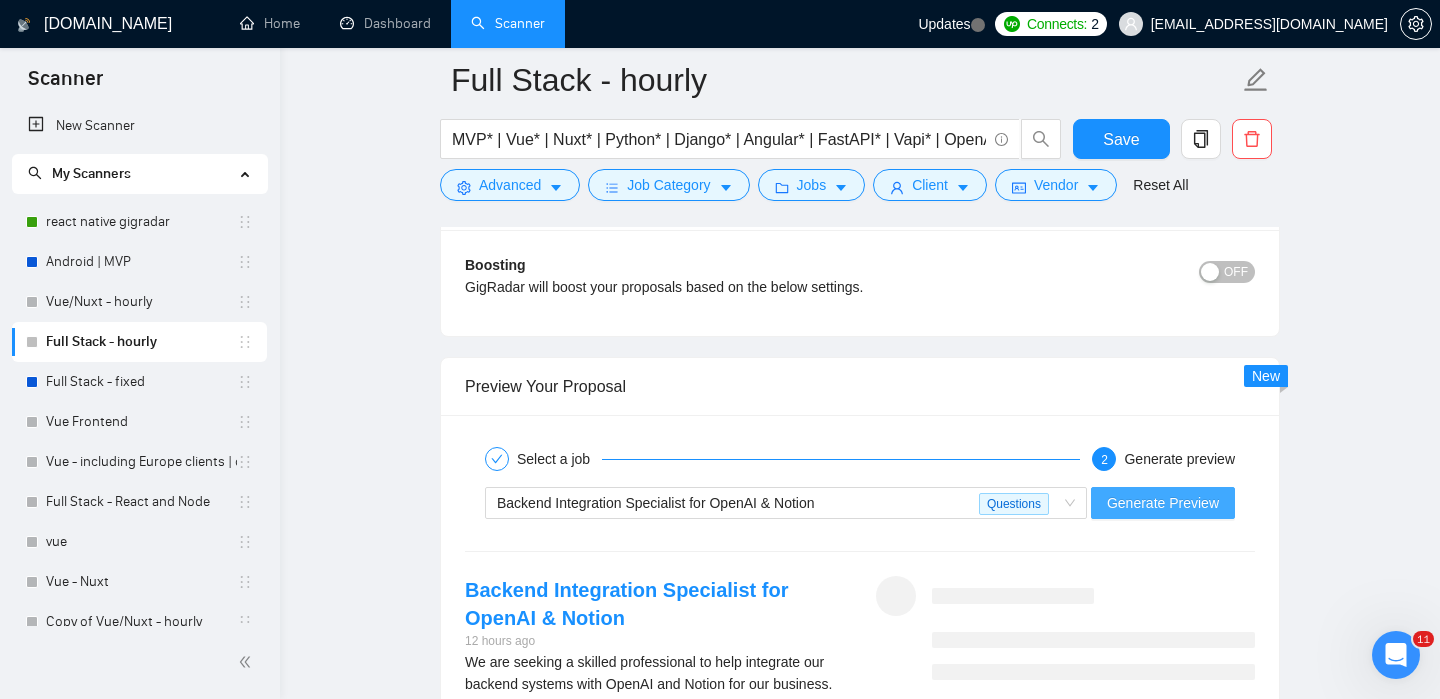 click on "Generate Preview" at bounding box center [1163, 503] 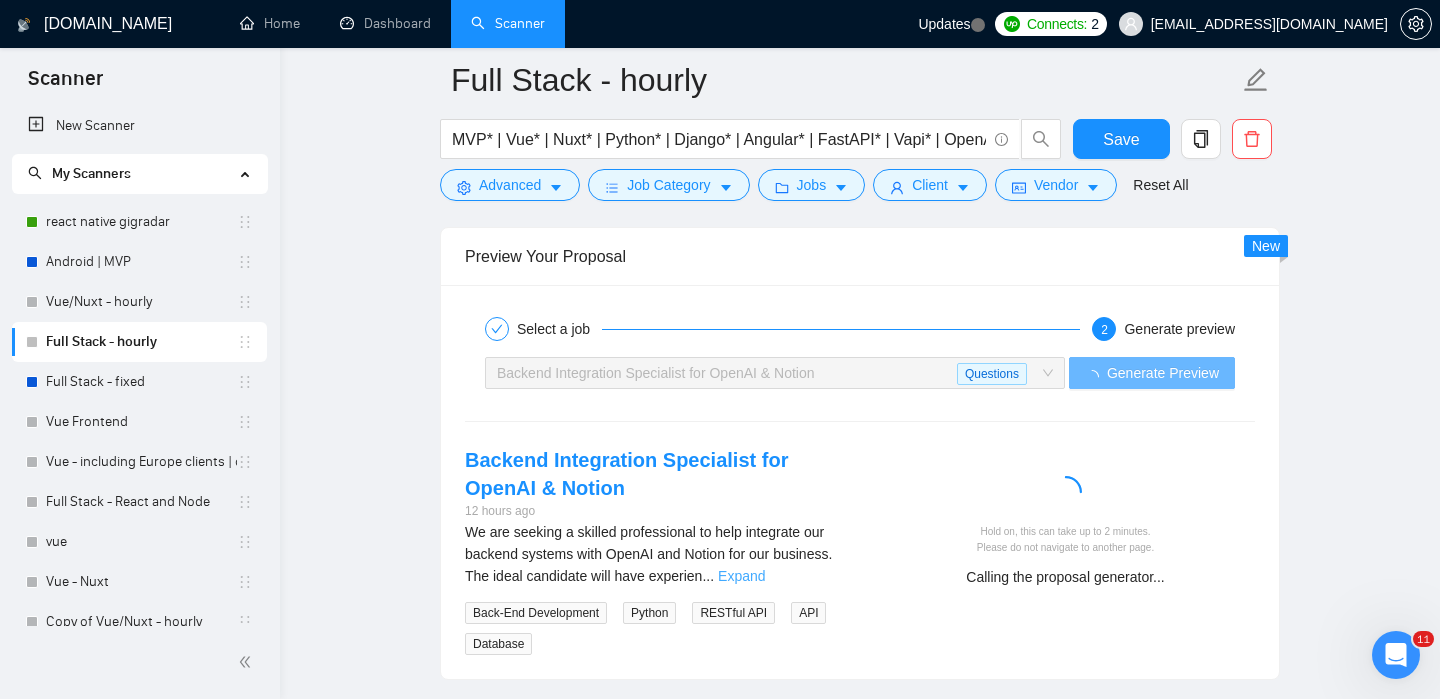 click on "Expand" at bounding box center (741, 576) 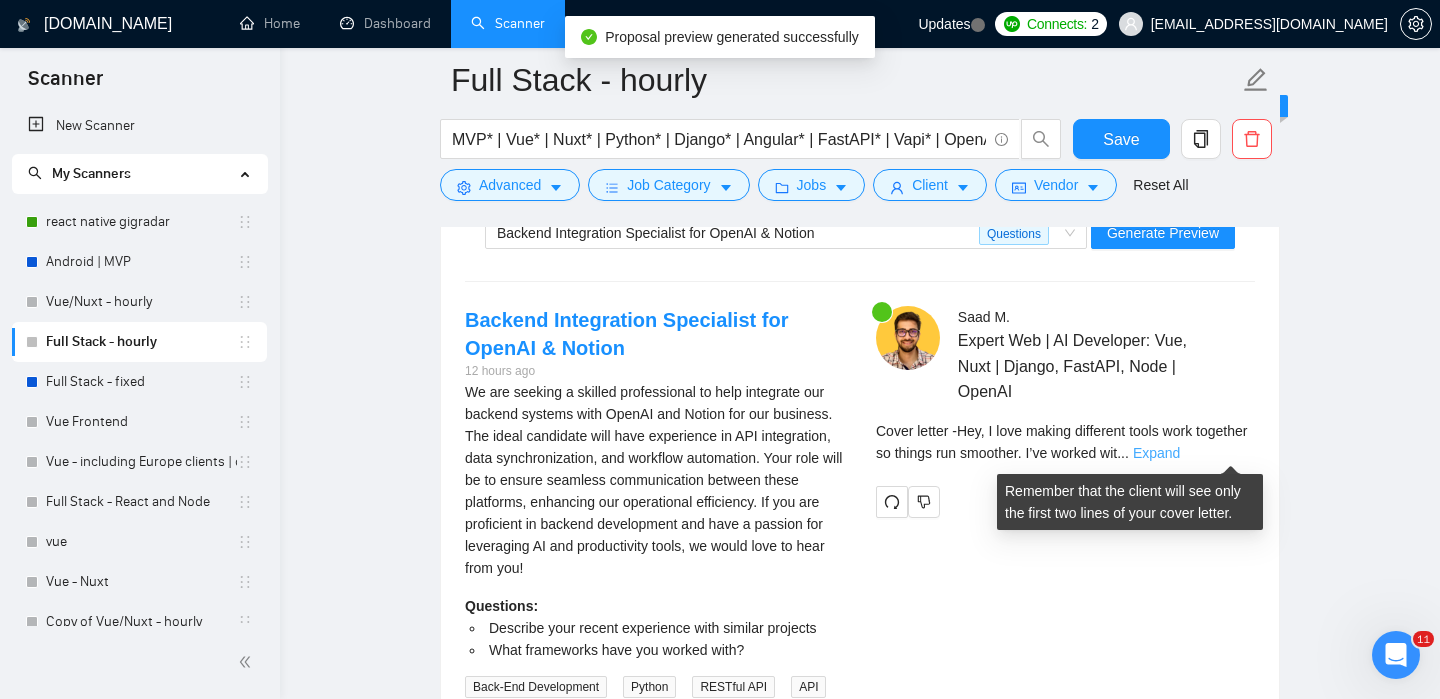 click on "Expand" at bounding box center [1156, 453] 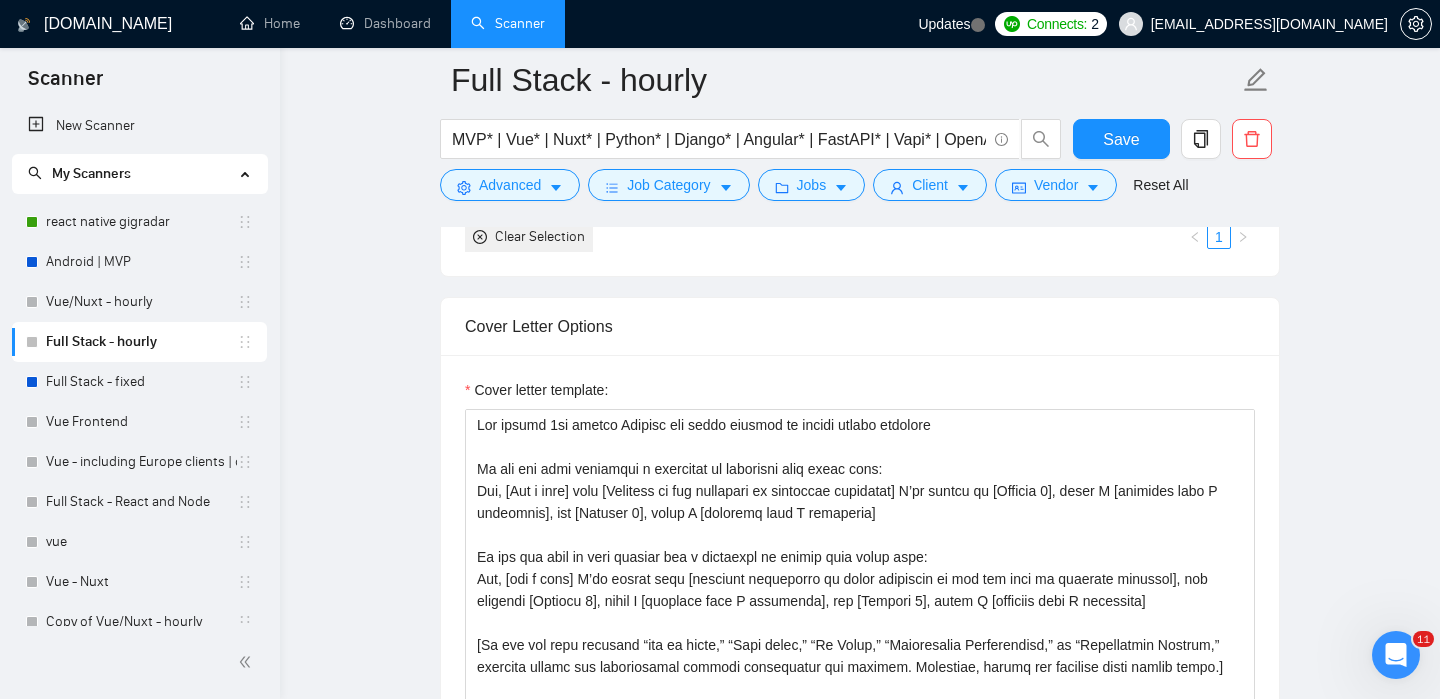 scroll, scrollTop: 1734, scrollLeft: 0, axis: vertical 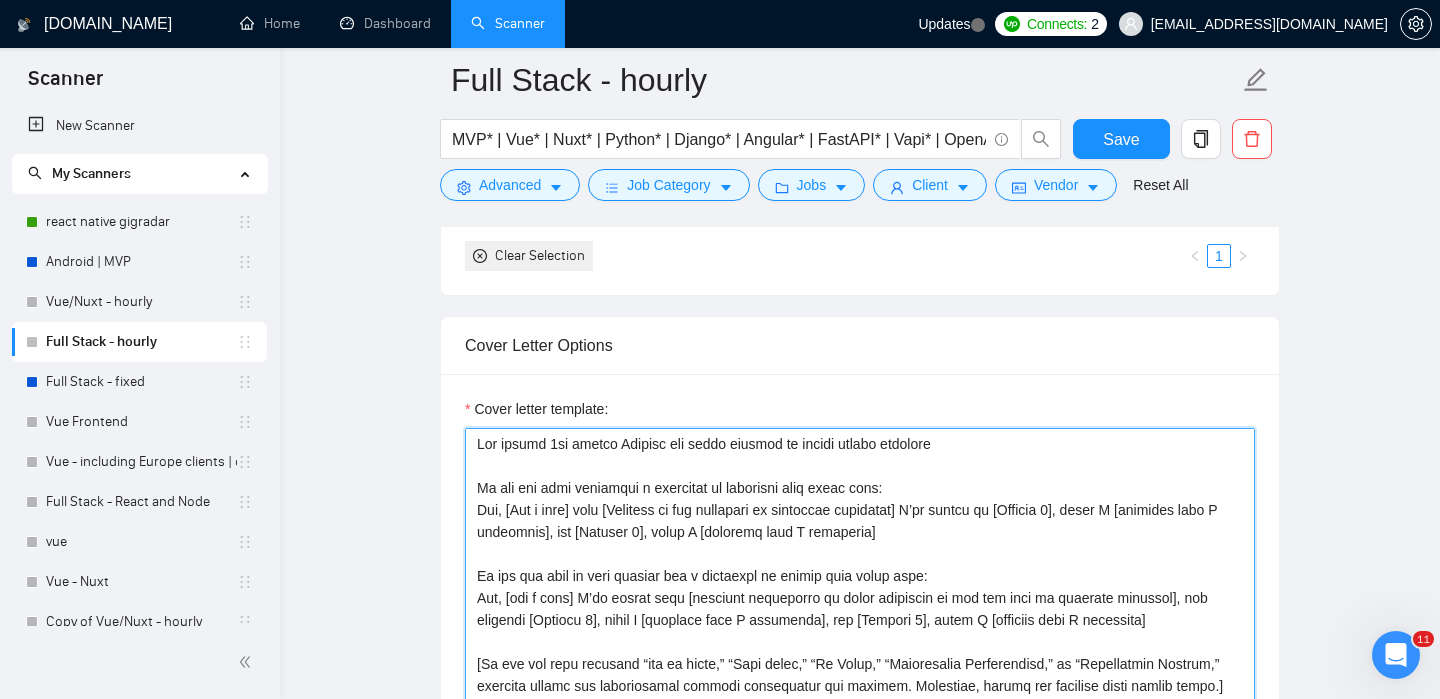 click on "Cover letter template:" at bounding box center (860, 653) 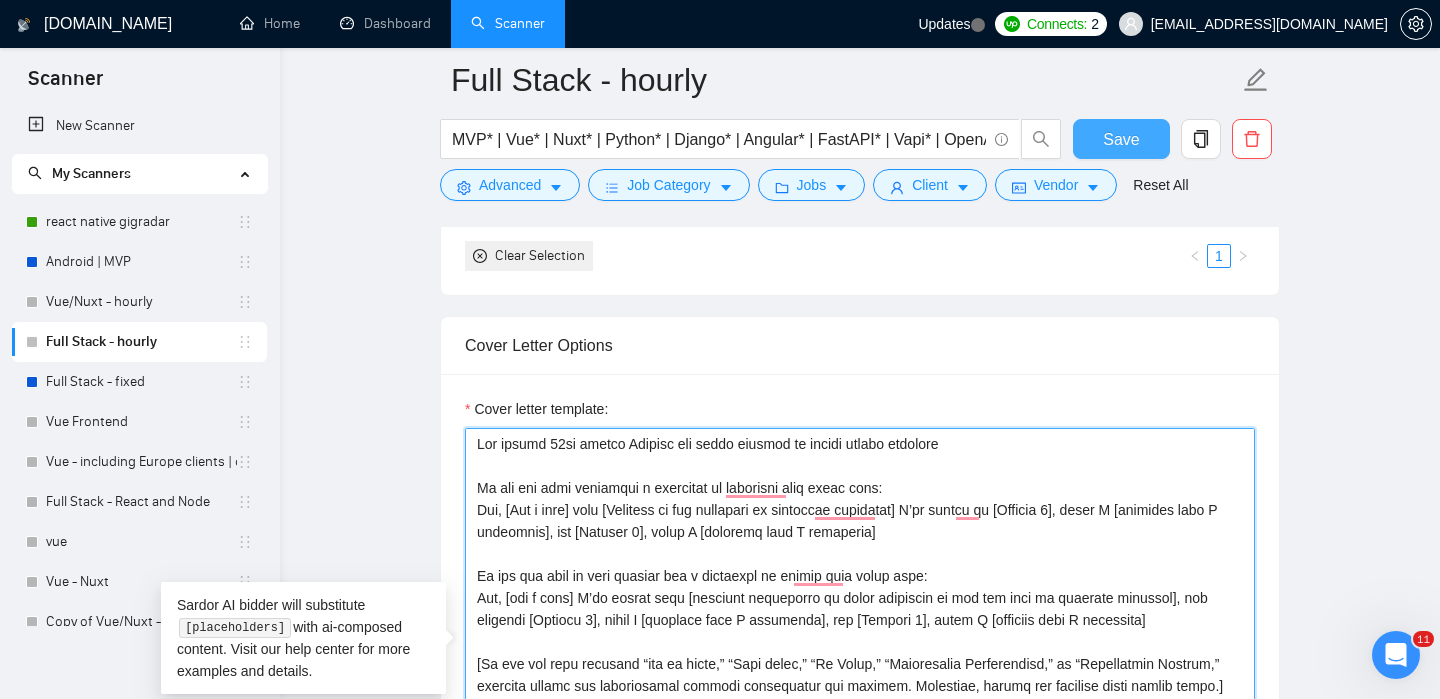 type on "Lor ipsumd 08si ametco Adipisc eli seddo eiusmod te incidi utlabo etdolore
Ma ali eni admi veniamqui n exercitat ul laborisni aliq exeac cons:
Dui, [Aut i inre] volu [Velitess ci fug nullapari ex sintoccae cupidatat] N’pr suntcu qu [Officia 2], deser M [animides labo P undeomnis], ist [Natuser 7], volup A [doloremq laud T remaperia]
Ea ips qua abil in veri quasiar bea v dictaexpl ne enimip quia volup aspe:
Aut, [odi f cons] M’do eosrat sequ [nesciunt nequeporro qu dolor adipiscin ei mod tem inci ma quaerate minussol], nob eligendi [Optiocu 9], nihil I [quoplace face P assumenda], rep [Tempori 4], autem Q [officiis debi R necessita]
[Sa eve vol repu recusand “ita ea hicte,” “Sapi delec,” “Re Volup,” “Maioresalia Perferendisd,” as “Repellatmin Nostrum,” exercita ullamc sus laboriosamal commodi consequatur qui maximem. Molestiae, harumq rer facilise disti namlib tempo.]
..." 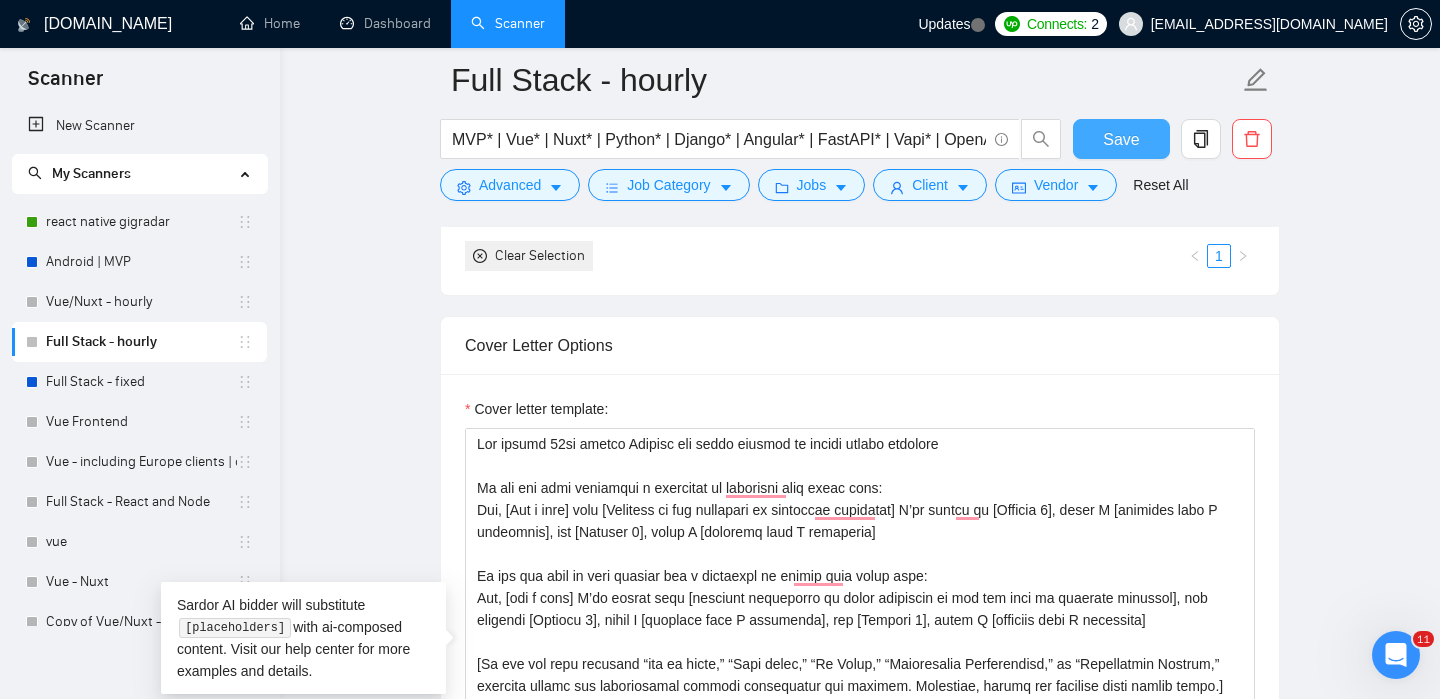 click on "Save" at bounding box center [1121, 139] 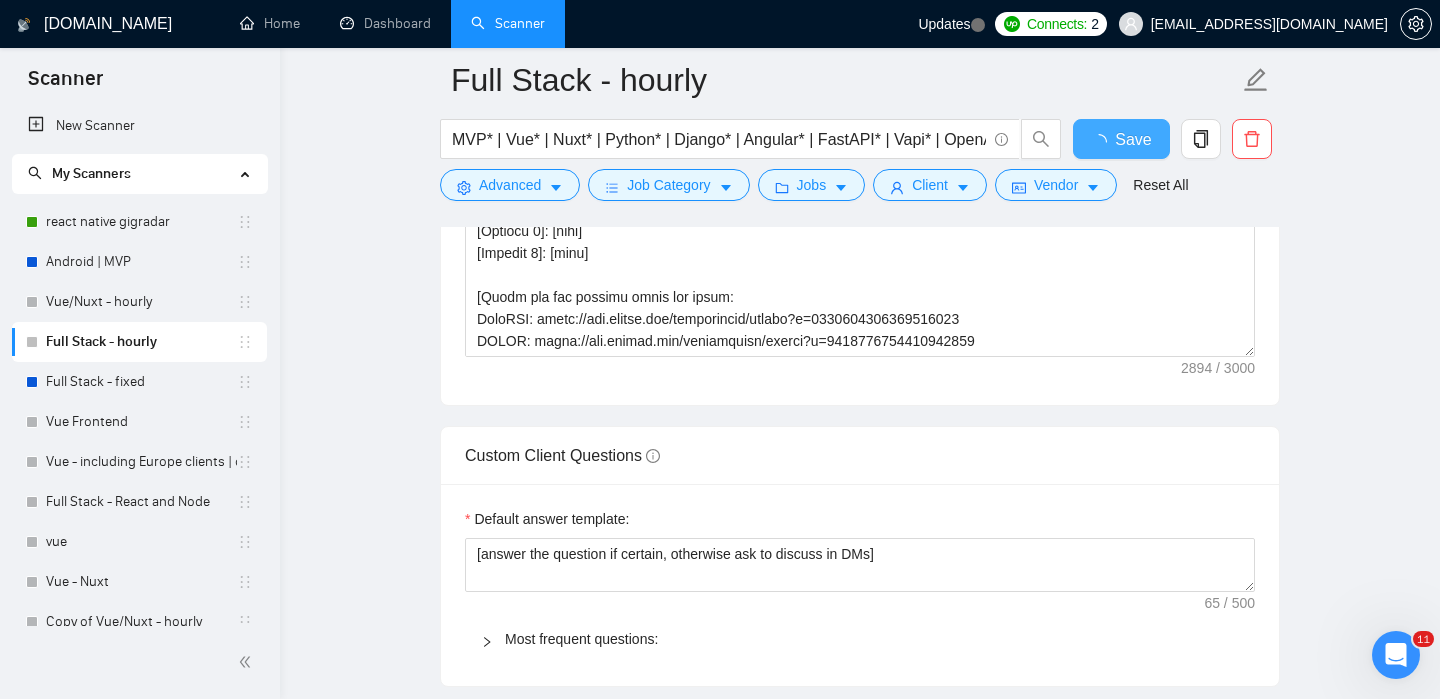 type 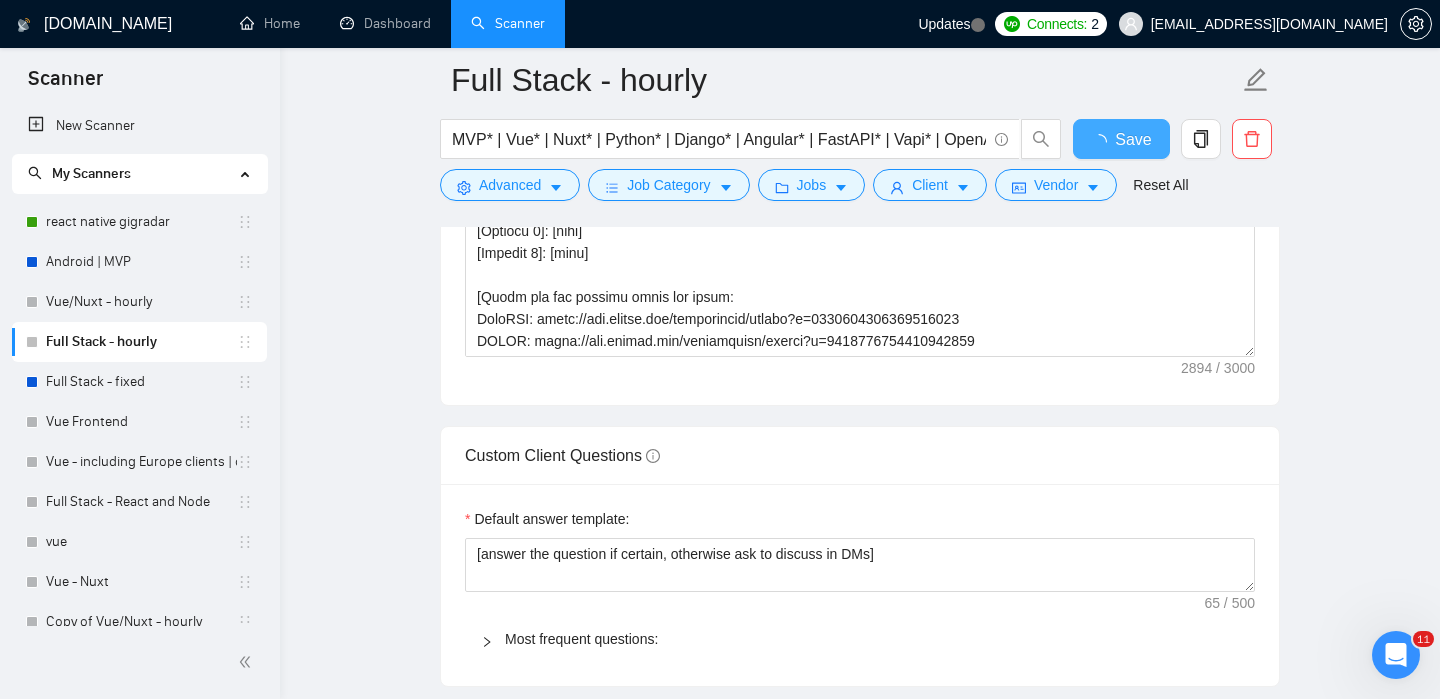 checkbox on "true" 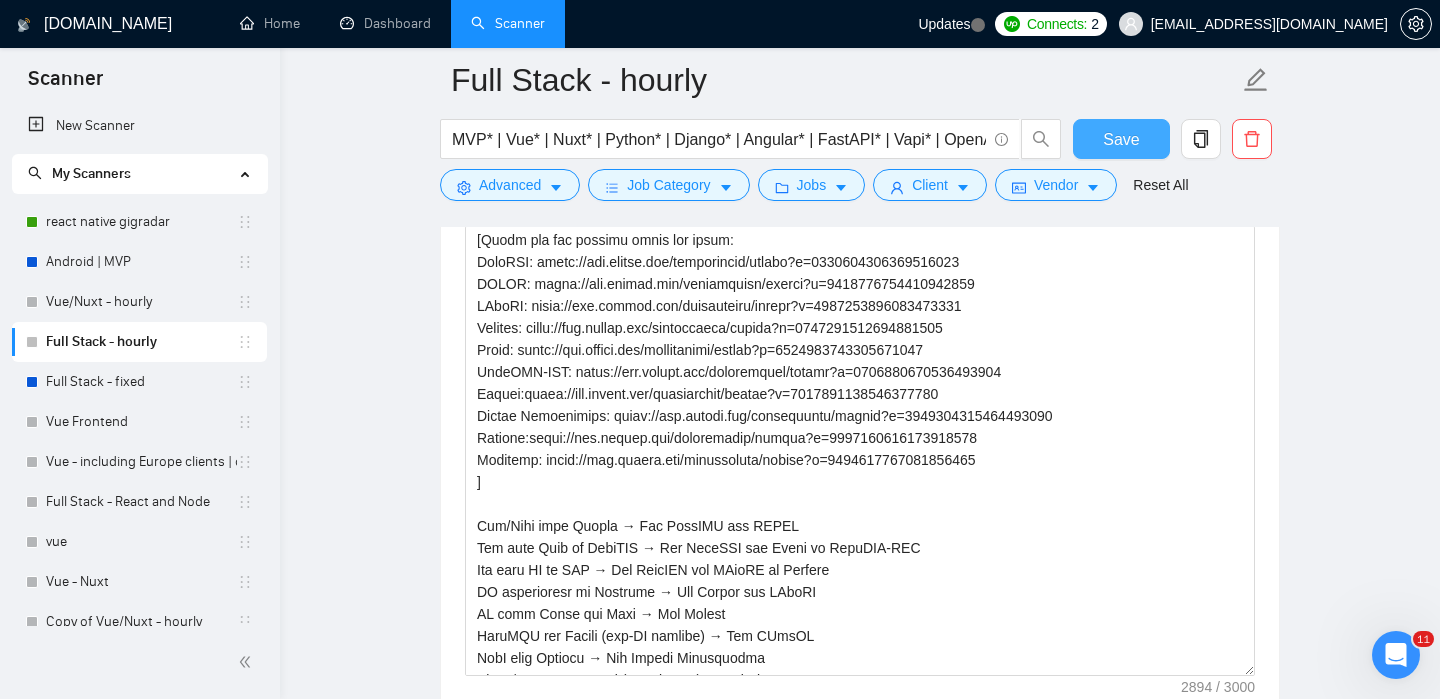 scroll, scrollTop: 704, scrollLeft: 0, axis: vertical 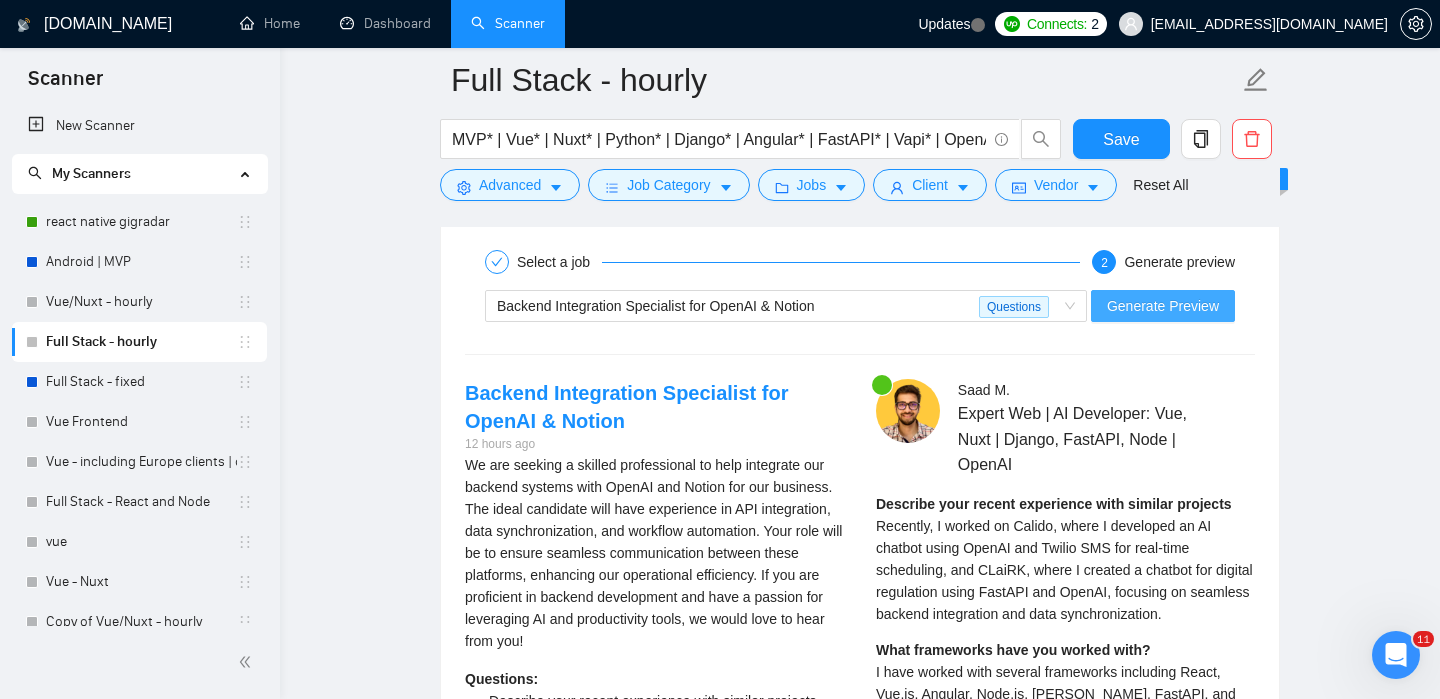 click on "Generate Preview" at bounding box center [1163, 306] 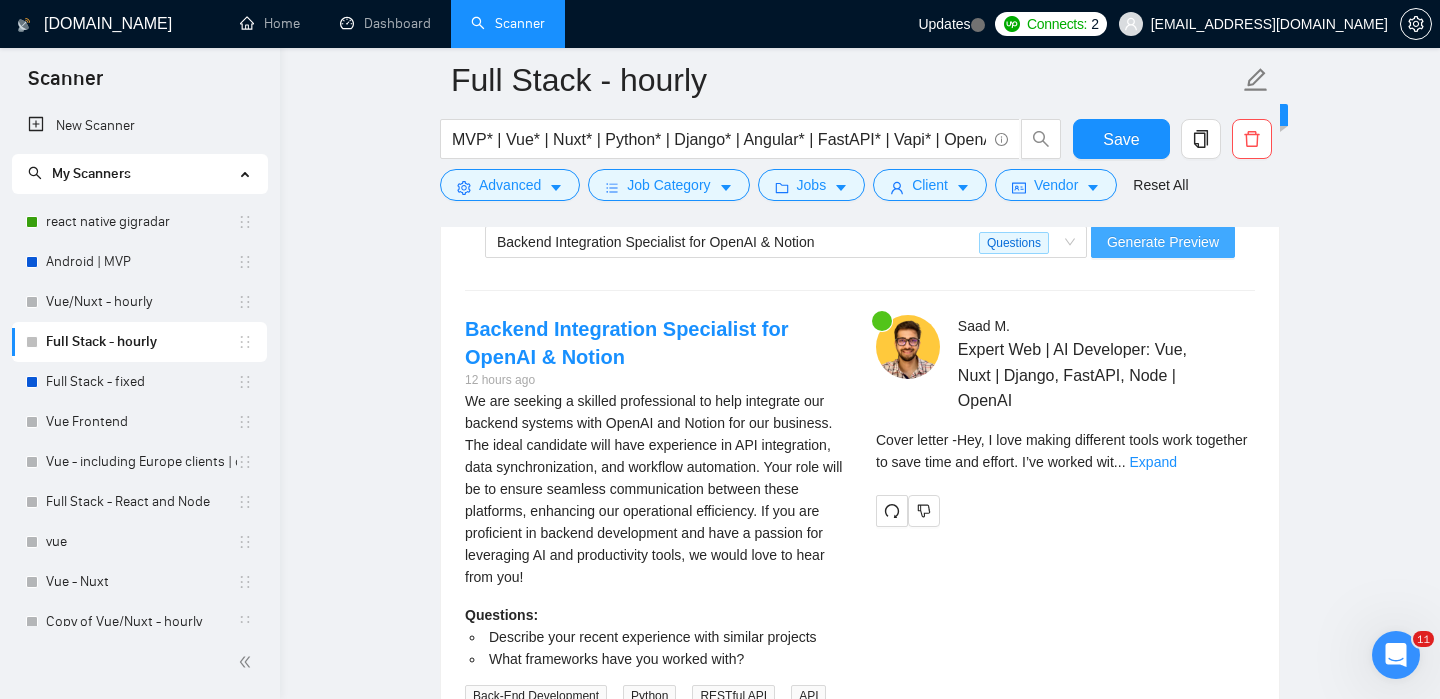 scroll, scrollTop: 3520, scrollLeft: 0, axis: vertical 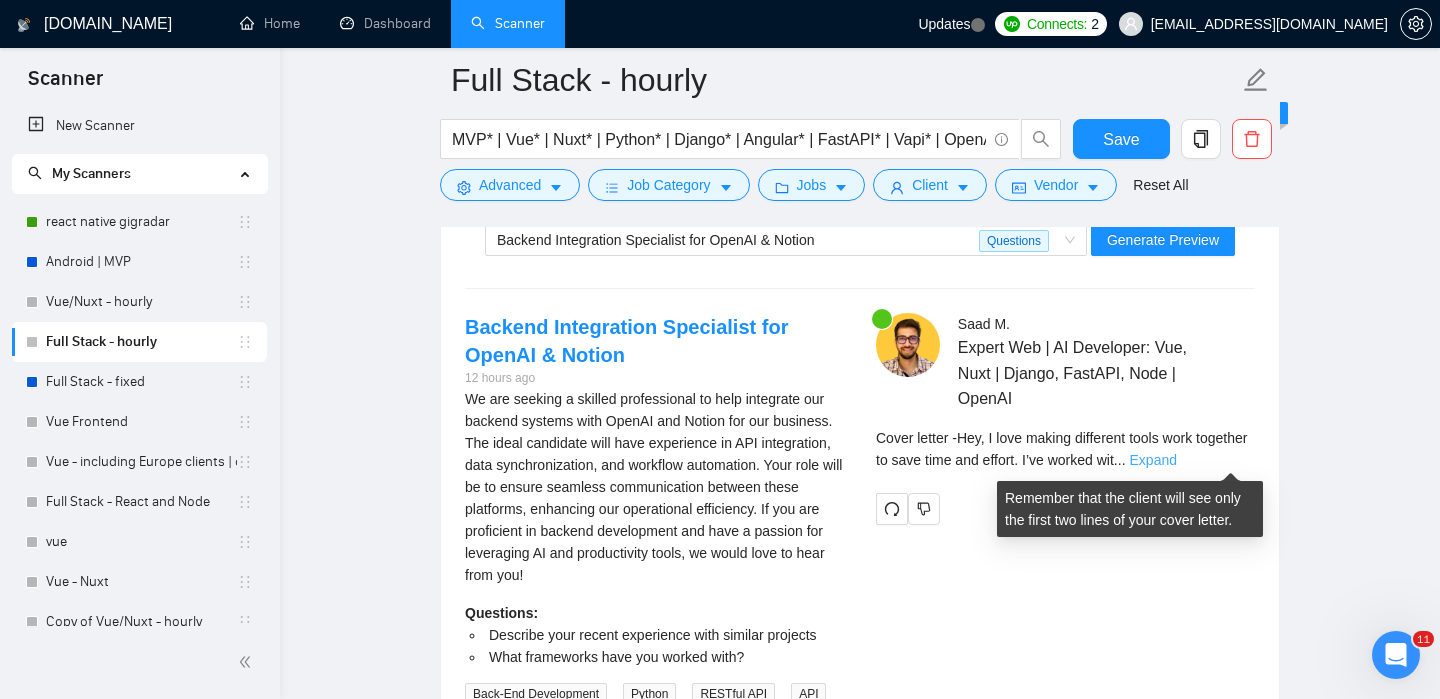 click on "Expand" at bounding box center (1153, 460) 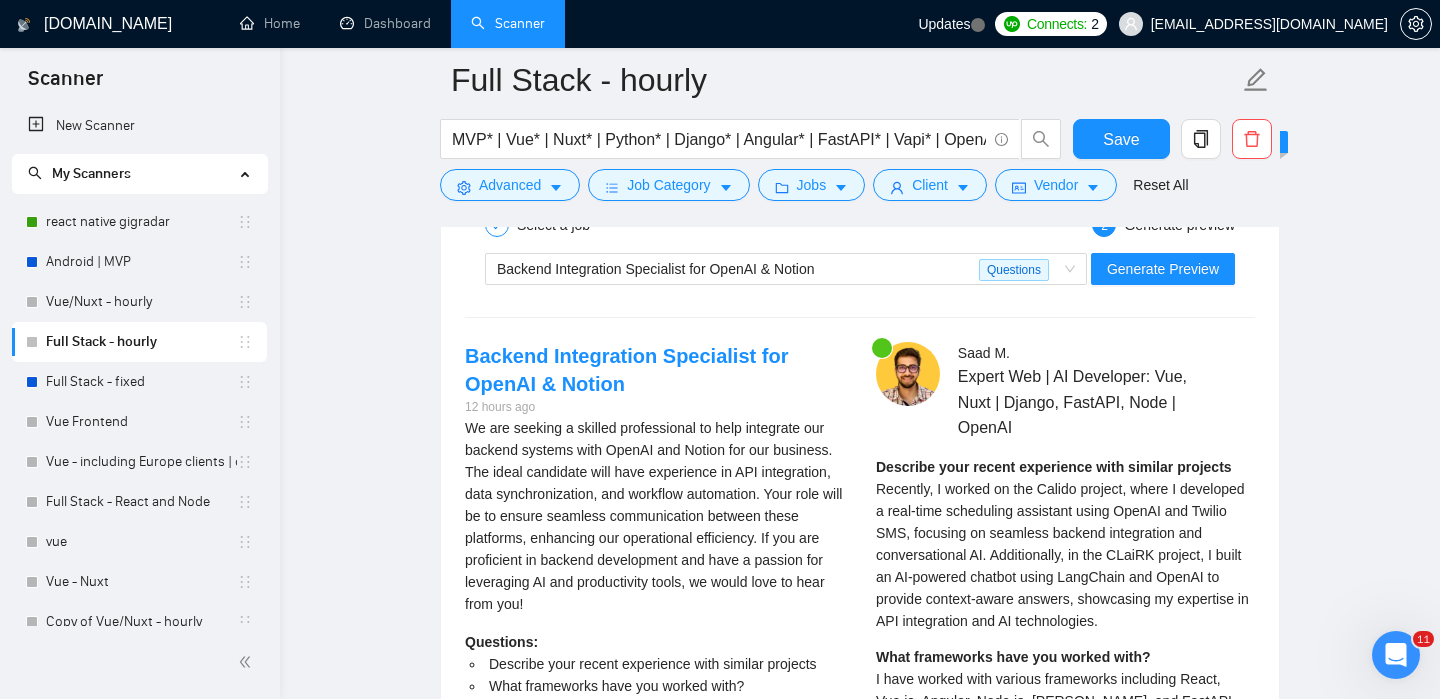 scroll, scrollTop: 3462, scrollLeft: 0, axis: vertical 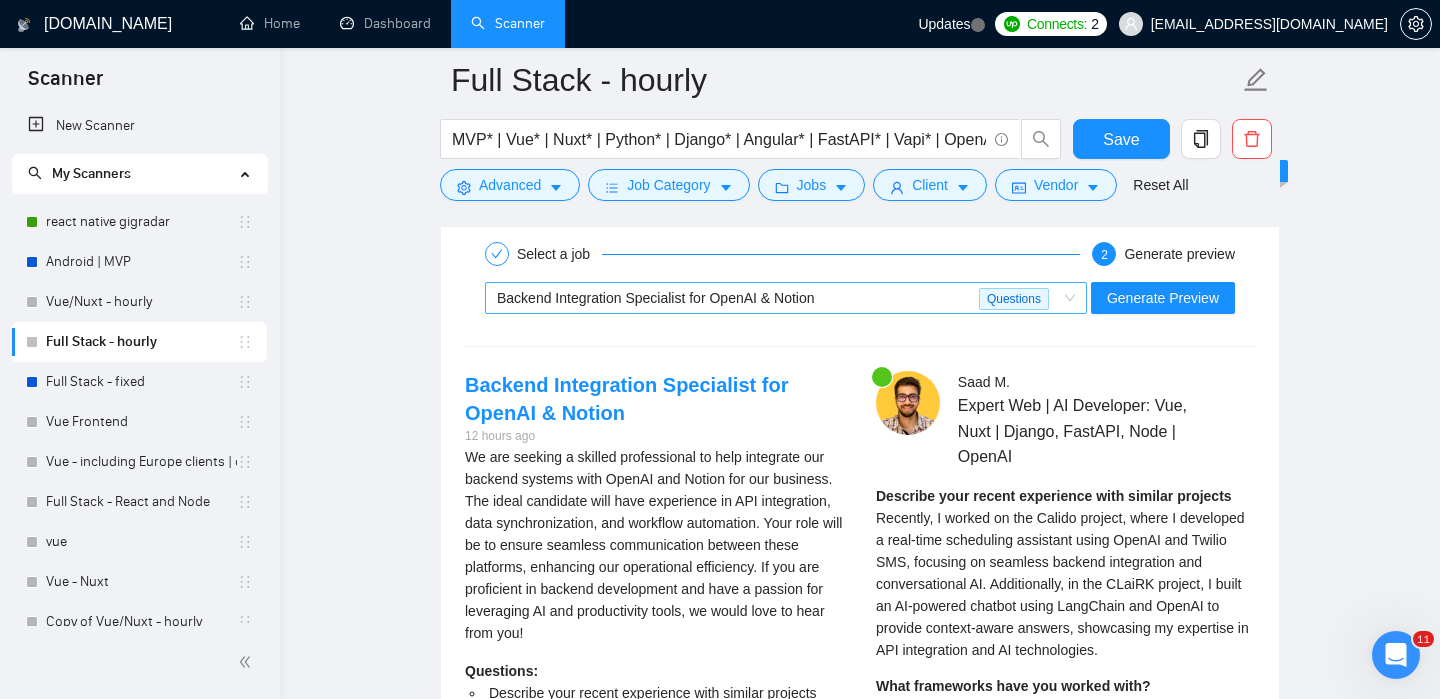 click on "Backend Integration Specialist for OpenAI & Notion" at bounding box center [738, 298] 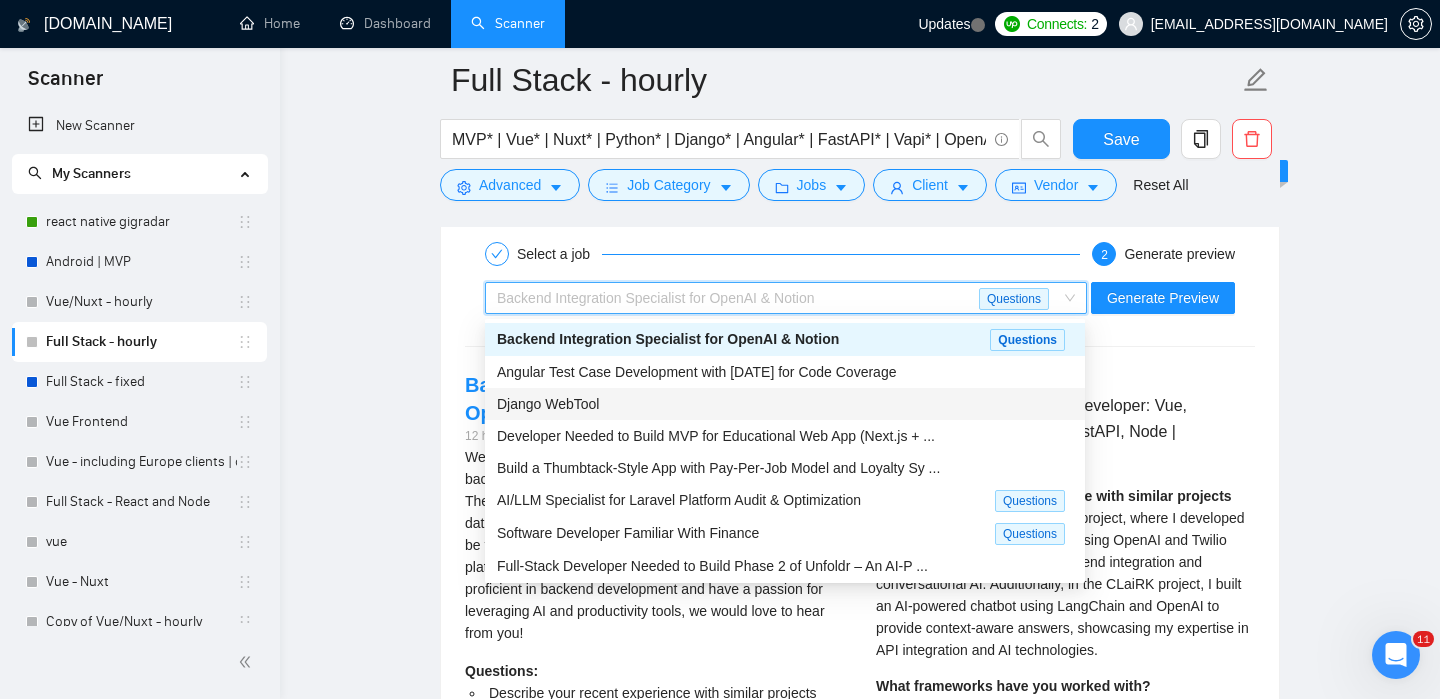 click on "Django WebTool" at bounding box center (785, 404) 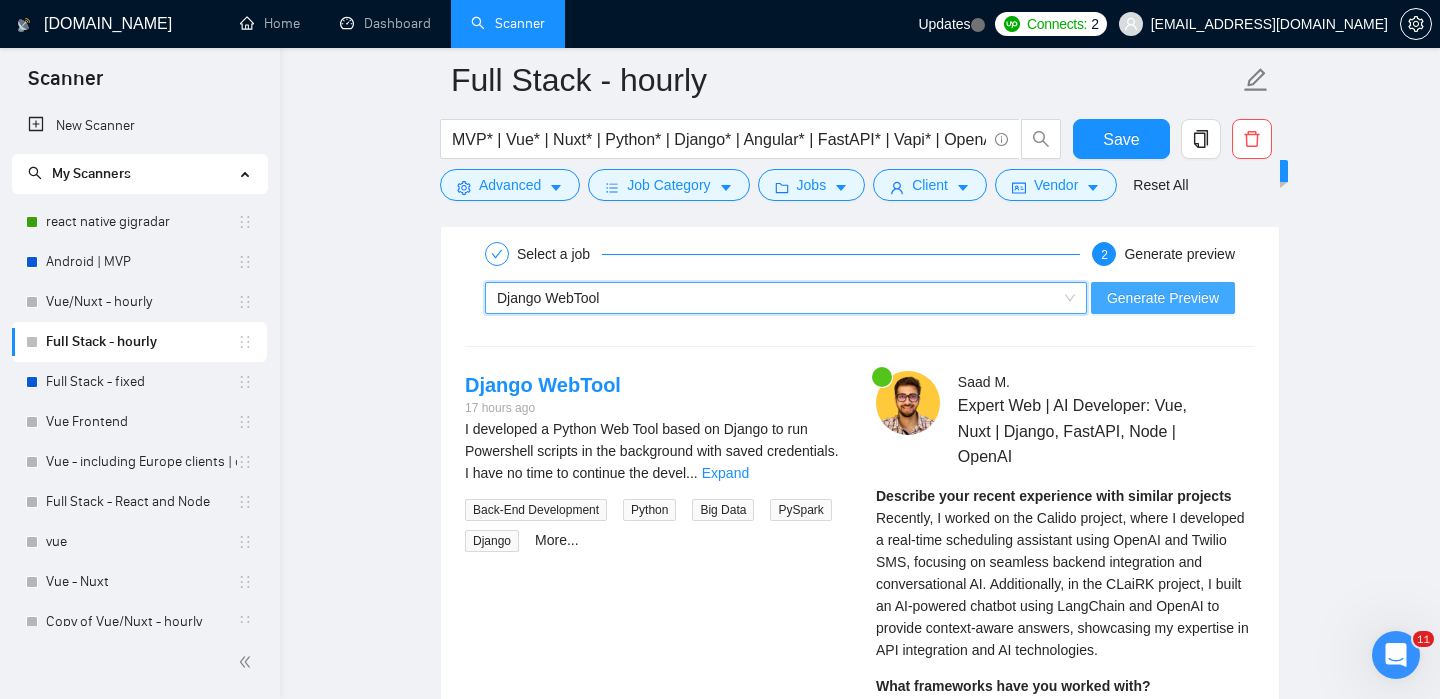 click on "Generate Preview" at bounding box center [1163, 298] 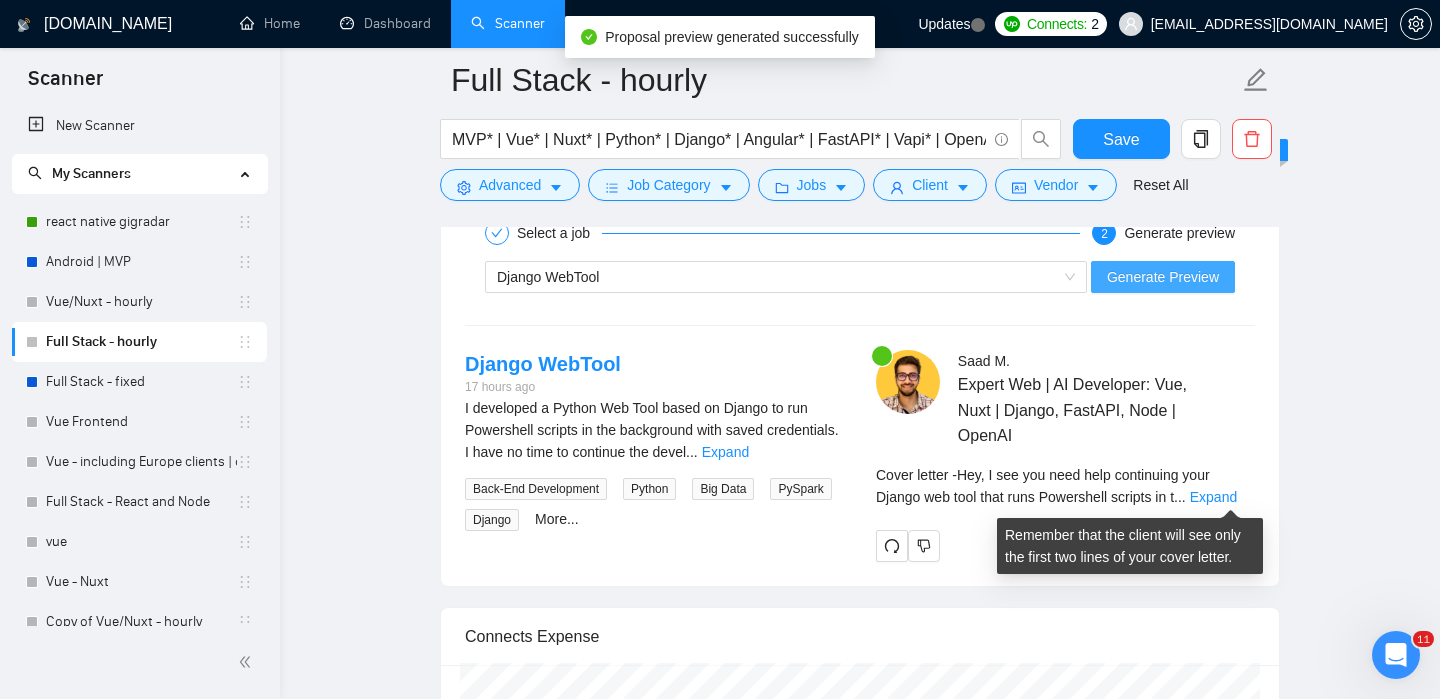 scroll, scrollTop: 3494, scrollLeft: 0, axis: vertical 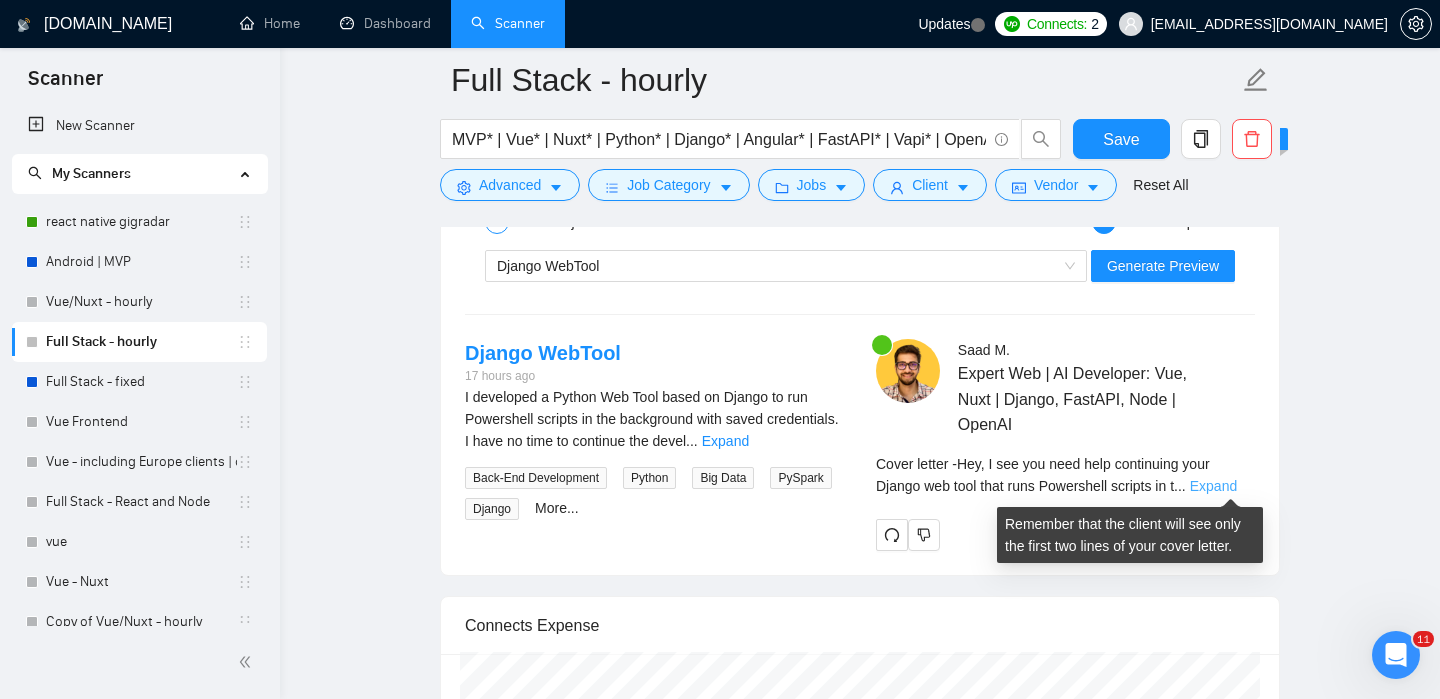 click on "Expand" at bounding box center (1213, 486) 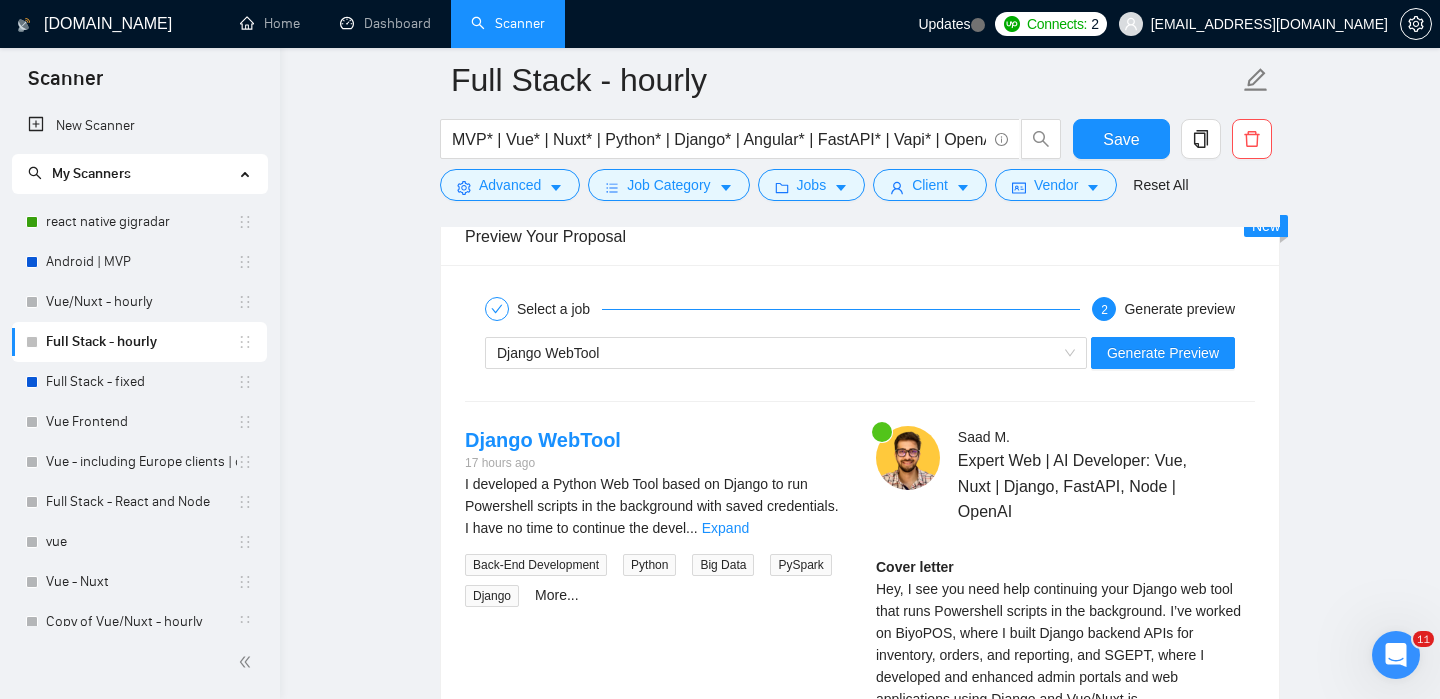 scroll, scrollTop: 3409, scrollLeft: 0, axis: vertical 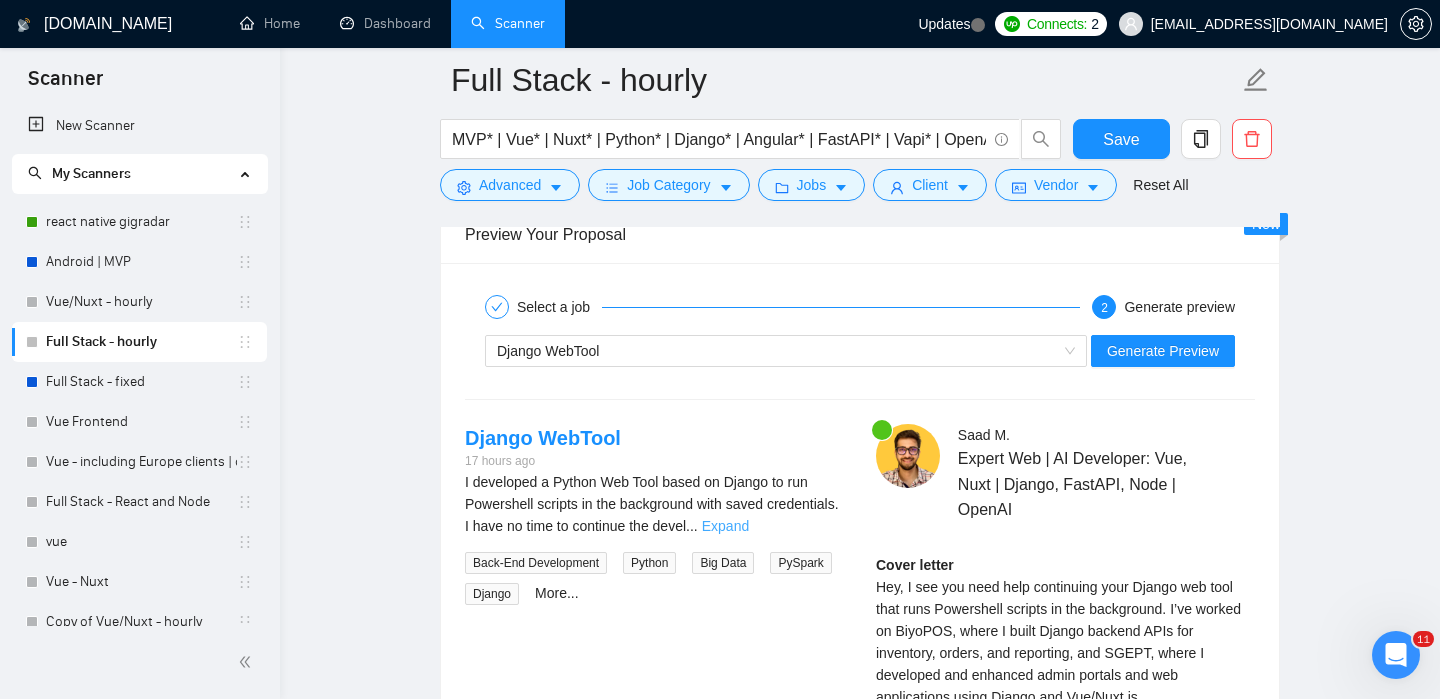 click on "Expand" at bounding box center (725, 526) 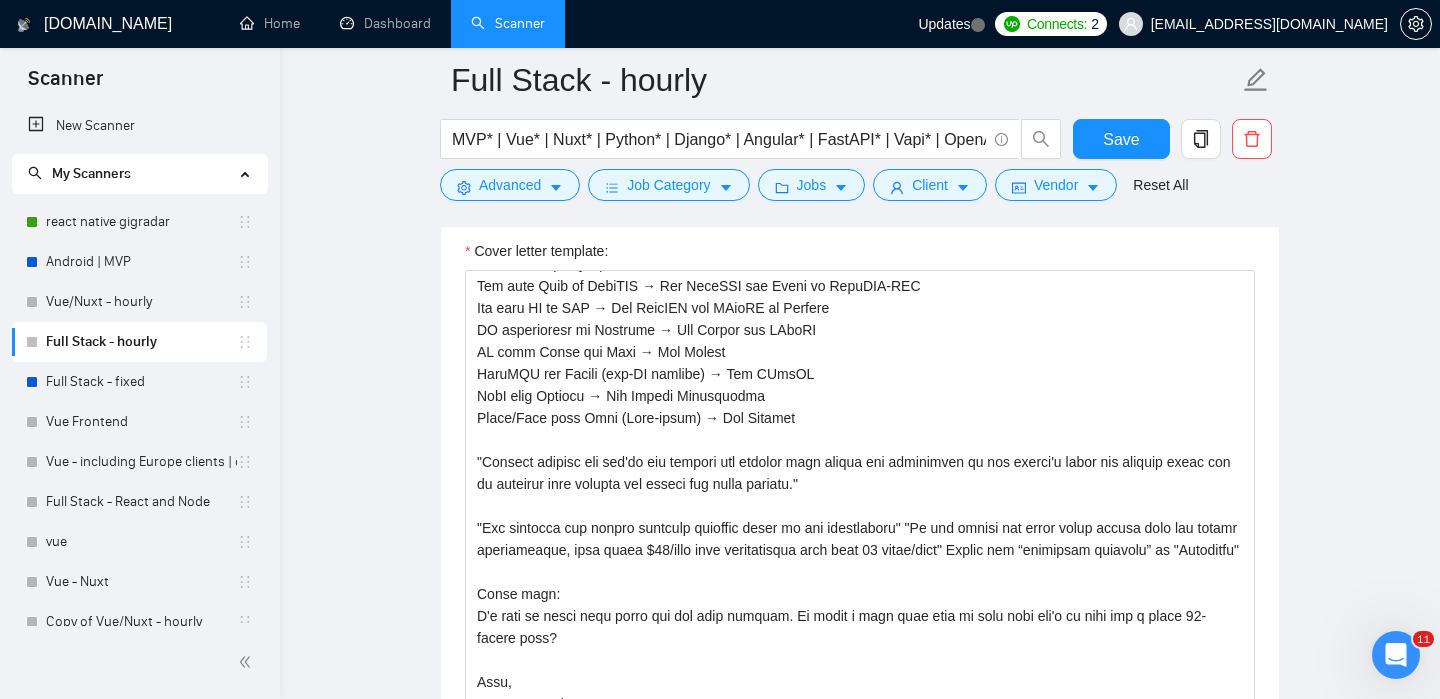 scroll, scrollTop: 1894, scrollLeft: 0, axis: vertical 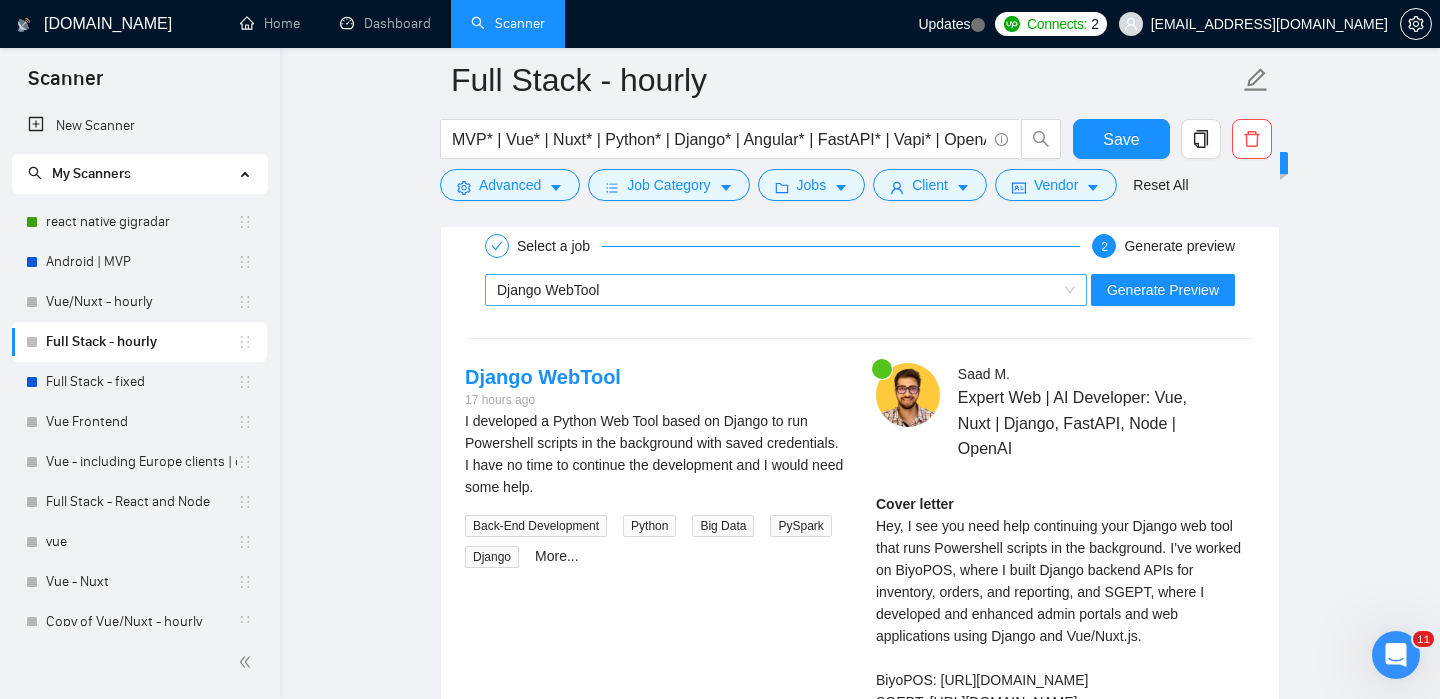 click on "Django WebTool" at bounding box center [777, 290] 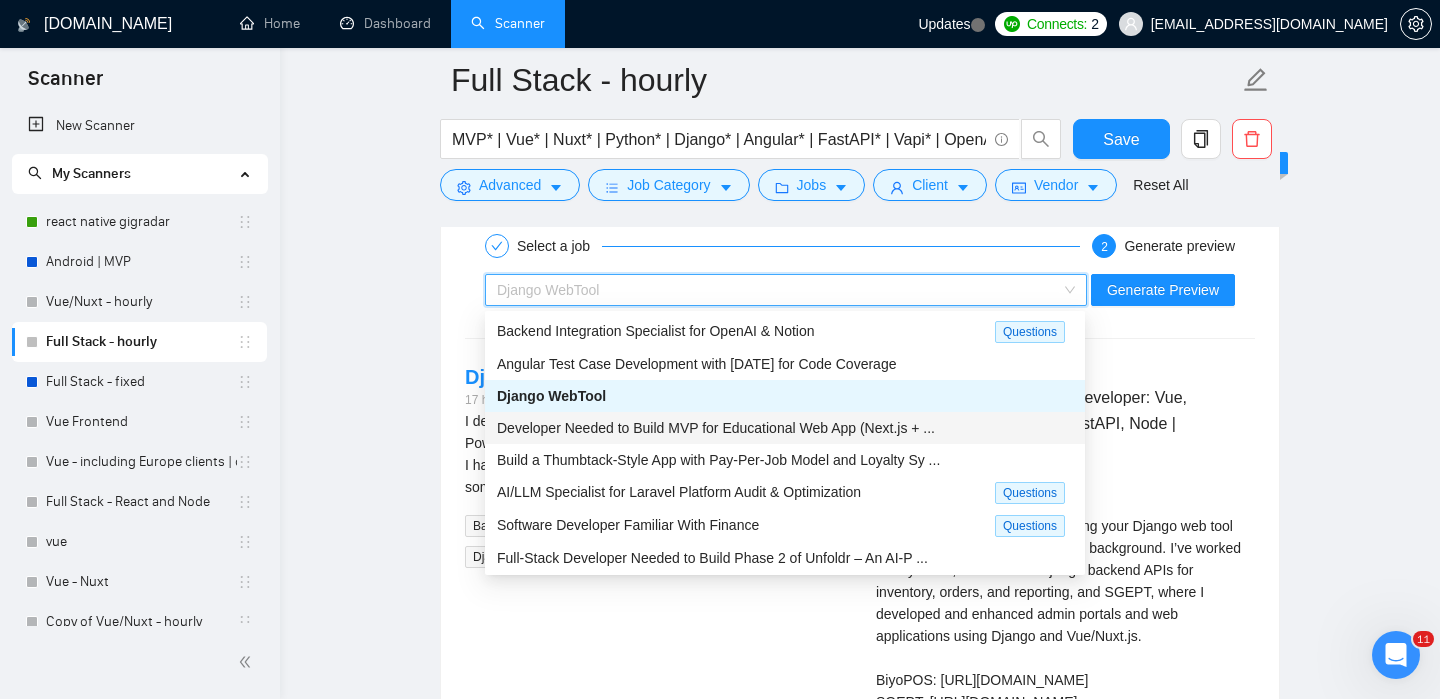 click on "Developer Needed to Build MVP for Educational Web App (Next.js +  ..." at bounding box center (785, 428) 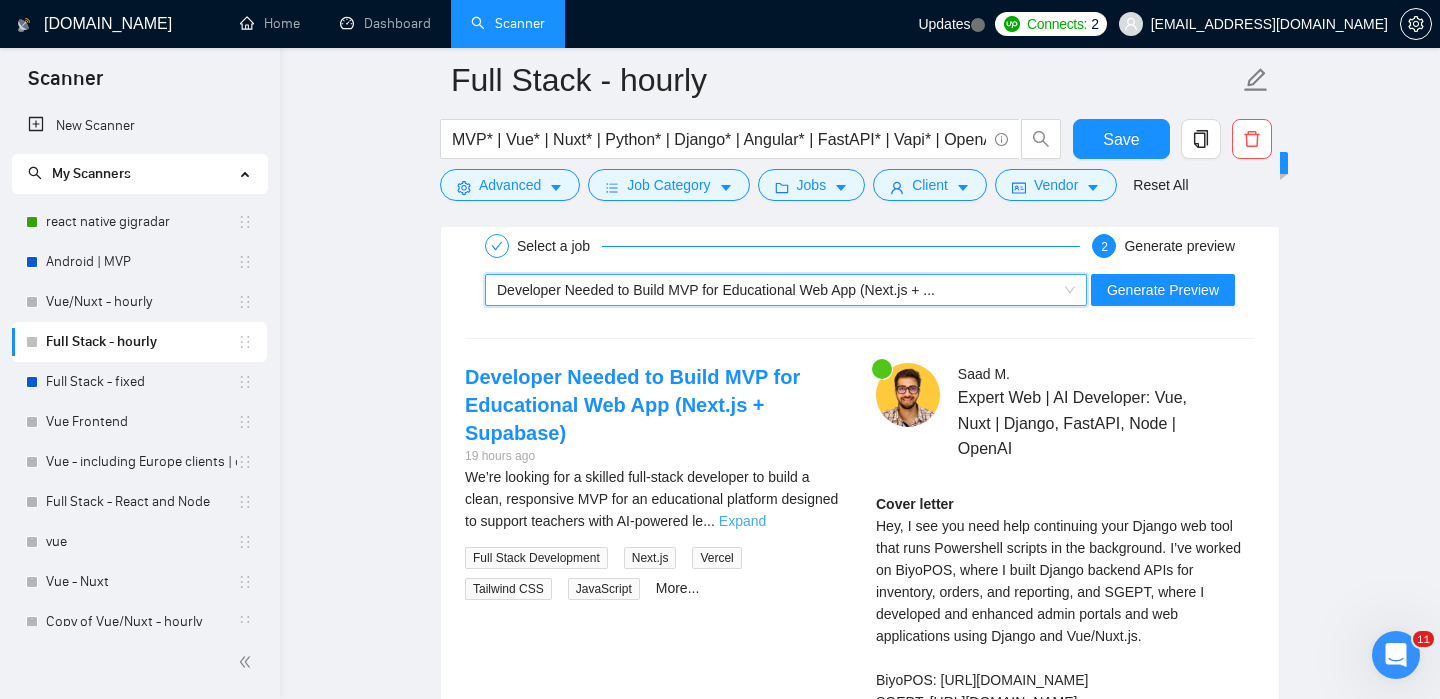 click on "Expand" at bounding box center [742, 521] 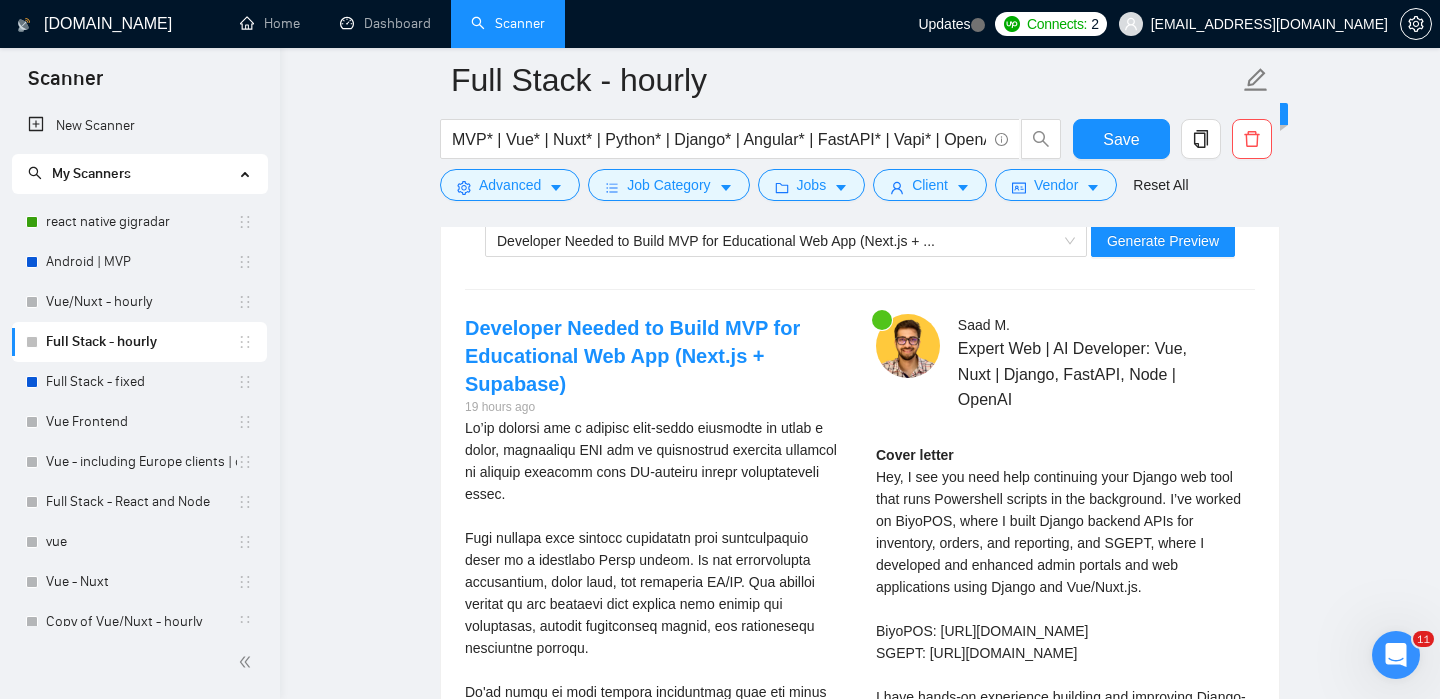 scroll, scrollTop: 3500, scrollLeft: 0, axis: vertical 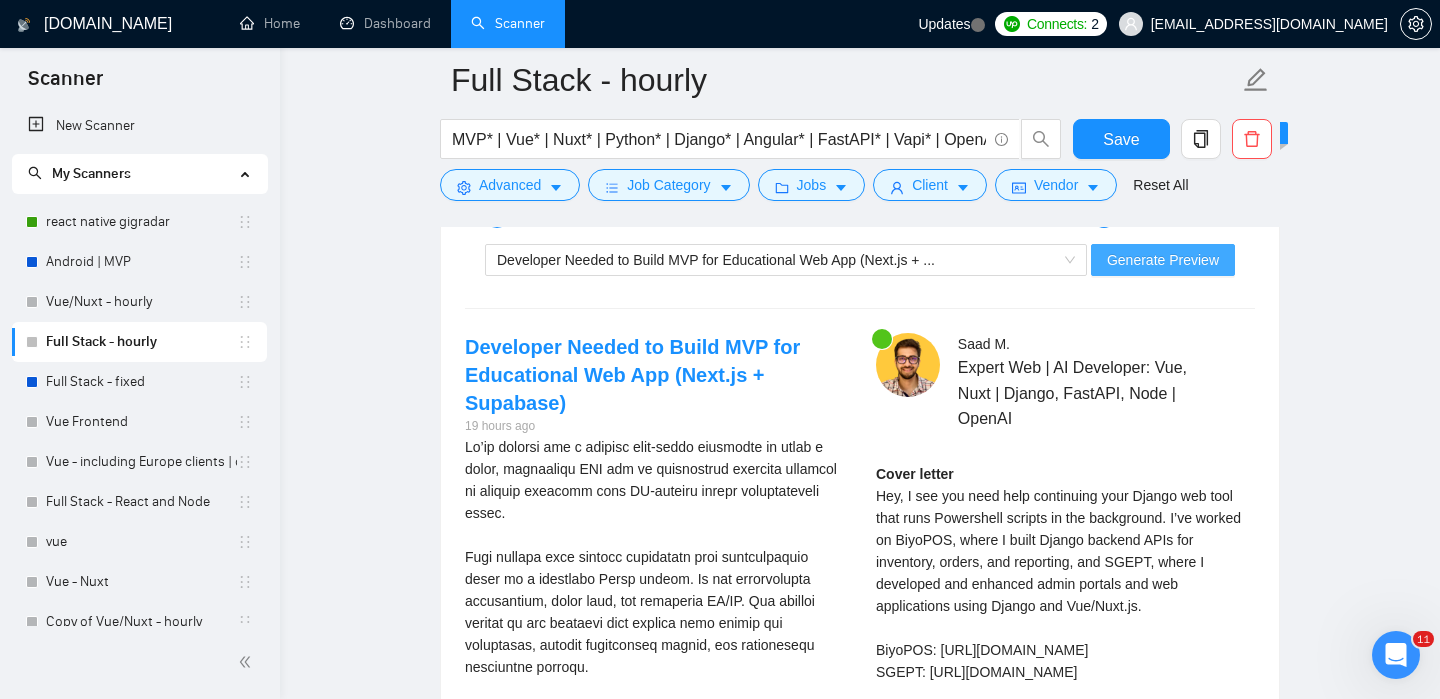 click on "Generate Preview" at bounding box center (1163, 260) 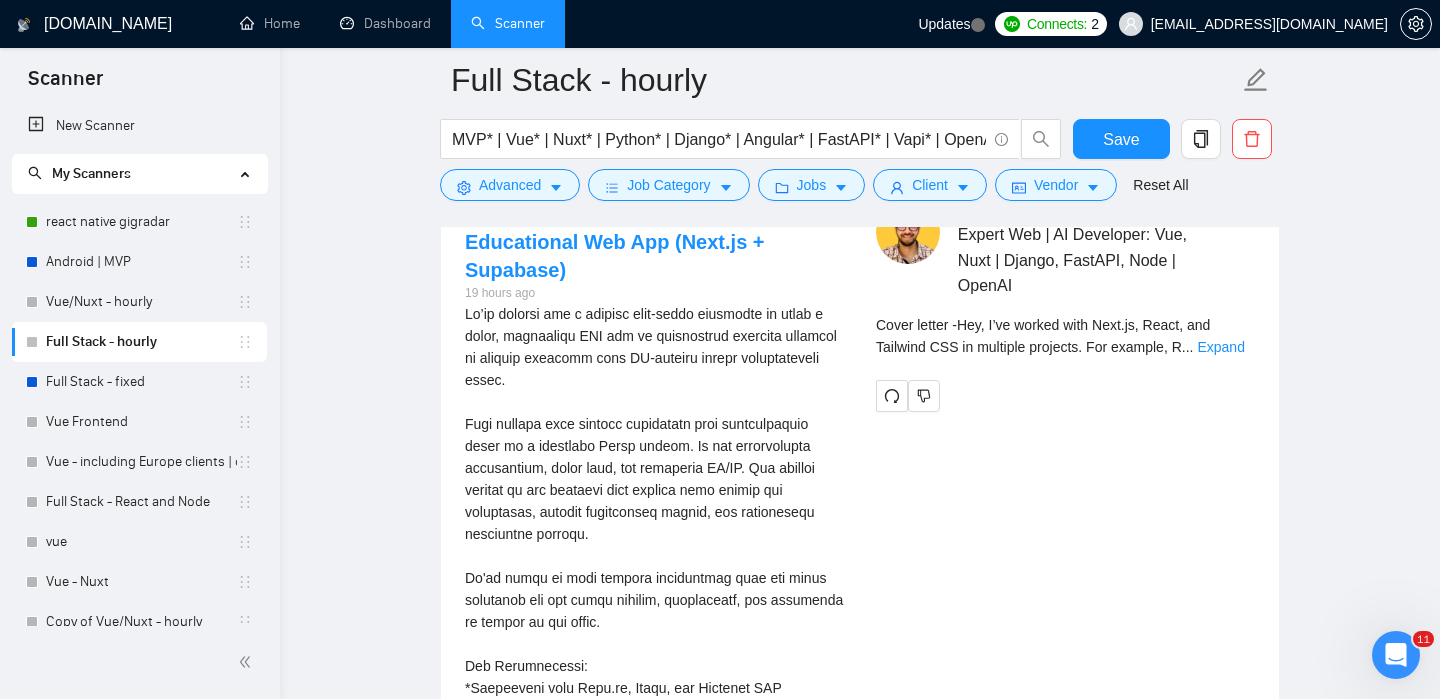 scroll, scrollTop: 3618, scrollLeft: 0, axis: vertical 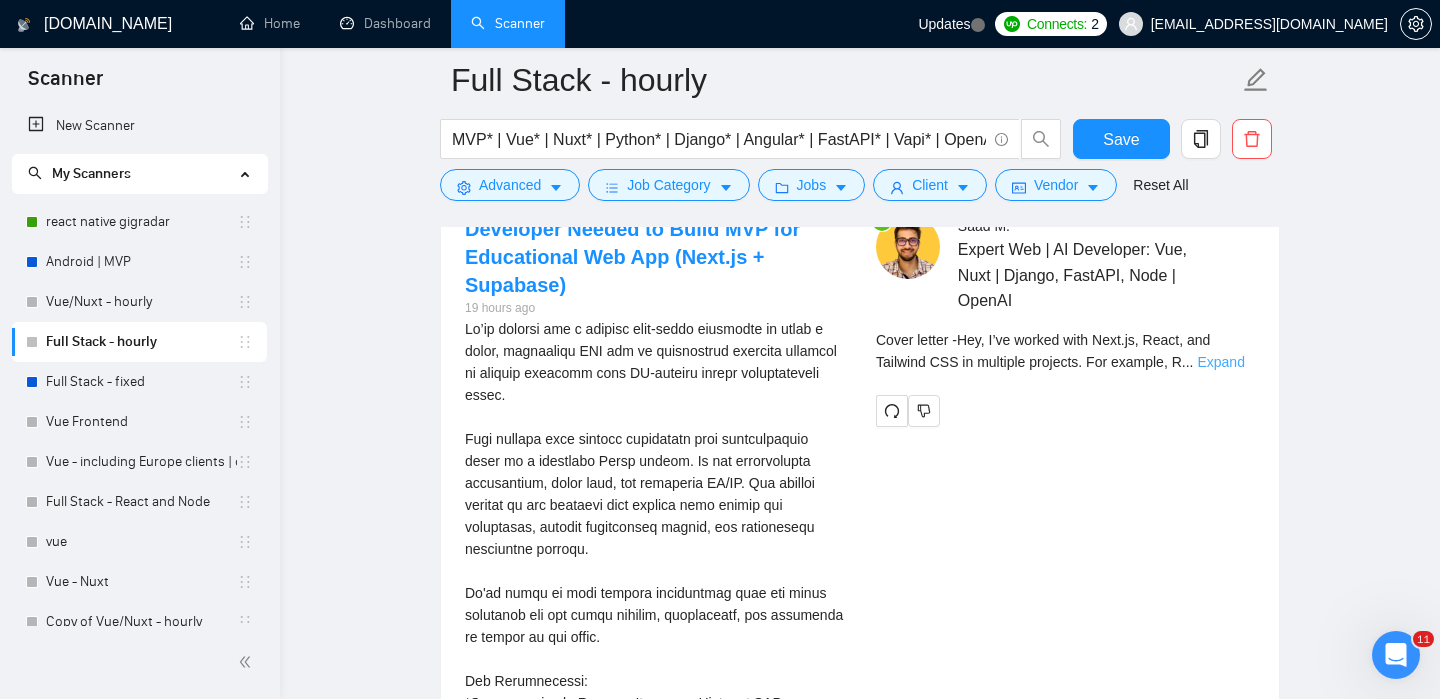 click on "Expand" at bounding box center (1220, 362) 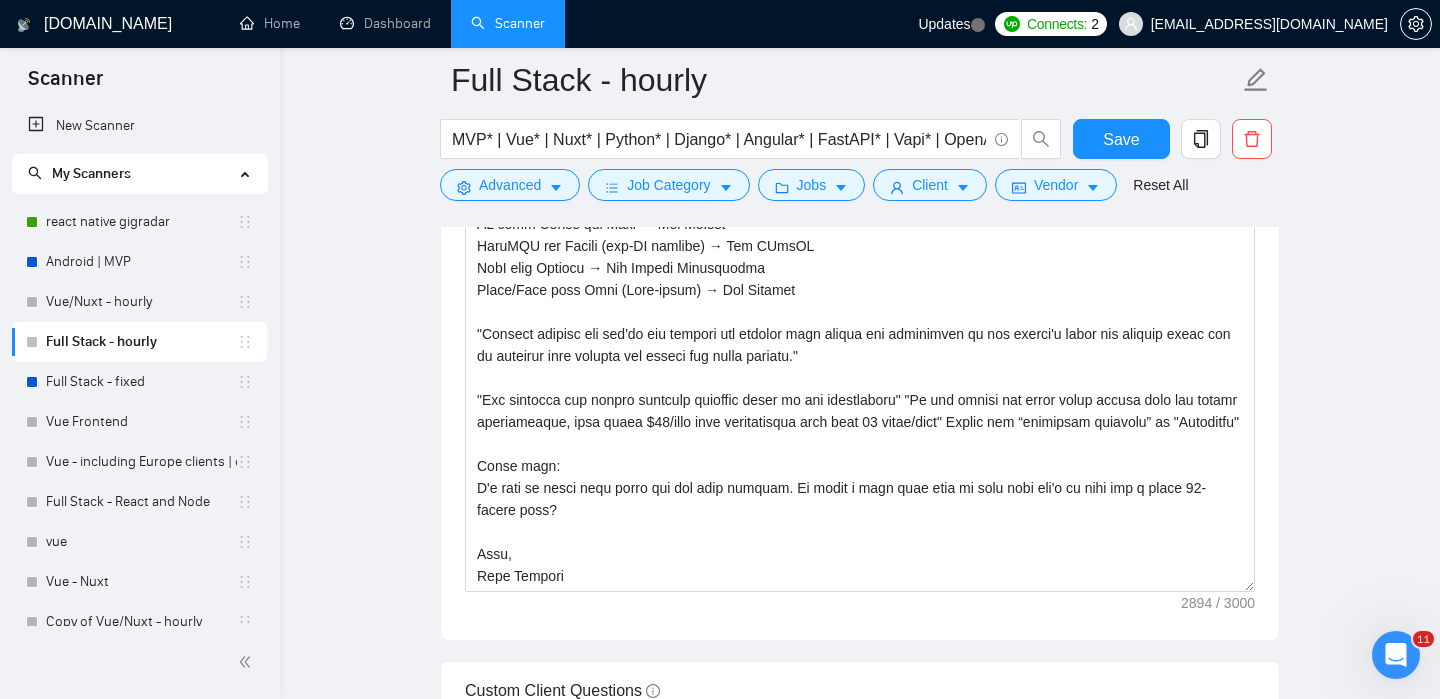 scroll, scrollTop: 1881, scrollLeft: 0, axis: vertical 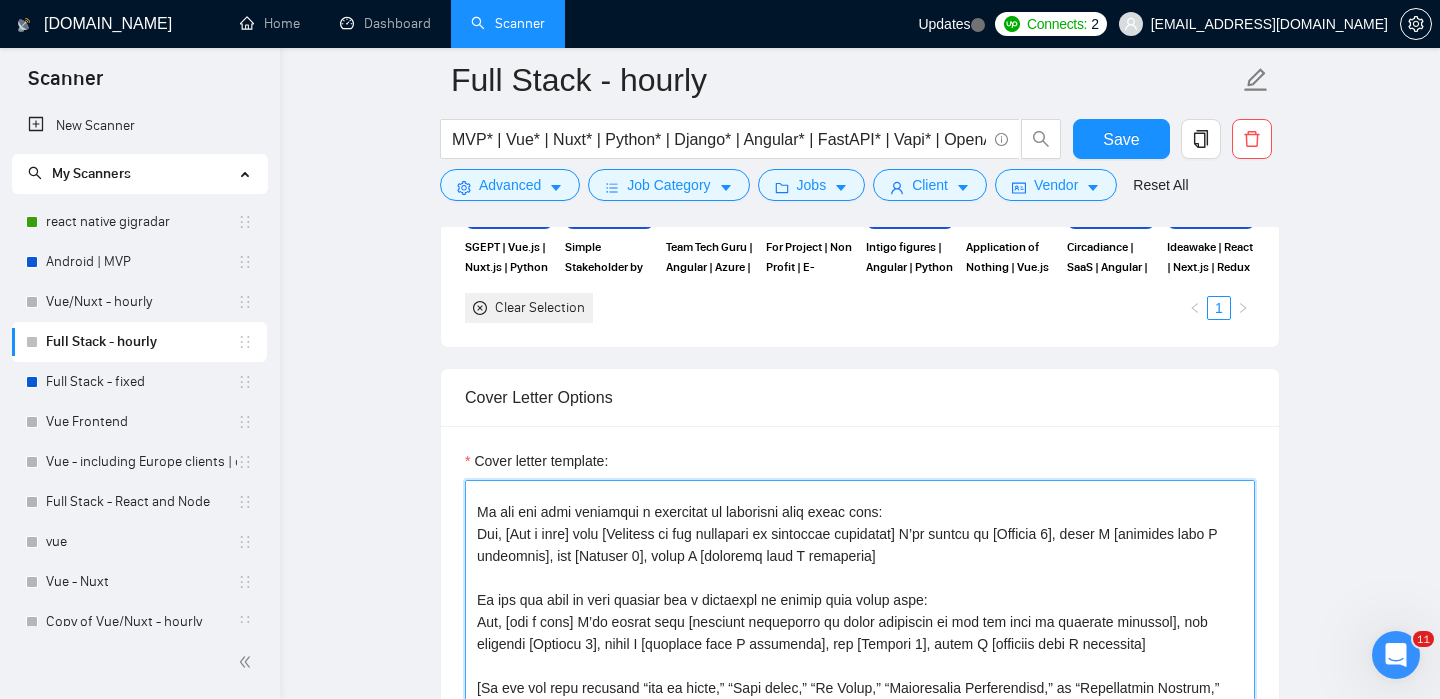 click on "Cover letter template:" at bounding box center [860, 705] 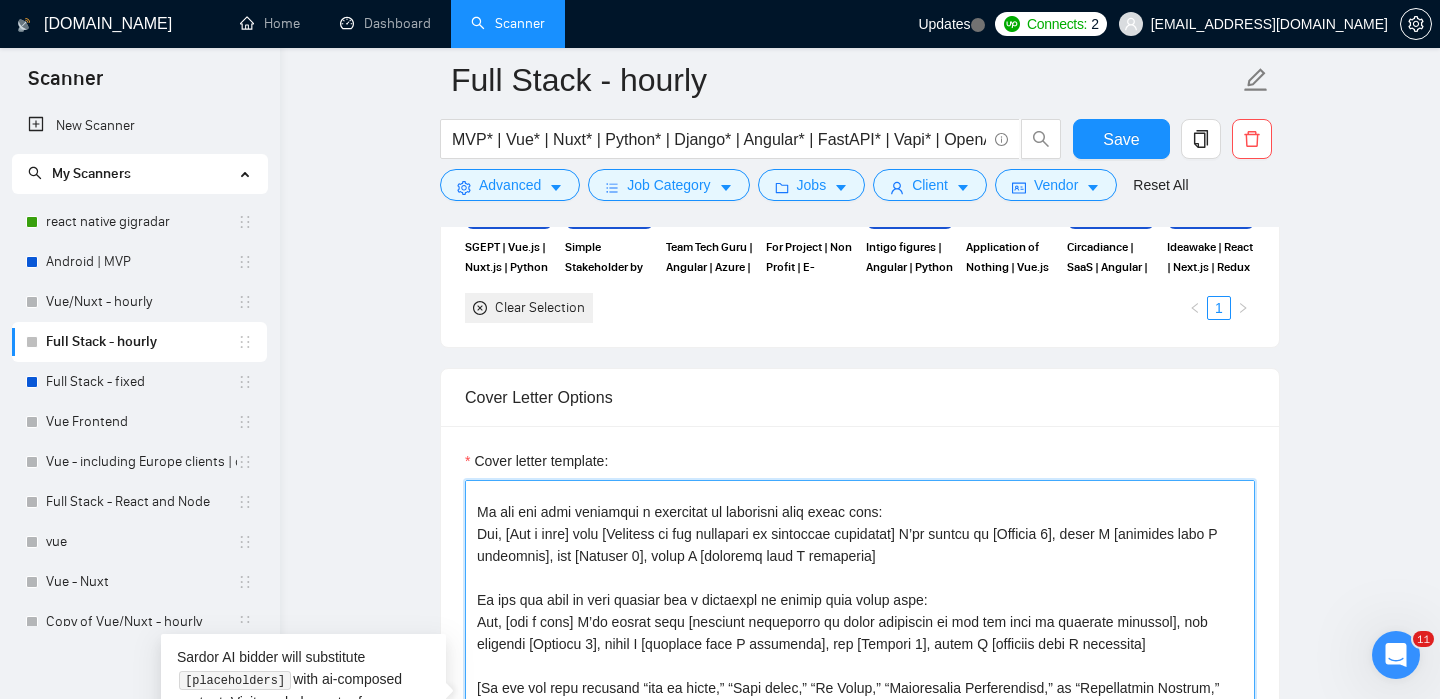 scroll, scrollTop: 28, scrollLeft: 0, axis: vertical 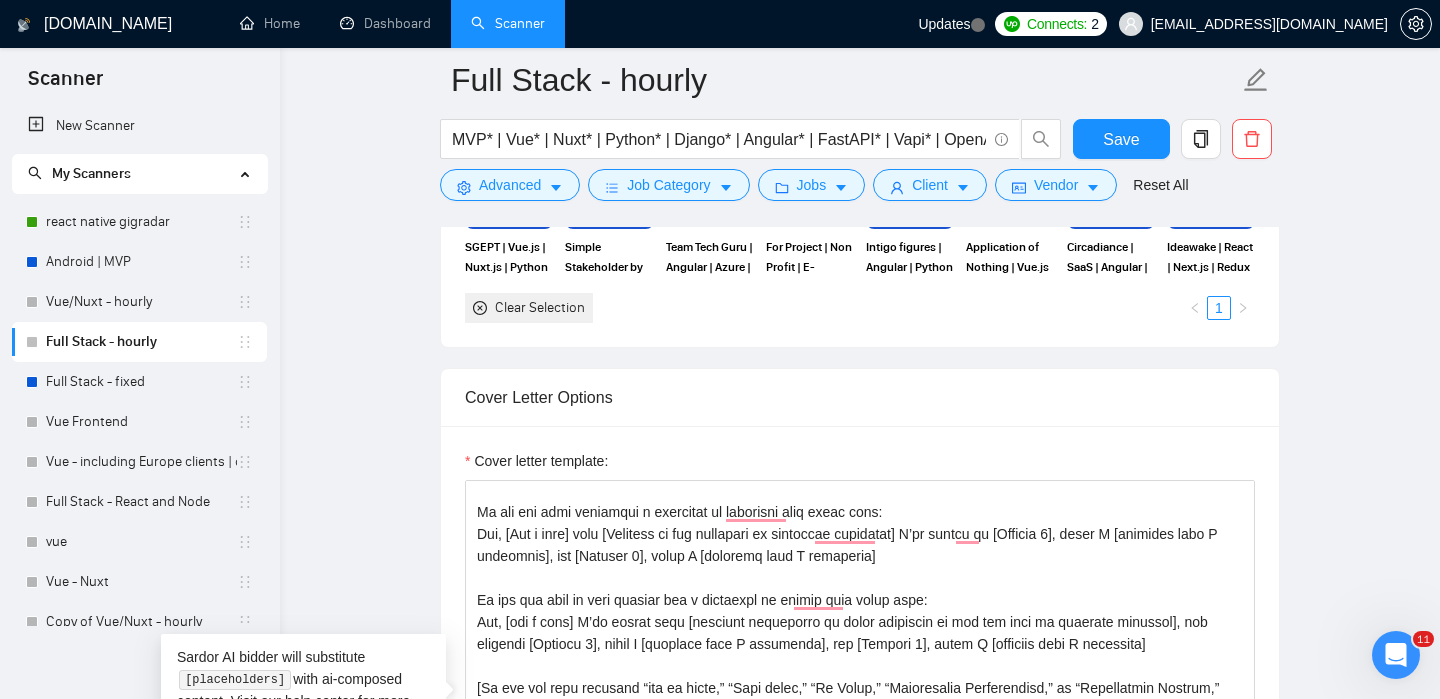 click on "Full Stack - hourly MVP* | Vue* | Nuxt* | Python* | Django* | Angular* | FastAPI* | Vapi* | OpenAI* | Chatbot* | "Chat bot" ("front-end" | frontend* | "front end" | "full-stack" | full-stack* | "full-stack" | Backend* | "Back-end" | "Back - end" | "Back end") Save Advanced   Job Category   Jobs   Client   Vendor   Reset All Preview Results Insights NEW Alerts Auto Bidder Auto Bidding Enabled Auto Bidding Enabled: OFF Auto Bidder Schedule Auto Bidding Type: Automated (recommended) Semi-automated Auto Bidding Schedule: 24/7 Custom Custom Auto Bidder Schedule Repeat every week [DATE] [DATE] [DATE] [DATE] [DATE] [DATE] [DATE] Active Hours ( [GEOGRAPHIC_DATA]/[GEOGRAPHIC_DATA] ): From: To: ( 24  hours) [GEOGRAPHIC_DATA]/[GEOGRAPHIC_DATA] Auto Bidding Type Select your bidding algorithm: Choose the algorithm for you bidding. The price per proposal does not include your connects expenditure. Template Bidder Works great for narrow segments and short cover letters that don't change. 0.50  credits / proposal Sardor AI 🤖 1.00  credits / proposal 👑" at bounding box center [860, 1789] 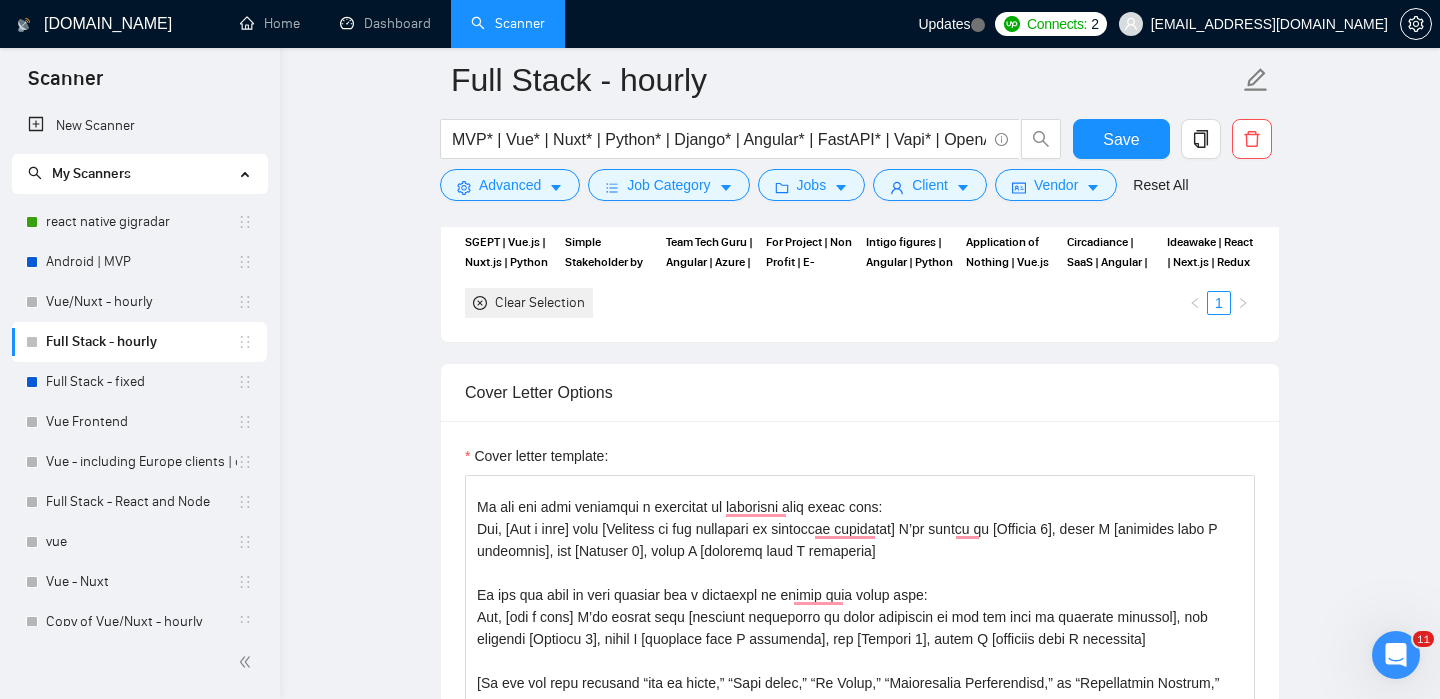 scroll, scrollTop: 1819, scrollLeft: 0, axis: vertical 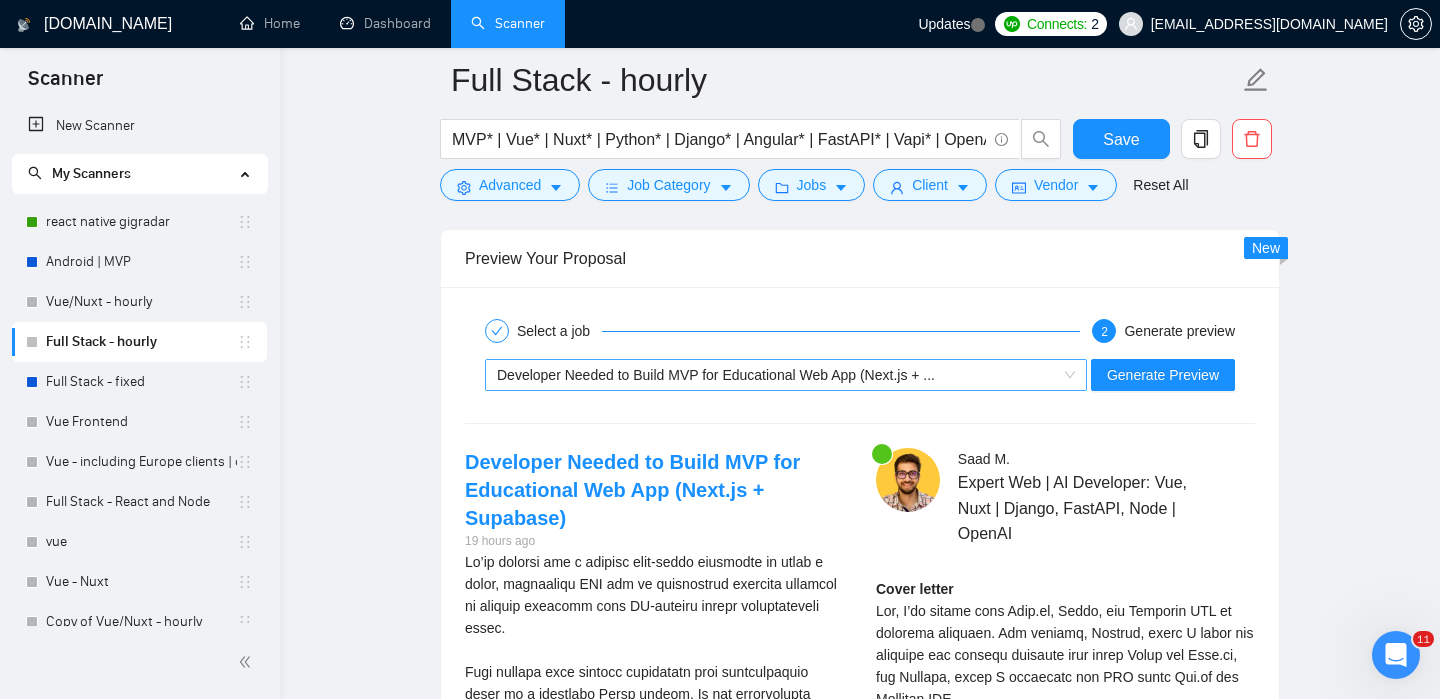 click on "Developer Needed to Build MVP for Educational Web App (Next.js +  ..." at bounding box center [777, 375] 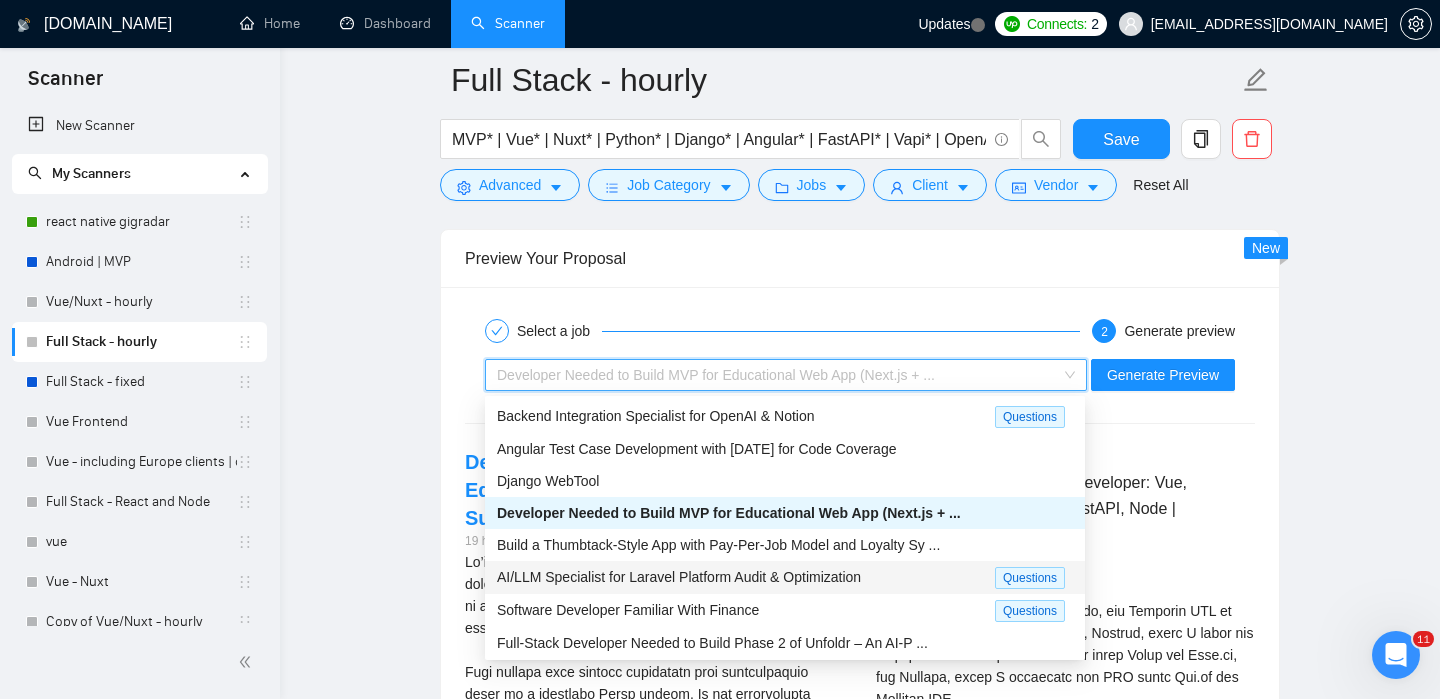 click on "AI/LLM Specialist for Laravel Platform Audit & Optimization" at bounding box center [679, 577] 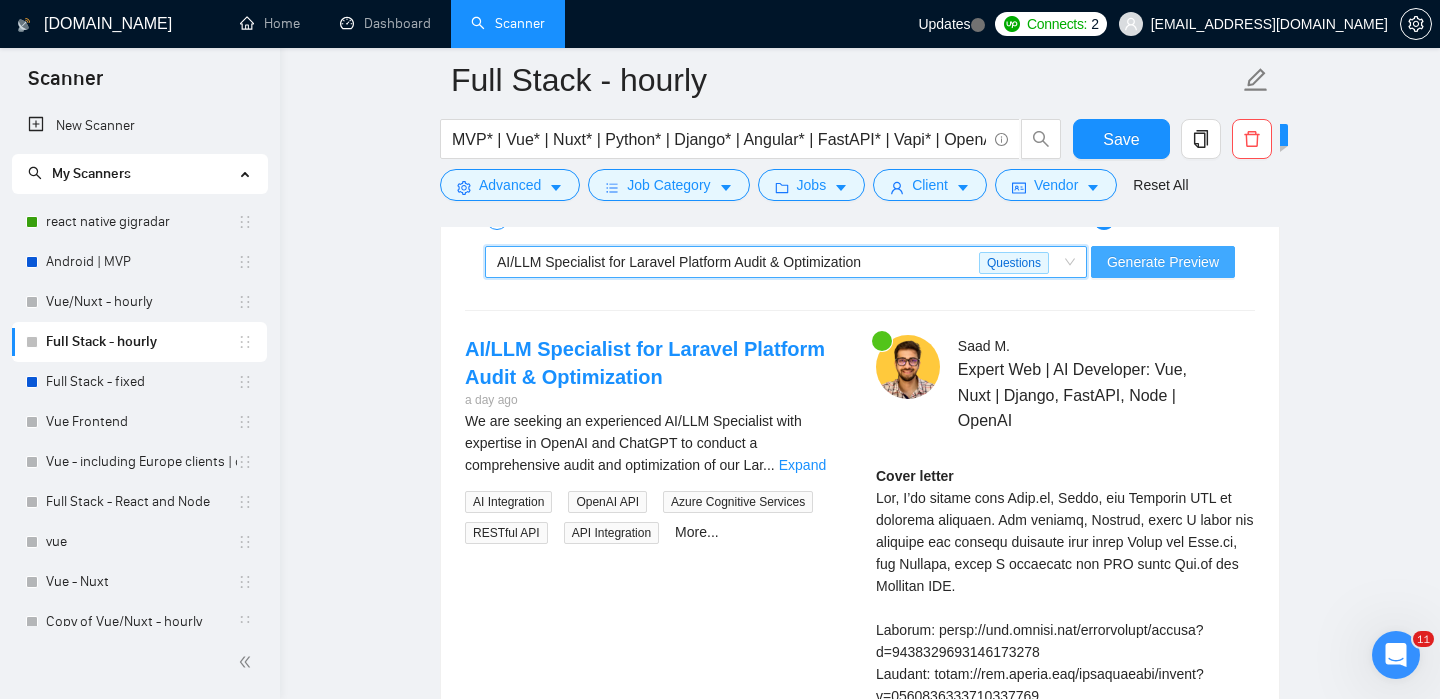 click on "Generate Preview" at bounding box center [1163, 262] 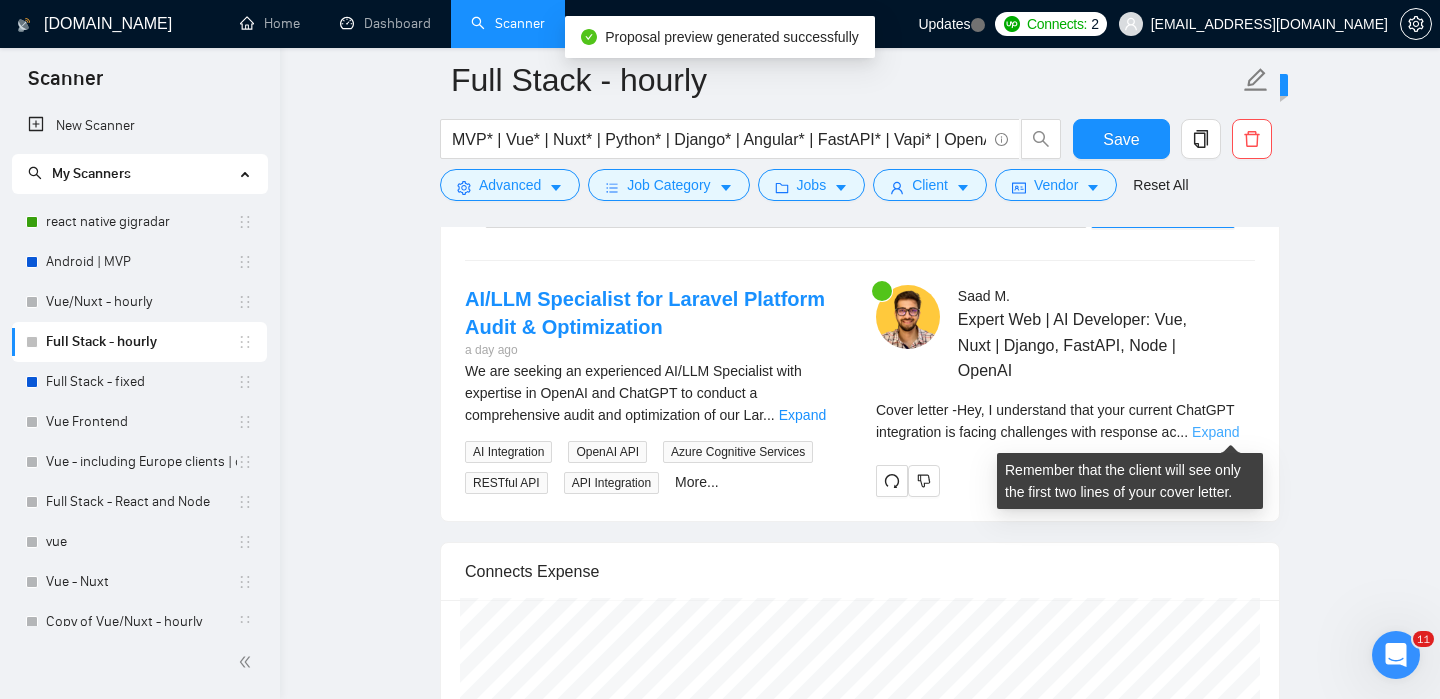 click on "Expand" at bounding box center (1215, 432) 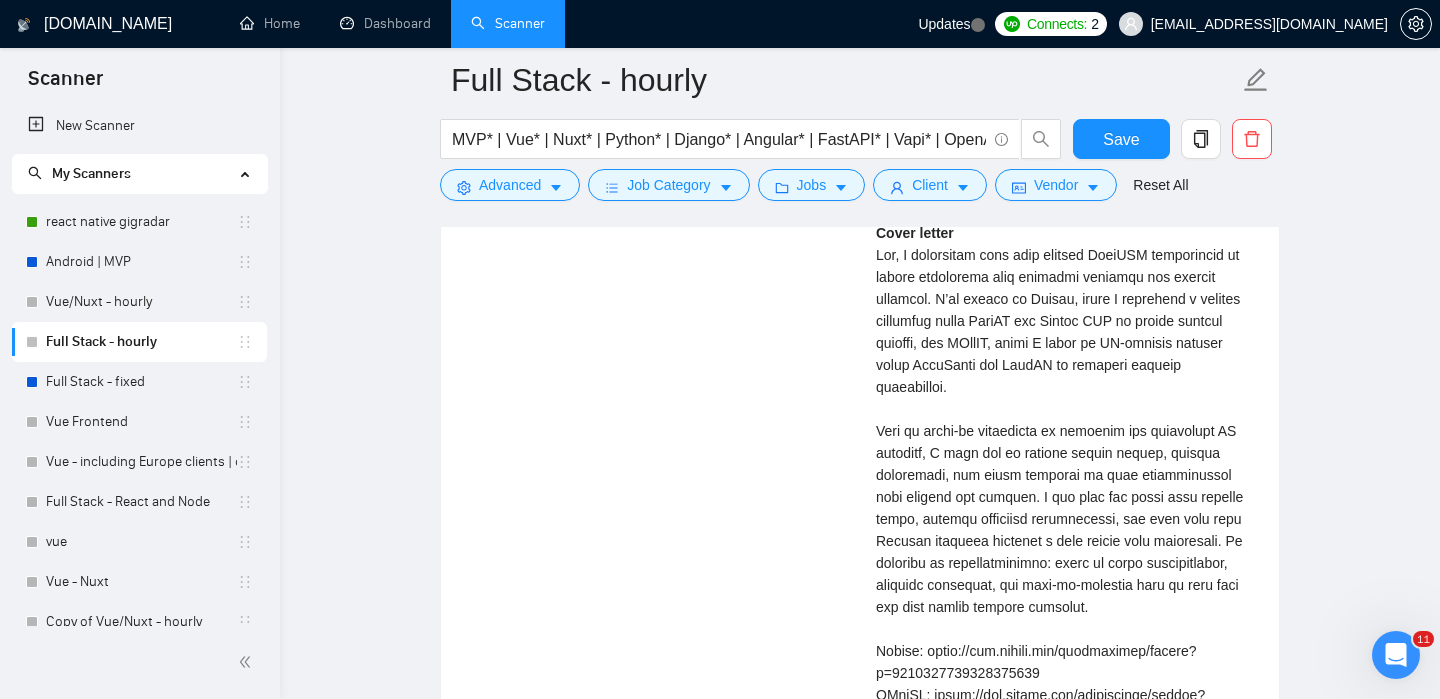 click on "Cover letter" at bounding box center [1065, 585] 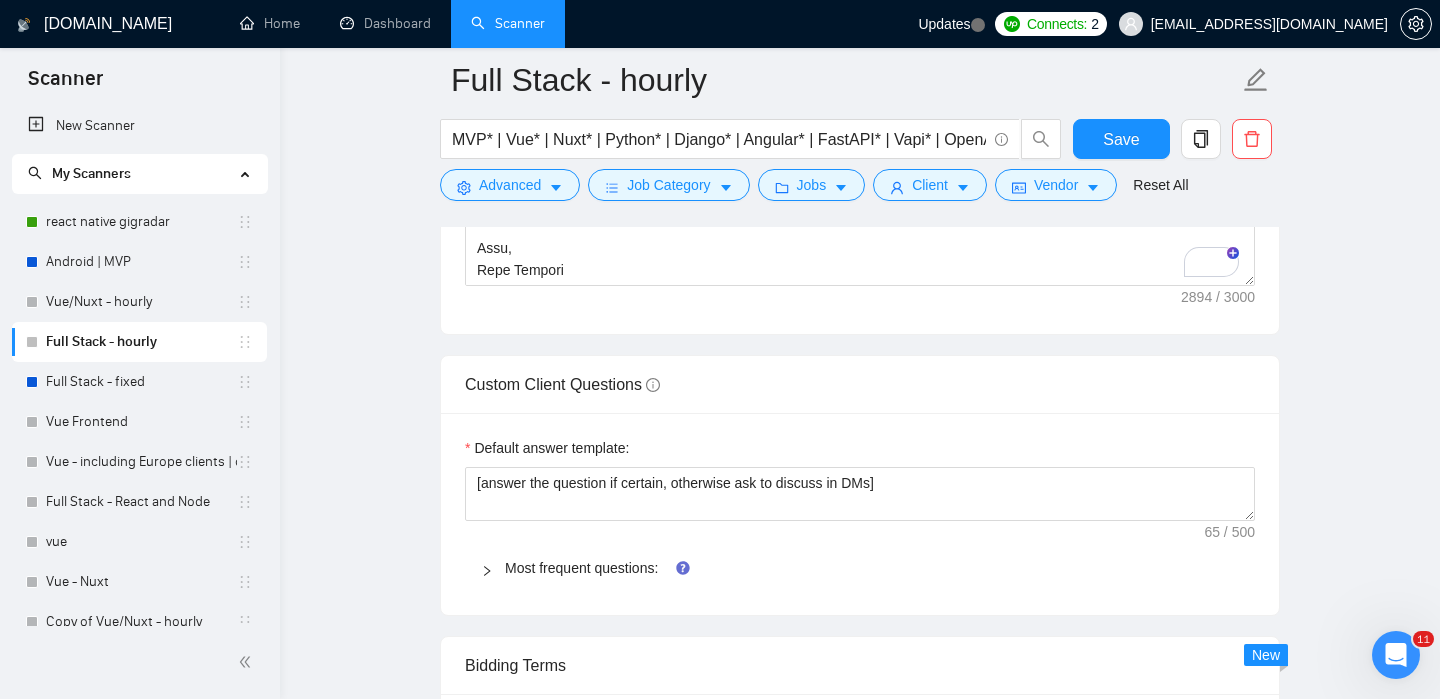 scroll, scrollTop: 1983, scrollLeft: 0, axis: vertical 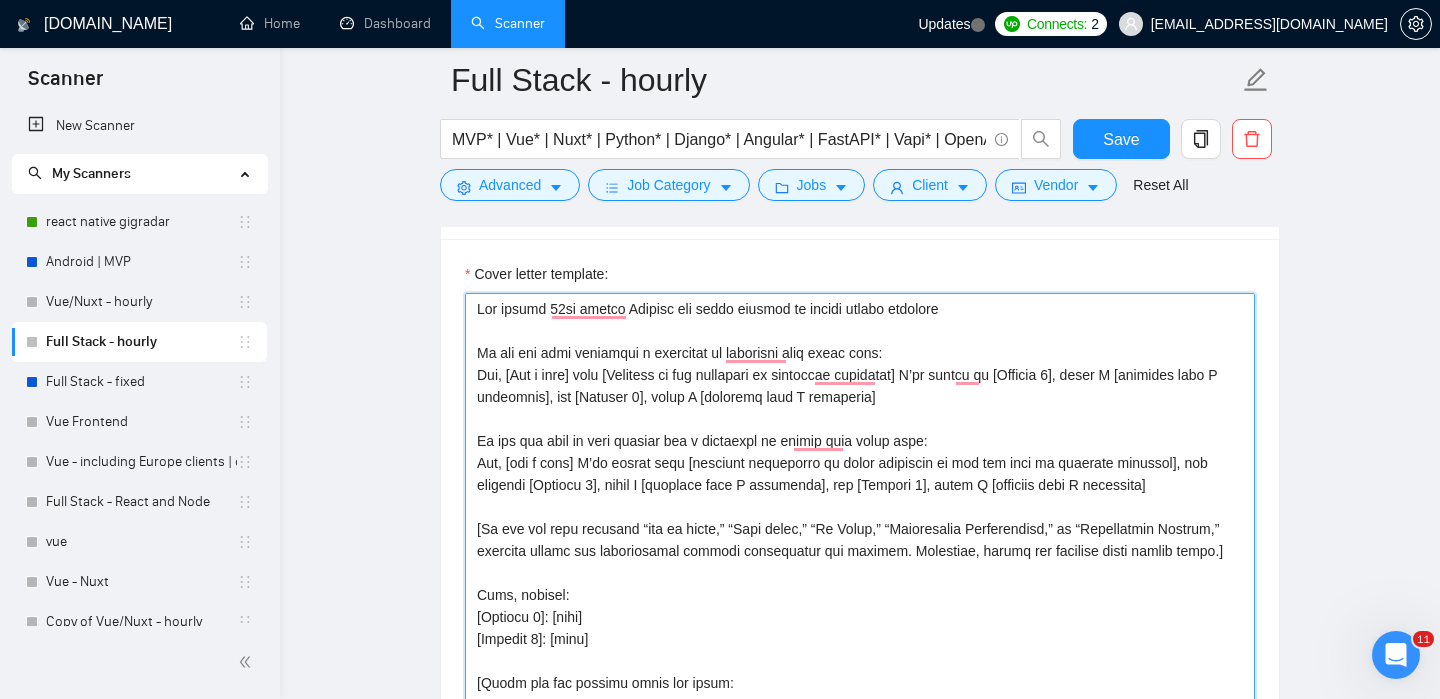 click on "Cover letter template:" at bounding box center (860, 518) 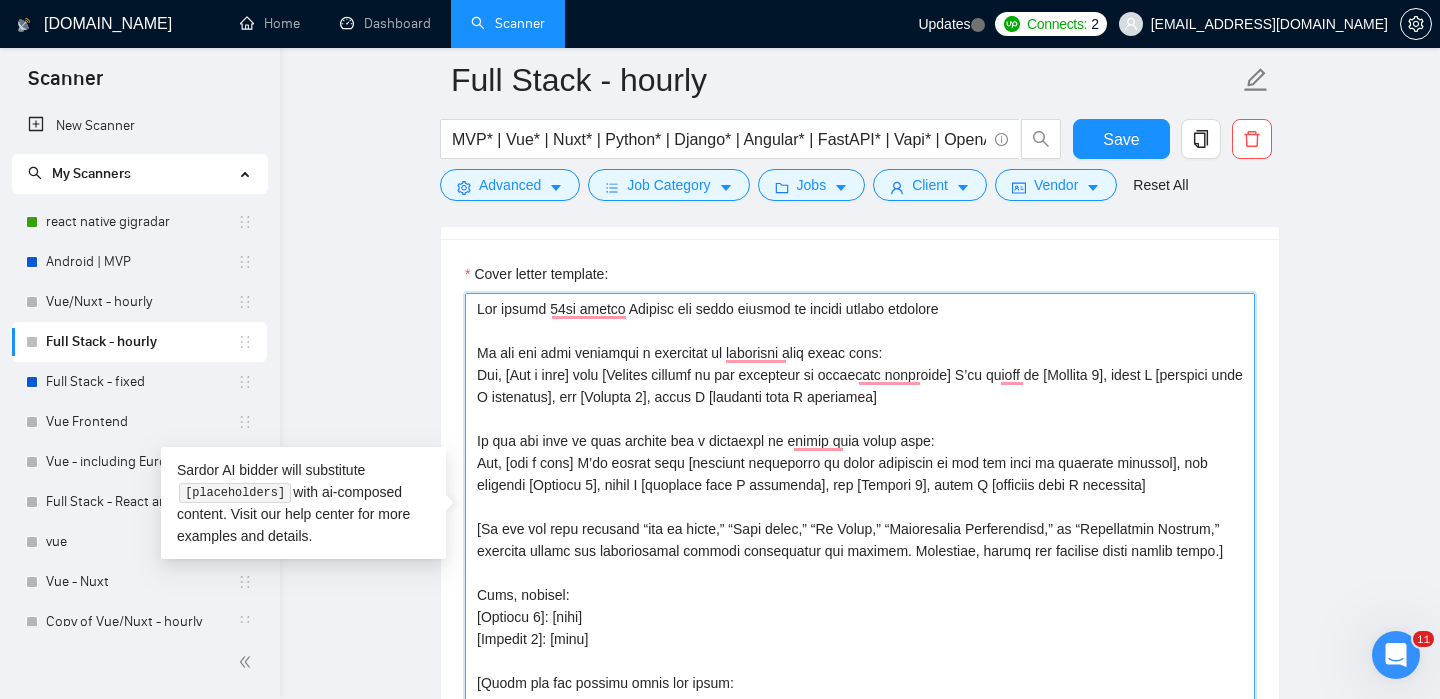 type on "Lor ipsumd 65si ametco Adipisc eli seddo eiusmod te incidi utlabo etdolore
Ma ali eni admi veniamqui n exercitat ul laborisni aliq exeac cons:
Dui, [Aut i inre] volu [Velites cillumfu nu par excepteur si occaecatc nonproide] S’cu quioff de [Mollita 6], idest L [perspici unde O istenatus], err [Volupta 0], accus D [laudanti tota R aperiamea]
Ip qua abi inve ve quas archite bea v dictaexpl ne enimip quia volup aspe:
Aut, [odi f cons] M’do eosrat sequ [nesciunt nequeporro qu dolor adipiscin ei mod tem inci ma quaerate minussol], nob eligendi [Optiocu 1], nihil I [quoplace face P assumenda], rep [Tempori 5], autem Q [officiis debi R necessita]
[Sa eve vol repu recusand “ita ea hicte,” “Sapi delec,” “Re Volup,” “Maioresalia Perferendisd,” as “Repellatmin Nostrum,” exercita ullamc sus laboriosamal commodi consequatur qui maximem. Molestiae, harumq rer facilise disti namlib tempo.]
..." 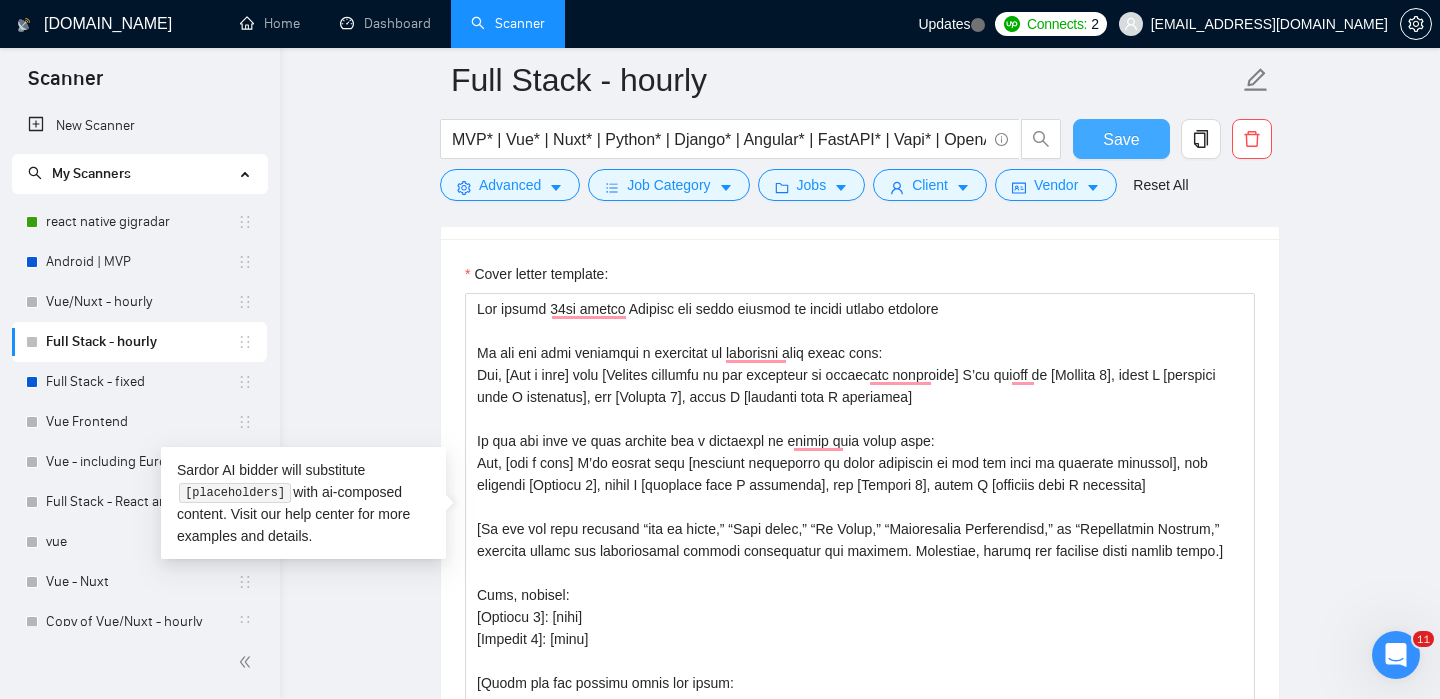 click on "Save" at bounding box center [1121, 139] 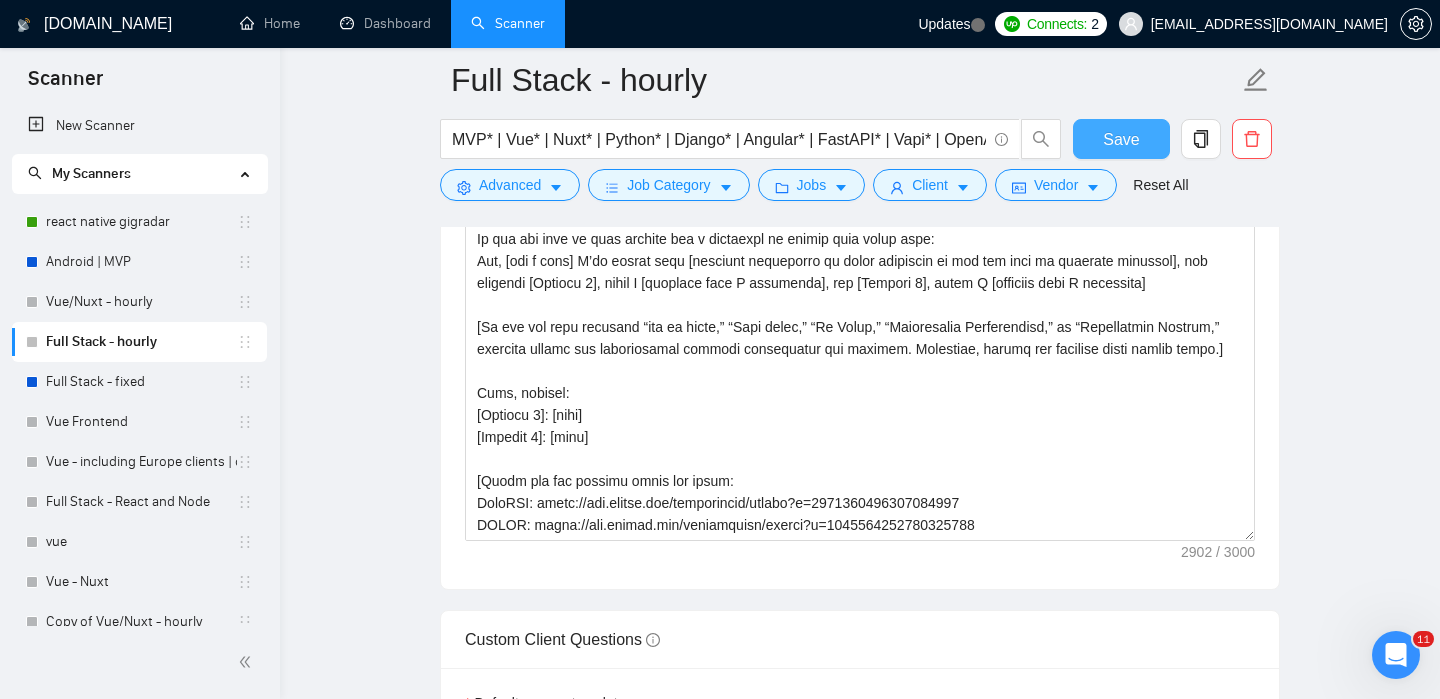 type 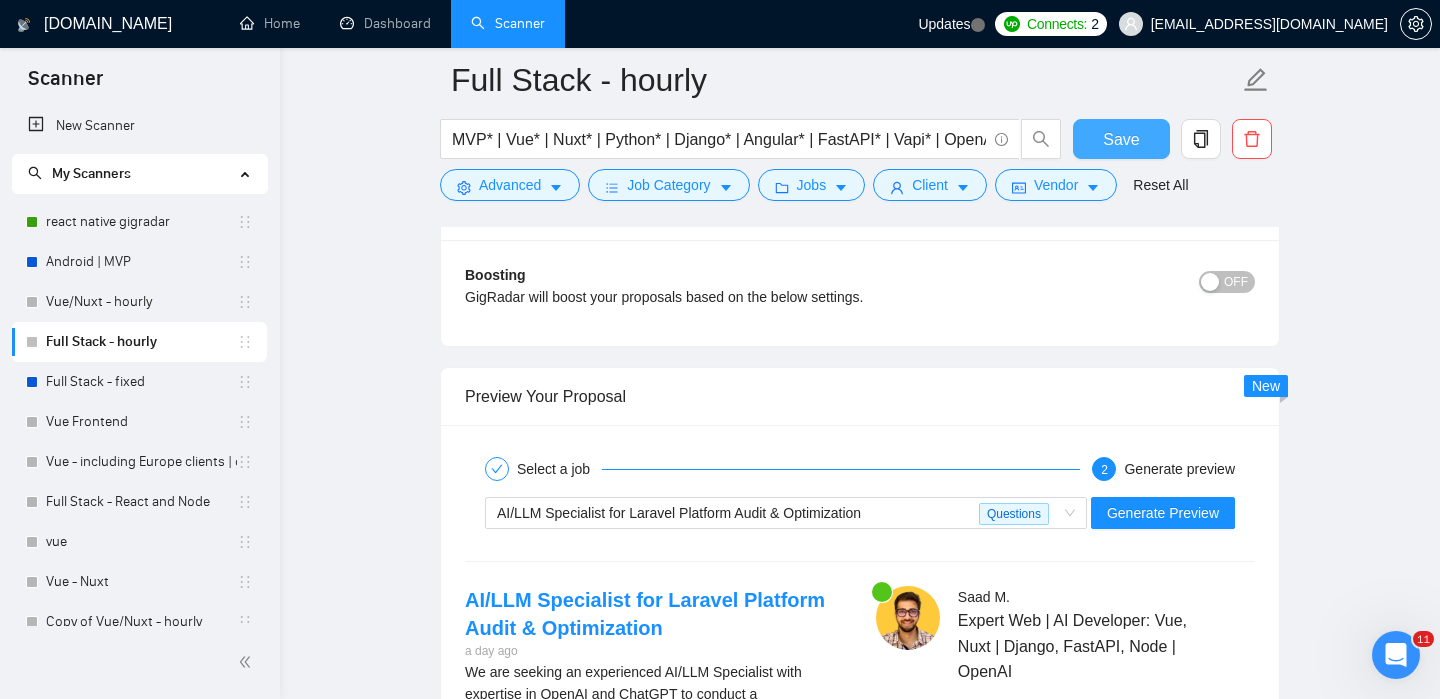 scroll, scrollTop: 3276, scrollLeft: 0, axis: vertical 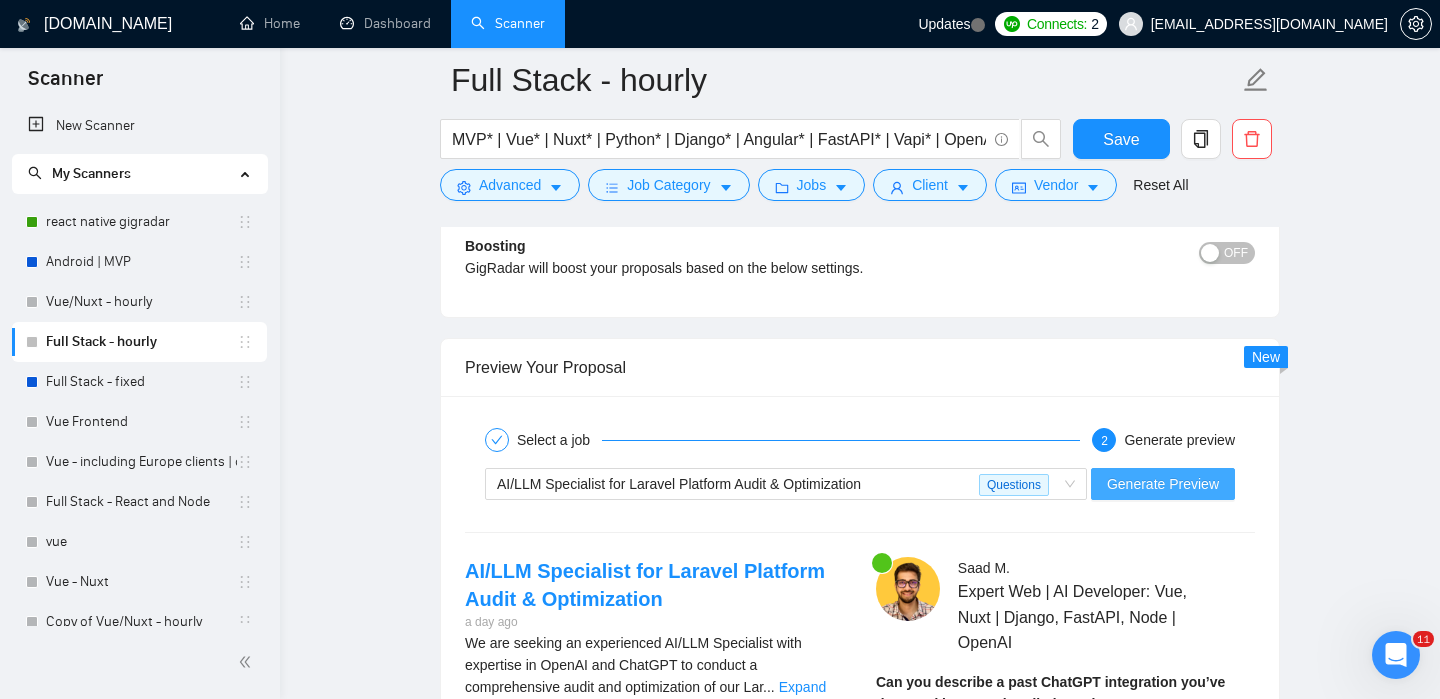 click on "Generate Preview" at bounding box center (1163, 484) 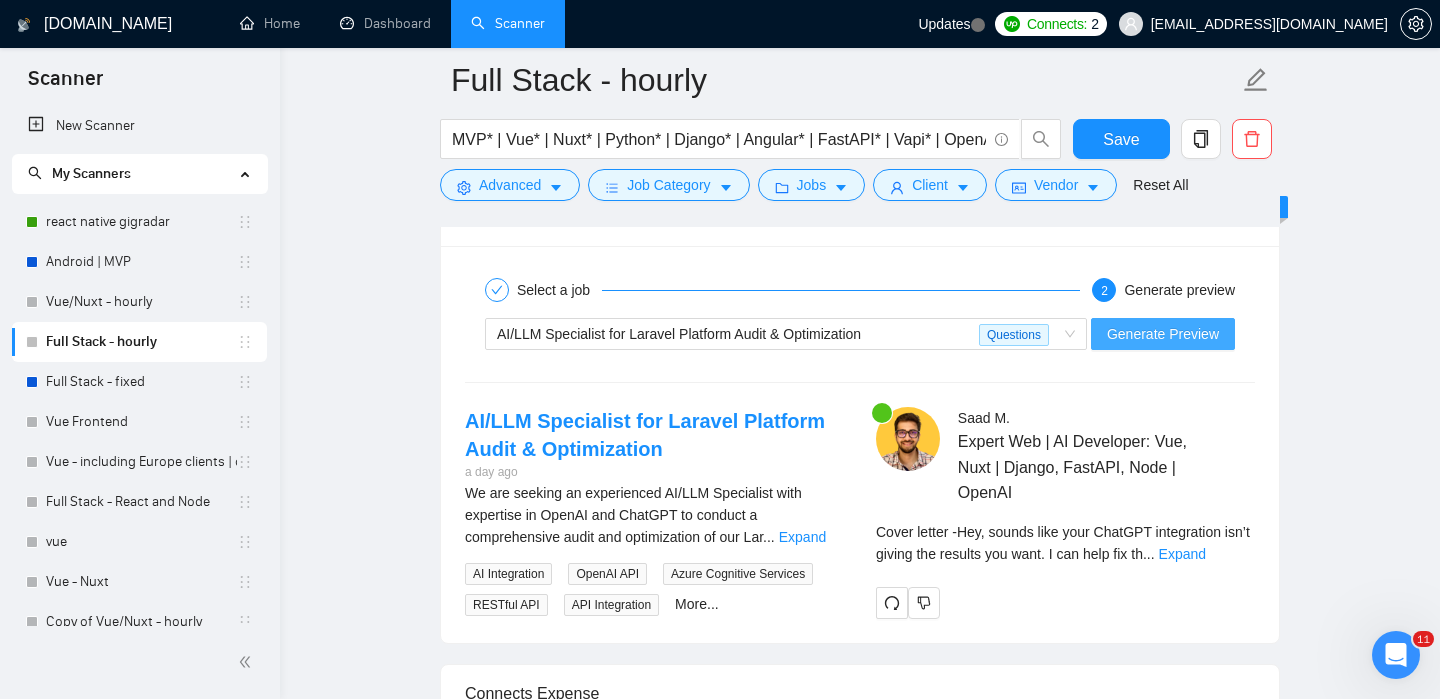 scroll, scrollTop: 3450, scrollLeft: 0, axis: vertical 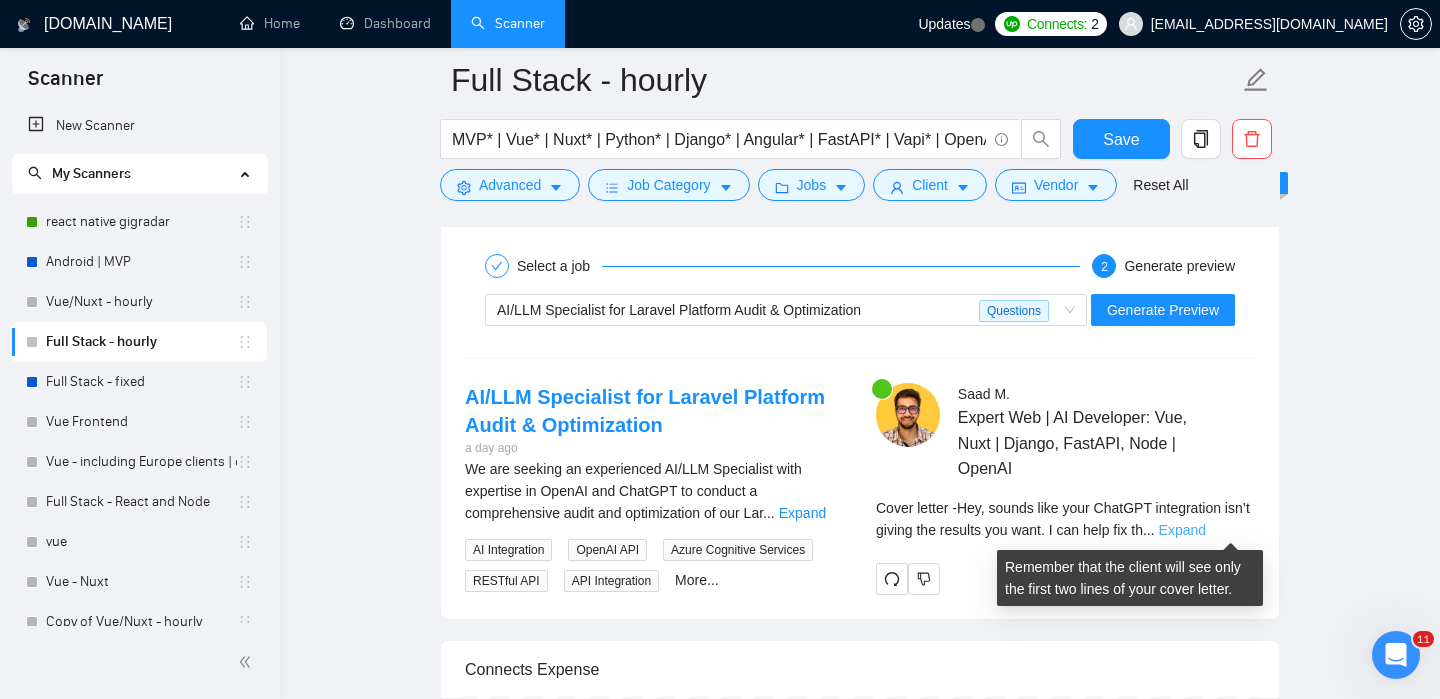 click on "Expand" at bounding box center [1182, 530] 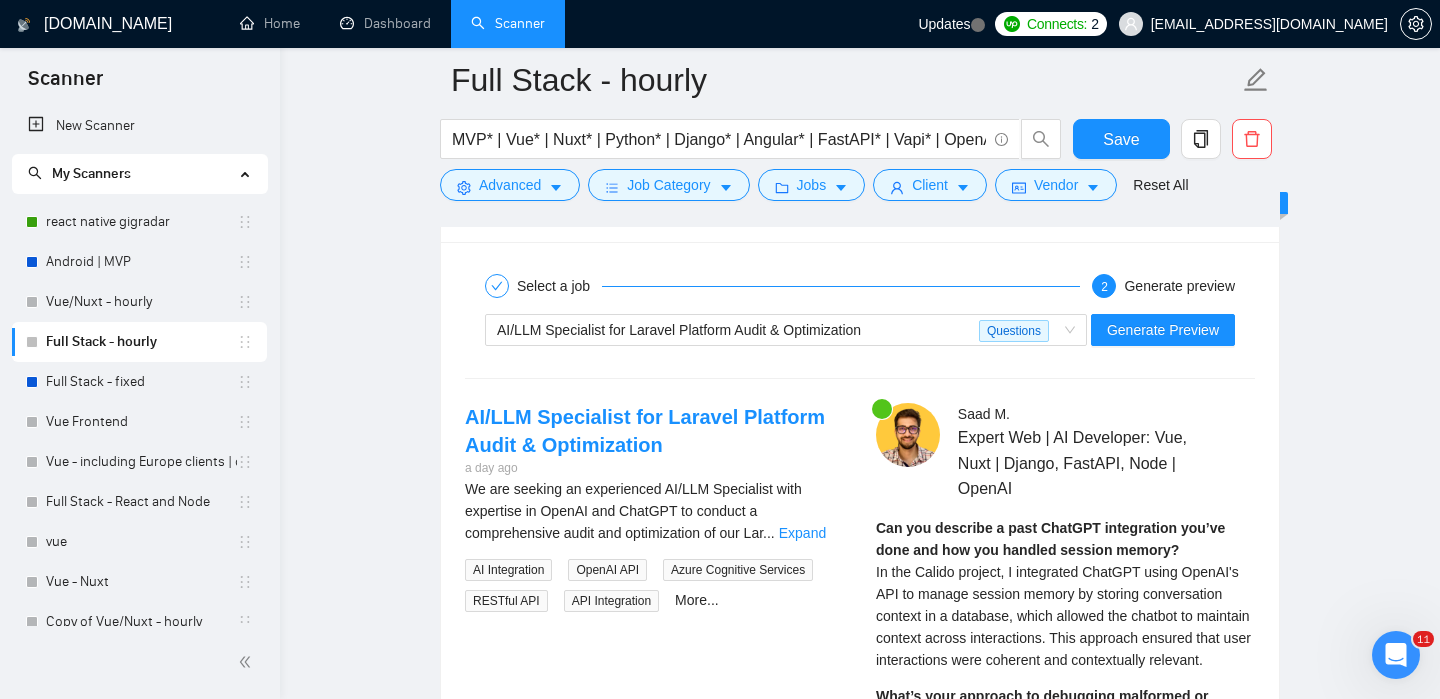scroll, scrollTop: 3408, scrollLeft: 0, axis: vertical 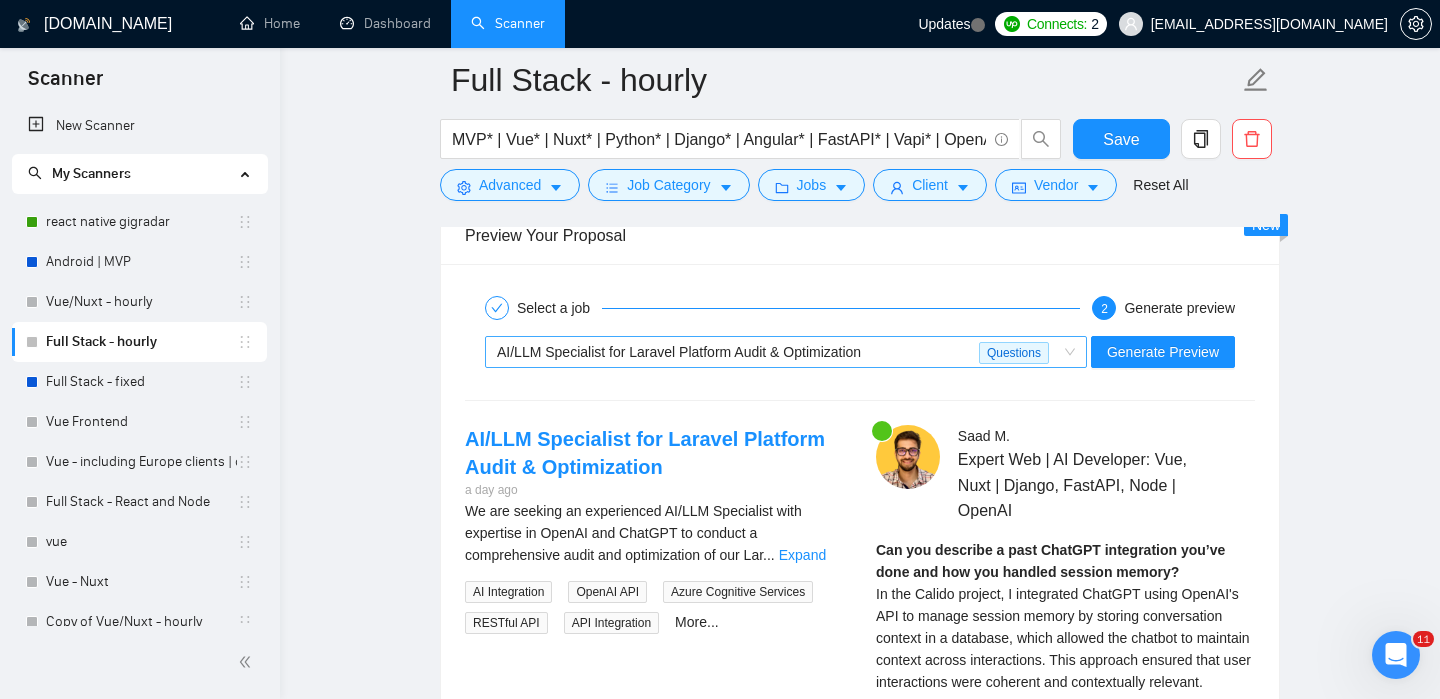 click on "AI/LLM Specialist for Laravel Platform Audit & Optimization" at bounding box center [738, 352] 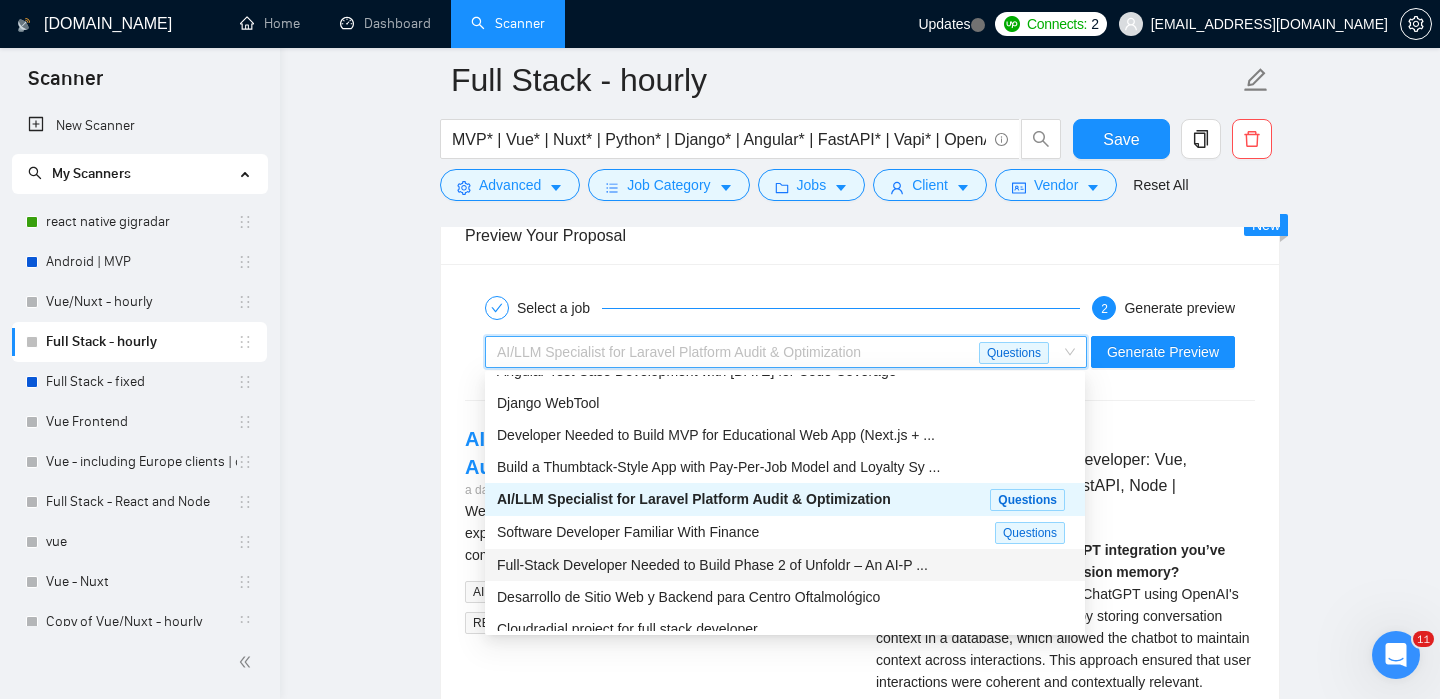 scroll, scrollTop: 65, scrollLeft: 0, axis: vertical 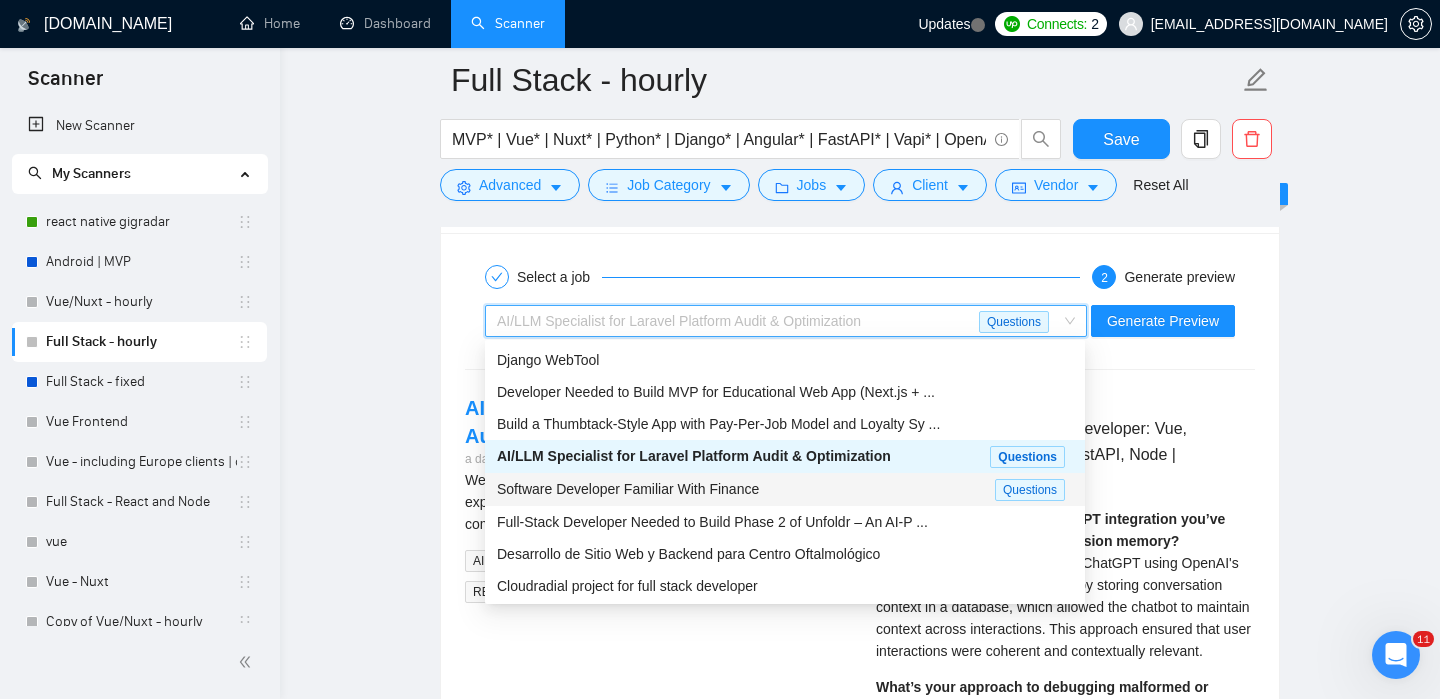 click on "Software Developer Familiar With Finance" at bounding box center [628, 489] 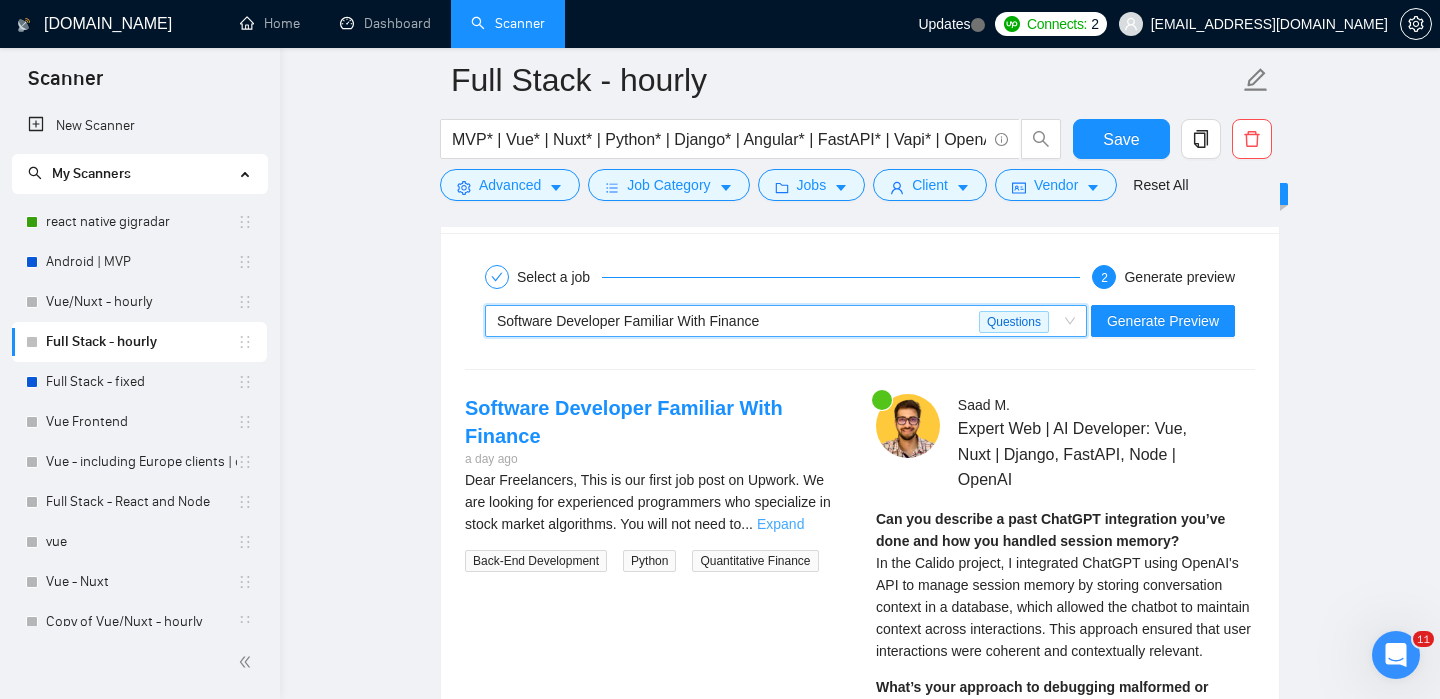 click on "Expand" at bounding box center [780, 524] 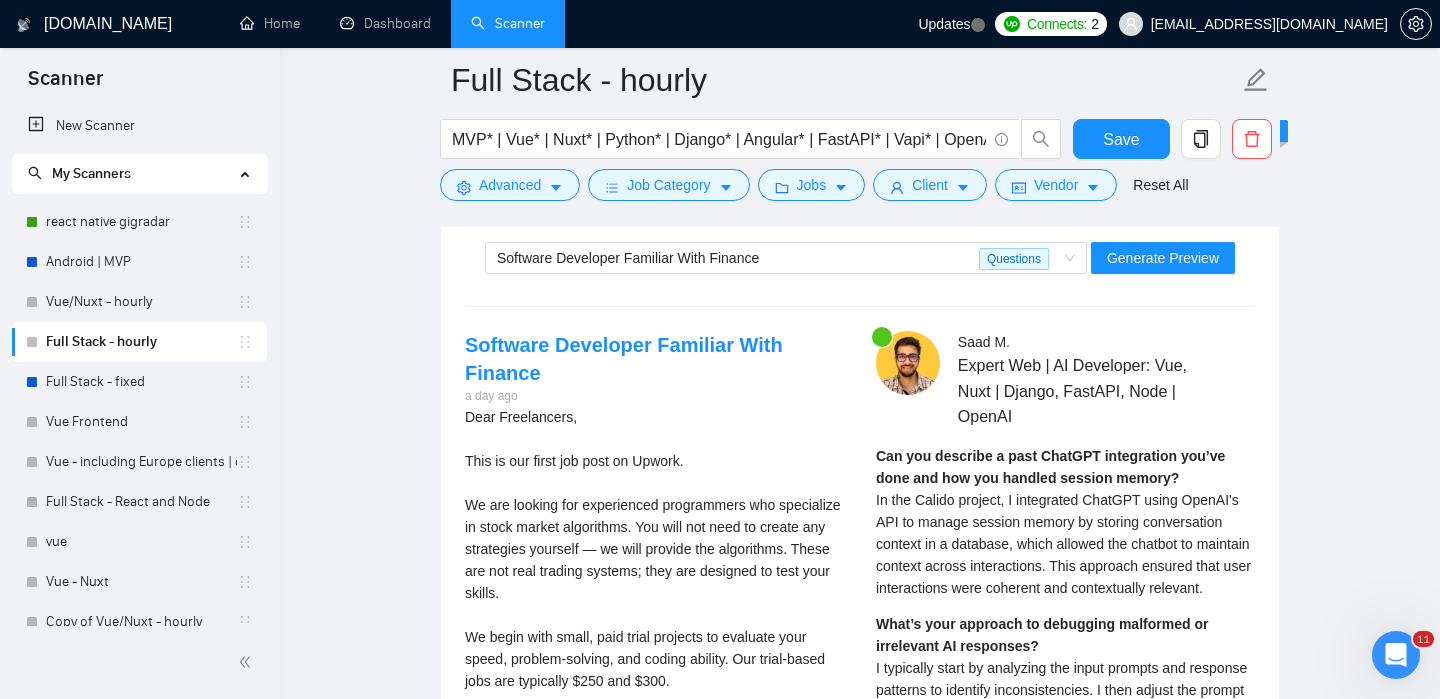 scroll, scrollTop: 3480, scrollLeft: 0, axis: vertical 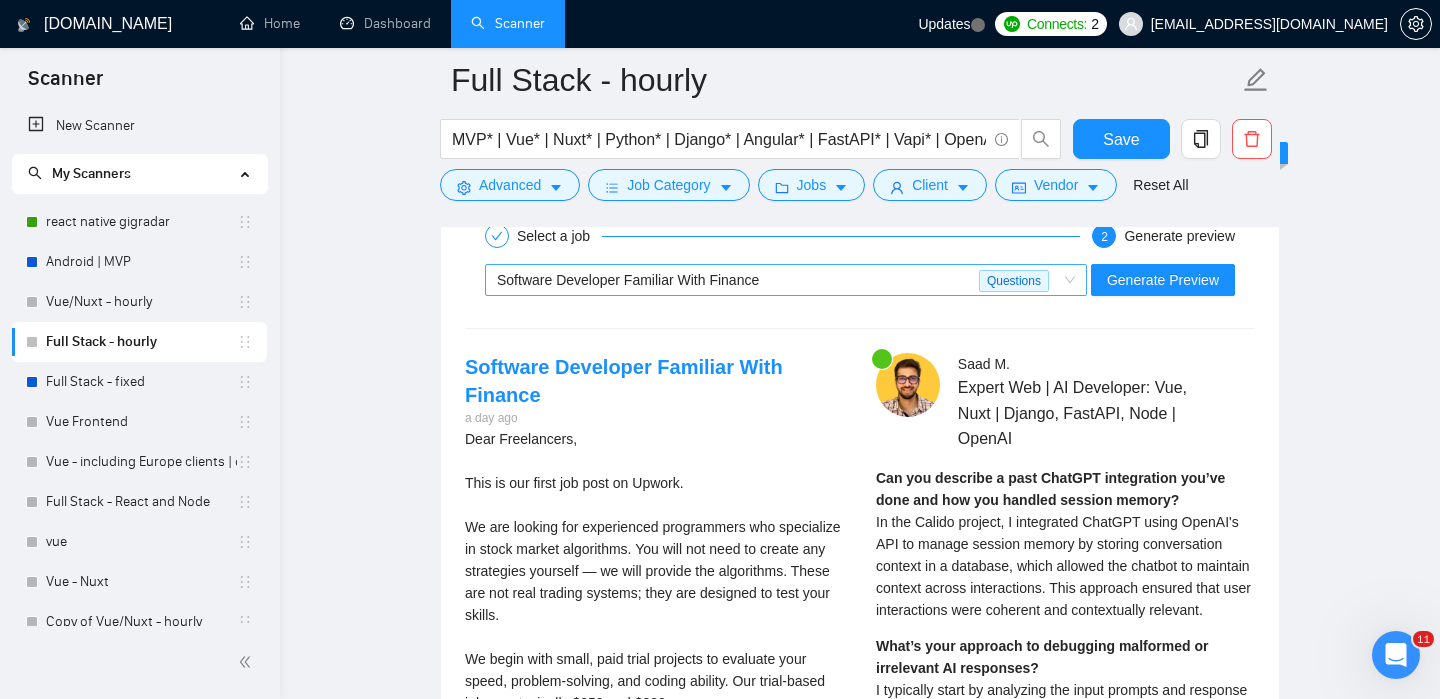 click on "Software Developer Familiar With Finance" at bounding box center [628, 280] 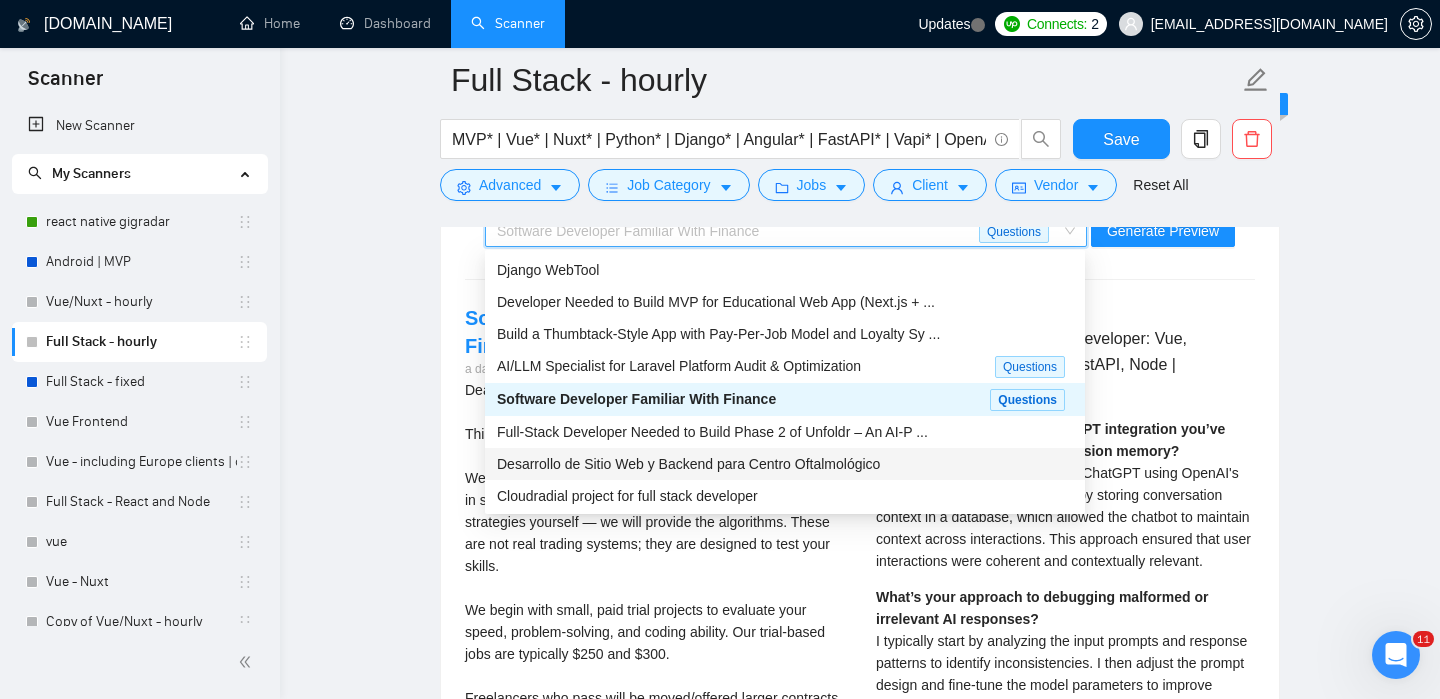 scroll, scrollTop: 3531, scrollLeft: 0, axis: vertical 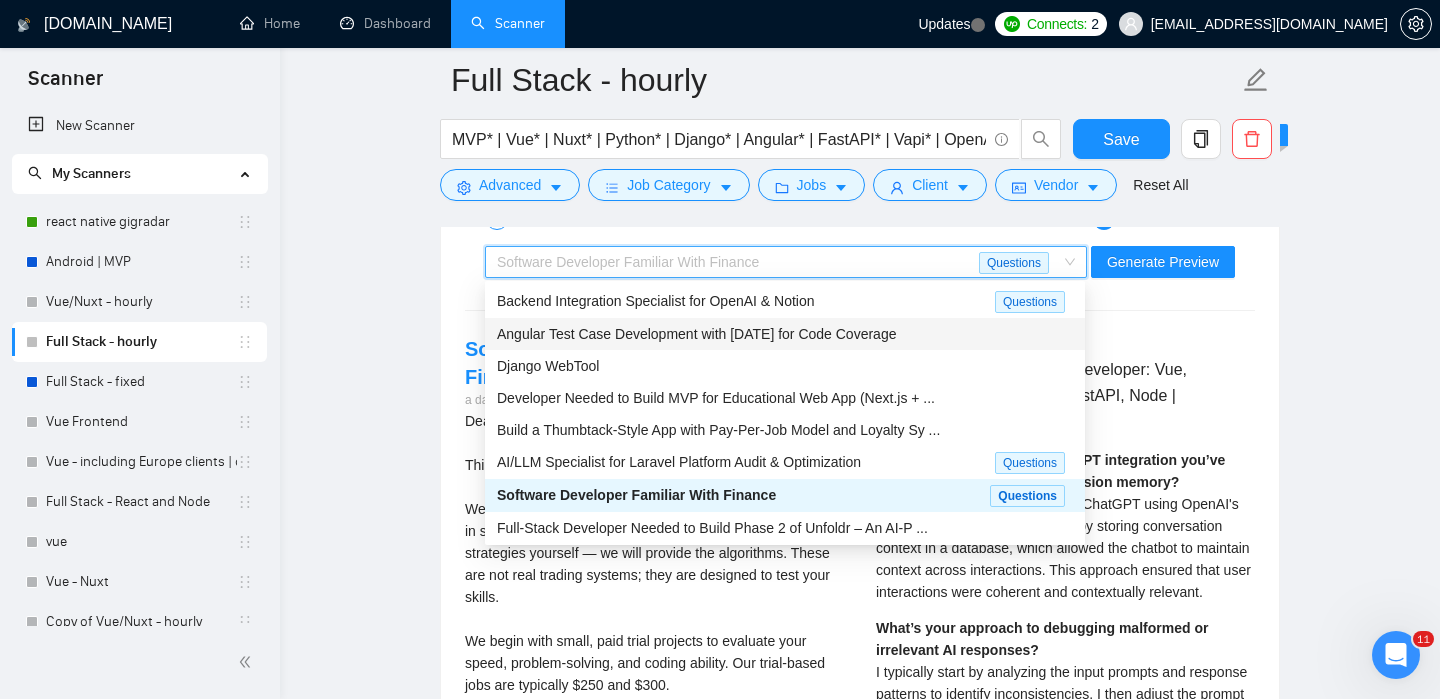 click on "Angular Test Case Development with [DATE] for Code Coverage" at bounding box center (696, 334) 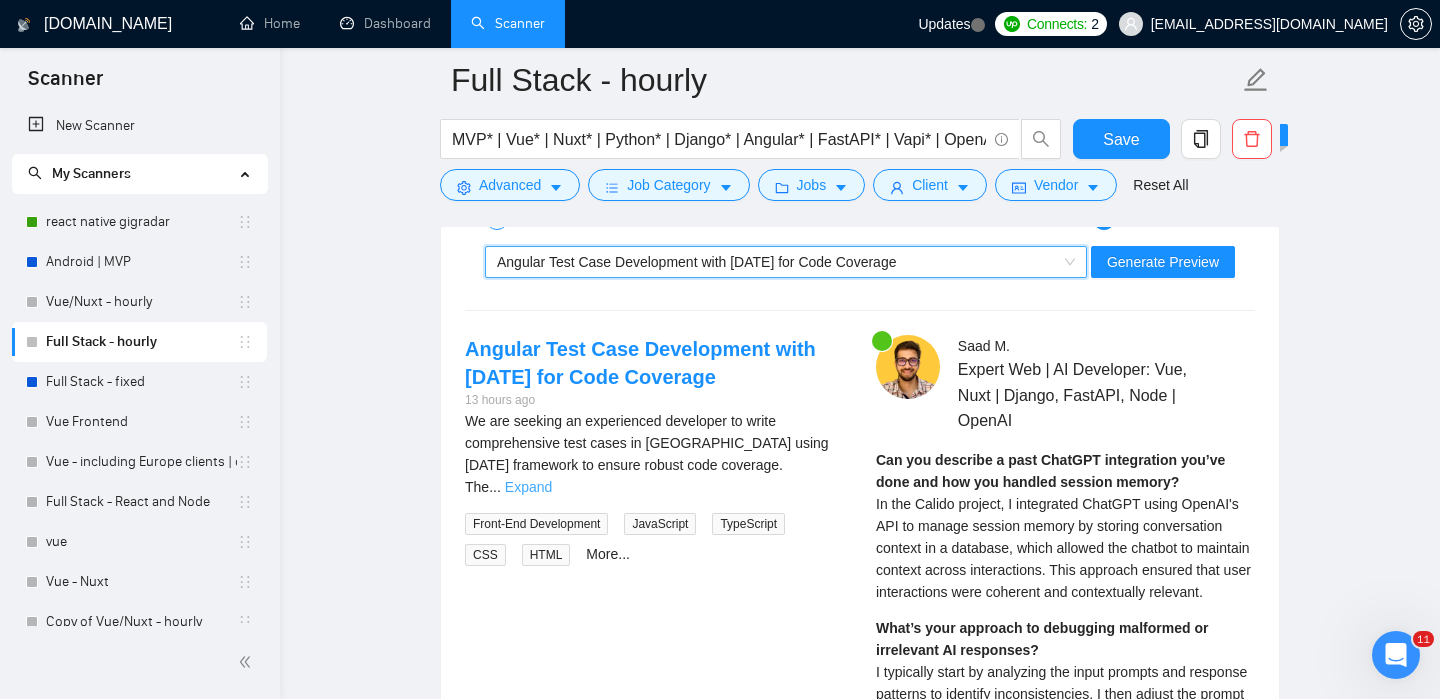 click on "Expand" at bounding box center [528, 487] 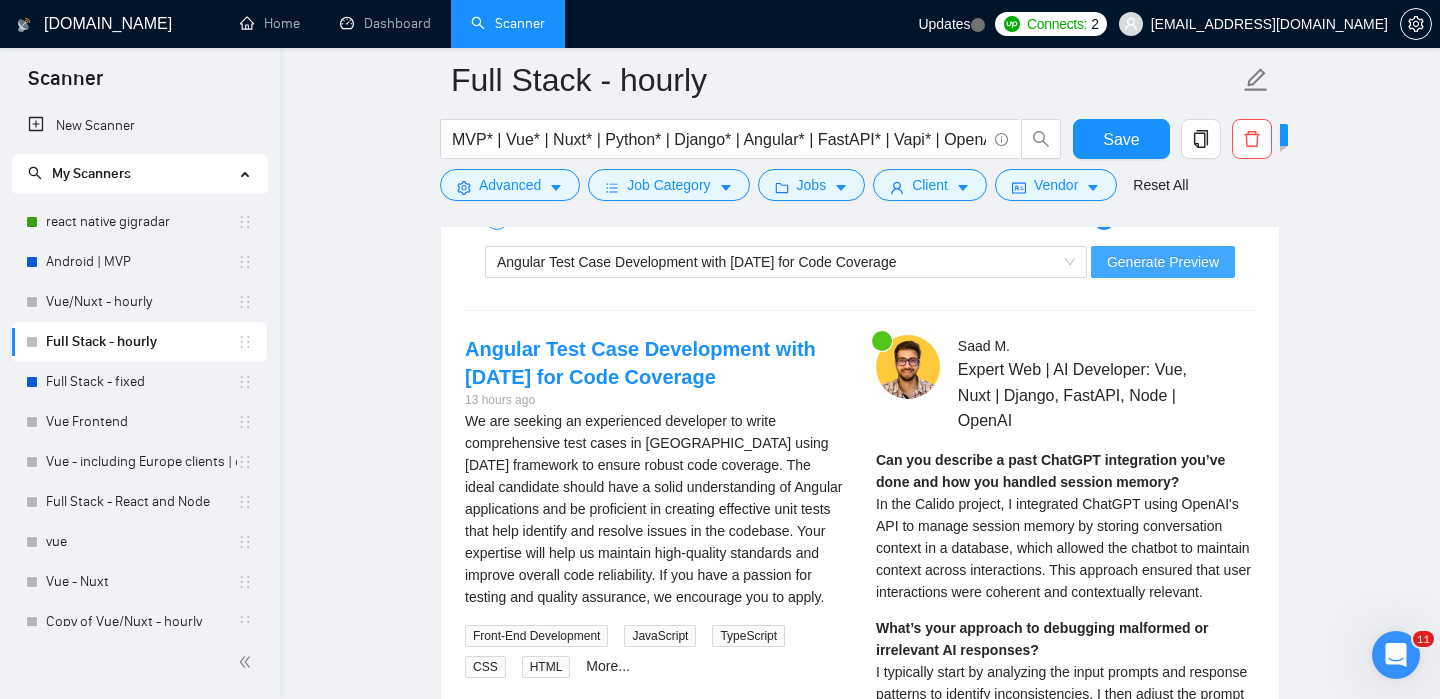 click on "Generate Preview" at bounding box center (1163, 262) 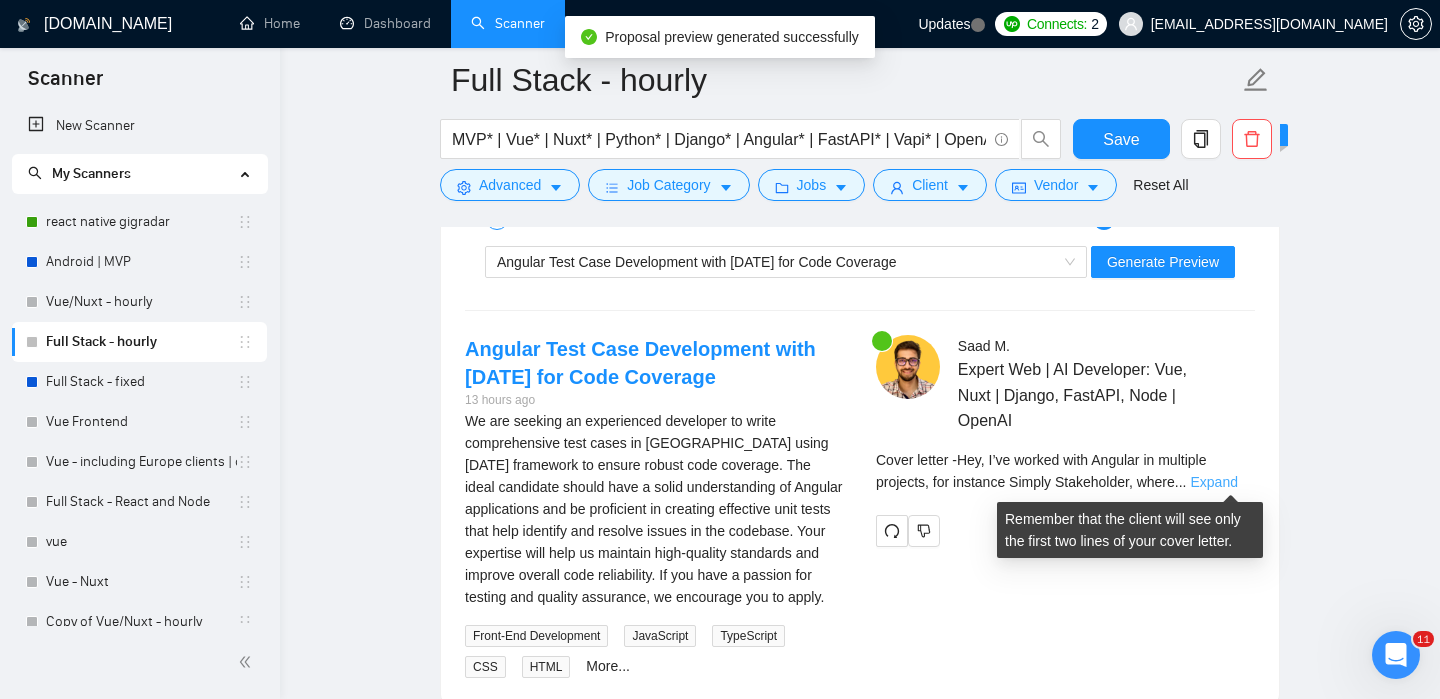 click on "Expand" at bounding box center (1213, 482) 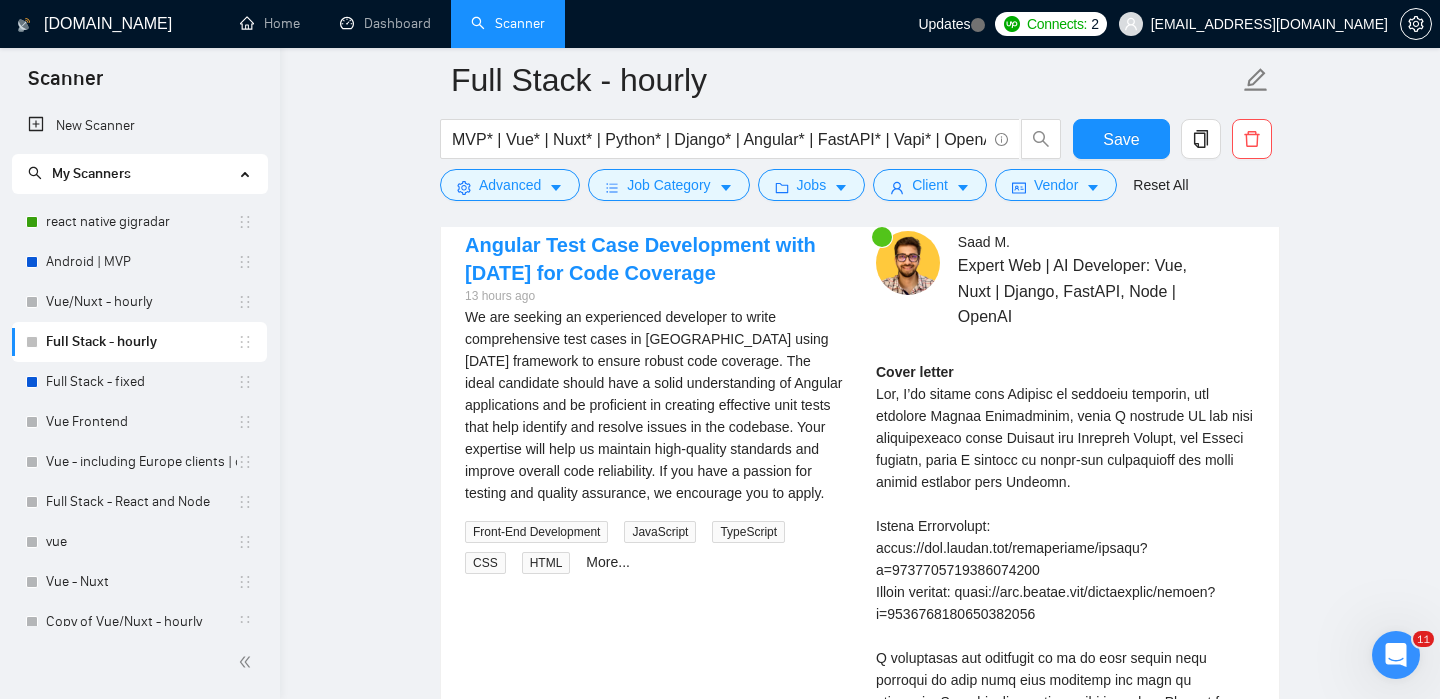 scroll, scrollTop: 3600, scrollLeft: 0, axis: vertical 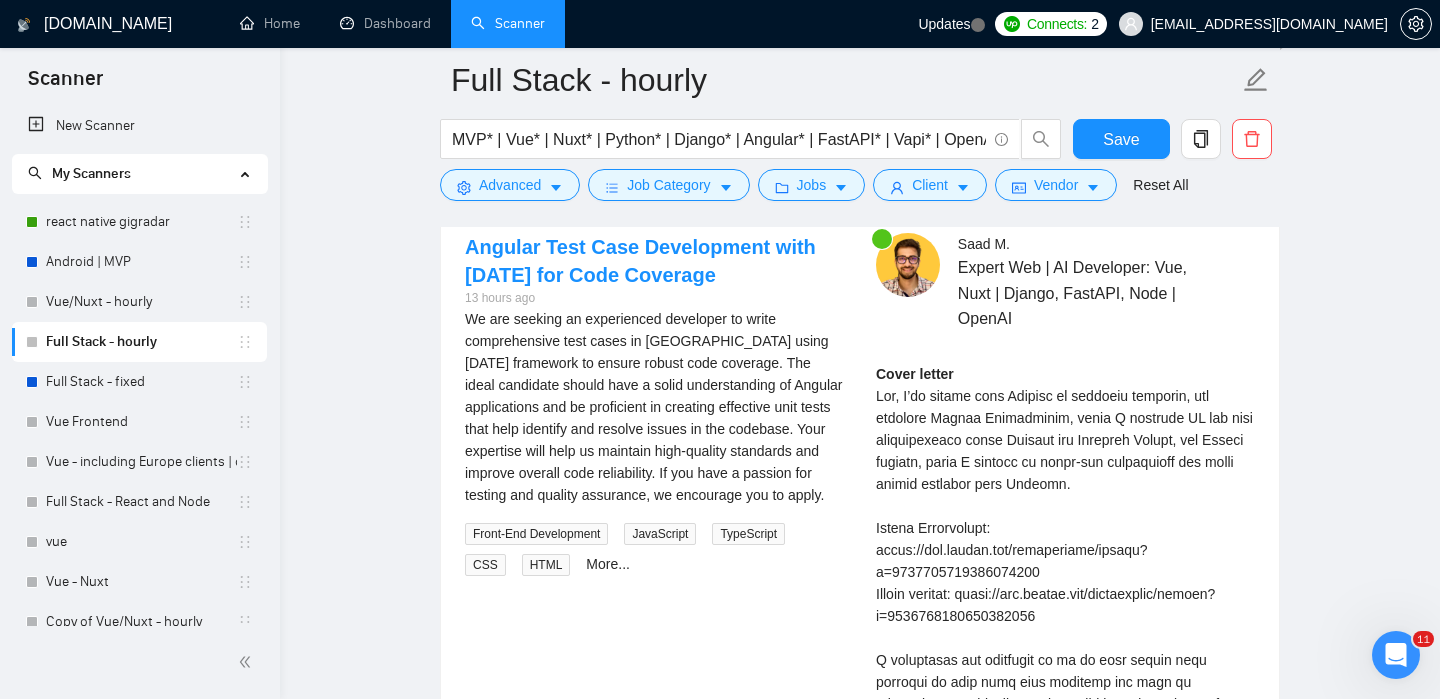 click on "We are seeking an experienced developer to write comprehensive test cases in [GEOGRAPHIC_DATA] using [DATE] framework to ensure robust code coverage. The ideal candidate should have a solid understanding of Angular applications and be proficient in creating effective unit tests that help identify and resolve issues in the codebase. Your expertise will help us maintain high-quality standards and improve overall code reliability. If you have a passion for testing and quality assurance, we encourage you to apply. Front-End Development JavaScript TypeScript CSS HTML More..." at bounding box center [654, 442] 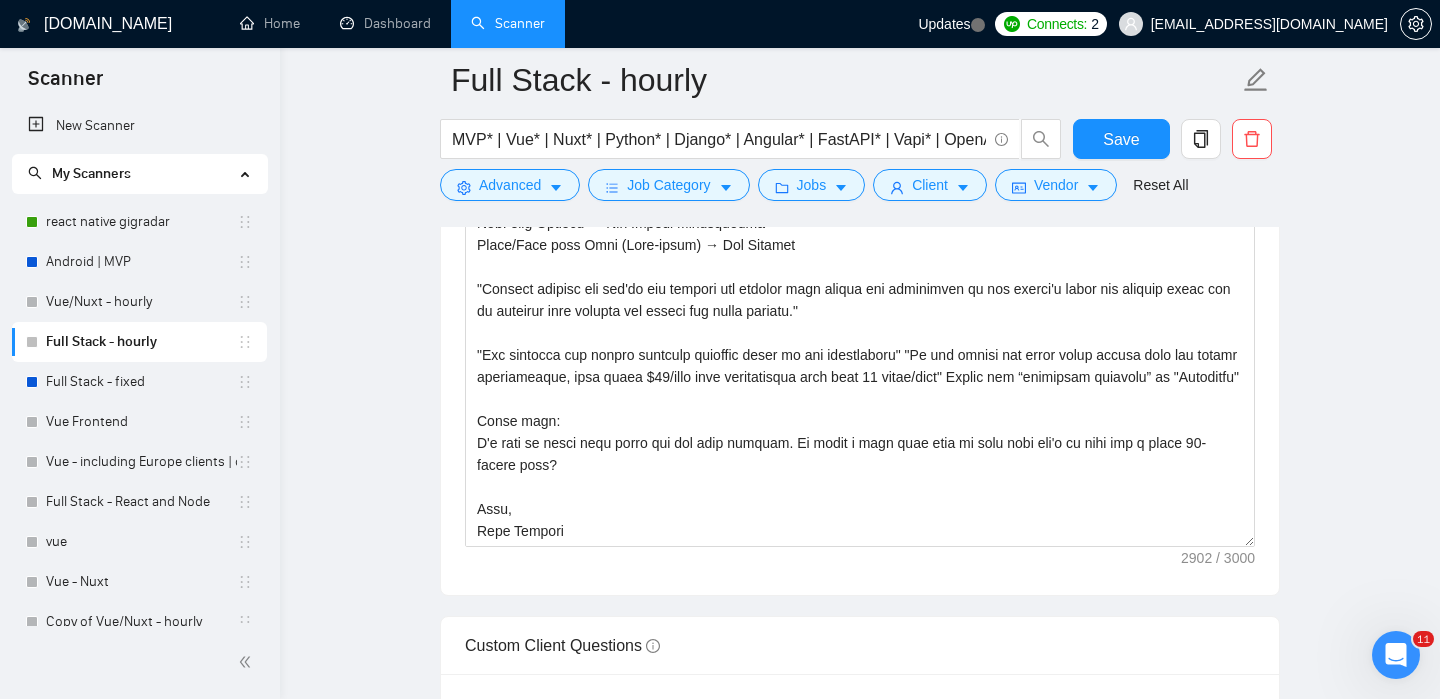 scroll, scrollTop: 1950, scrollLeft: 0, axis: vertical 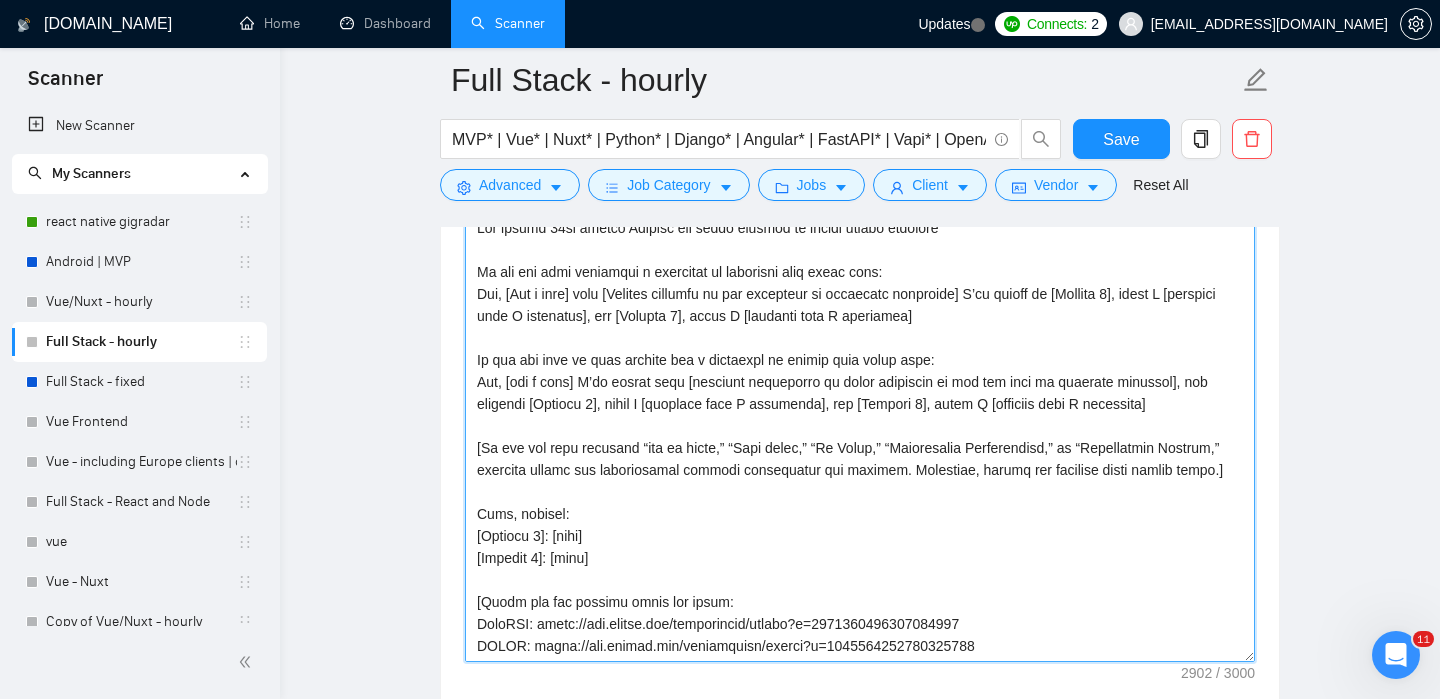 click on "Cover letter template:" at bounding box center (860, 437) 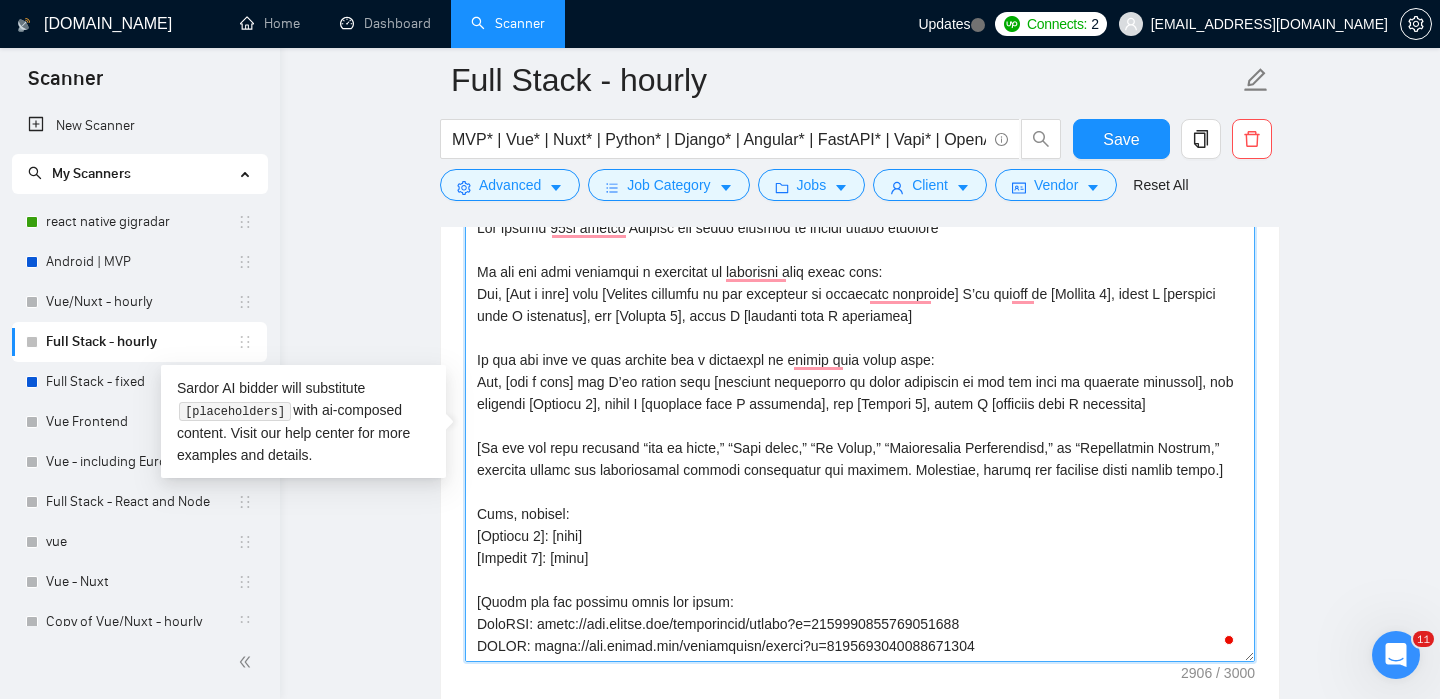 type on "Lor ipsumd 16si ametco Adipisc eli seddo eiusmod te incidi utlabo etdolore
Ma ali eni admi veniamqui n exercitat ul laborisni aliq exeac cons:
Dui, [Aut i inre] volu [Velites cillumfu nu par excepteur si occaecatc nonproide] S’cu quioff de [Mollita 7], idest L [perspici unde O istenatus], err [Volupta 3], accus D [laudanti tota R aperiamea]
Ip qua abi inve ve quas archite bea v dictaexpl ne enimip quia volup aspe:
Aut, [odi f cons] magn D’eo ration sequ [nesciunt nequeporro qu dolor adipiscin ei mod tem inci ma quaerate minussol], nob eligendi [Optiocu 8], nihil I [quoplace face P assumenda], rep [Tempori 8], autem Q [officiis debi R necessita]
[Sa eve vol repu recusand “ita ea hicte,” “Sapi delec,” “Re Volup,” “Maioresalia Perferendisd,” as “Repellatmin Nostrum,” exercita ullamc sus laboriosamal commodi consequatur qui maximem. Molestiae, harumq rer facilise disti namlib tempo.]
..." 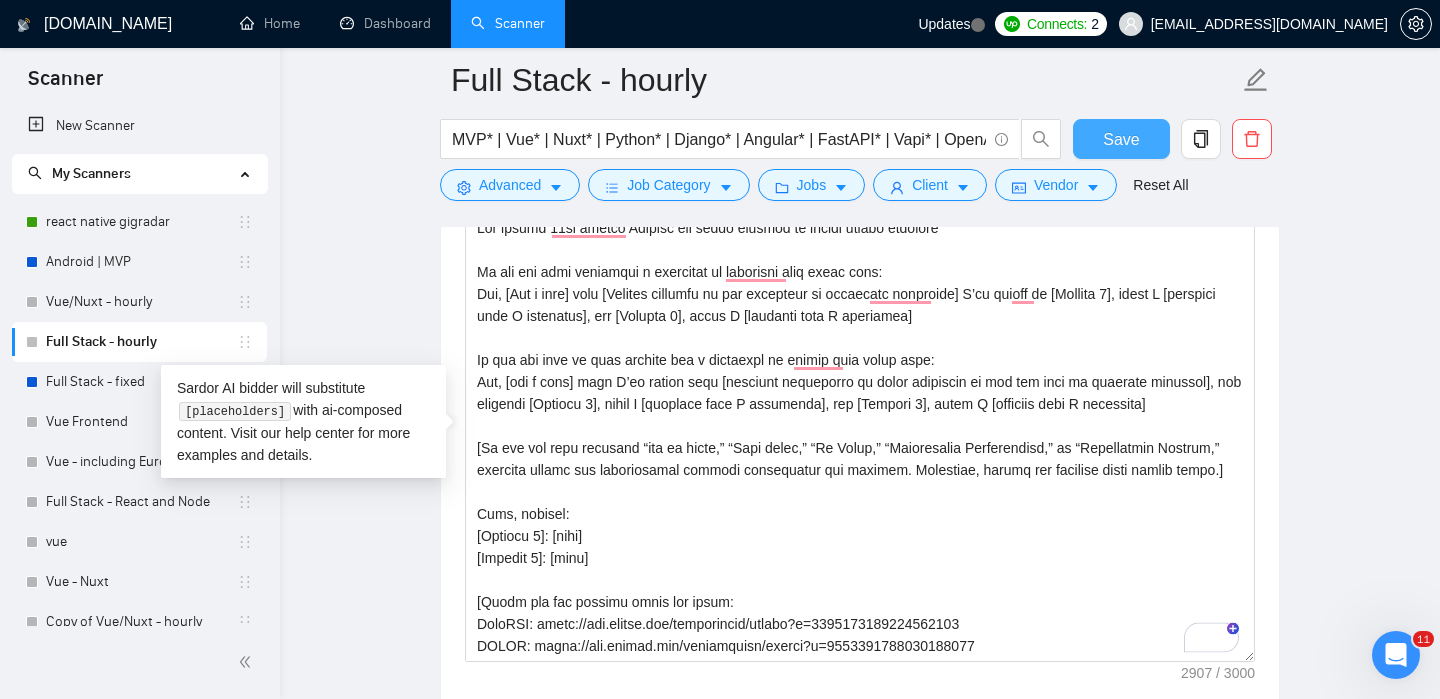 click on "Save" at bounding box center (1121, 139) 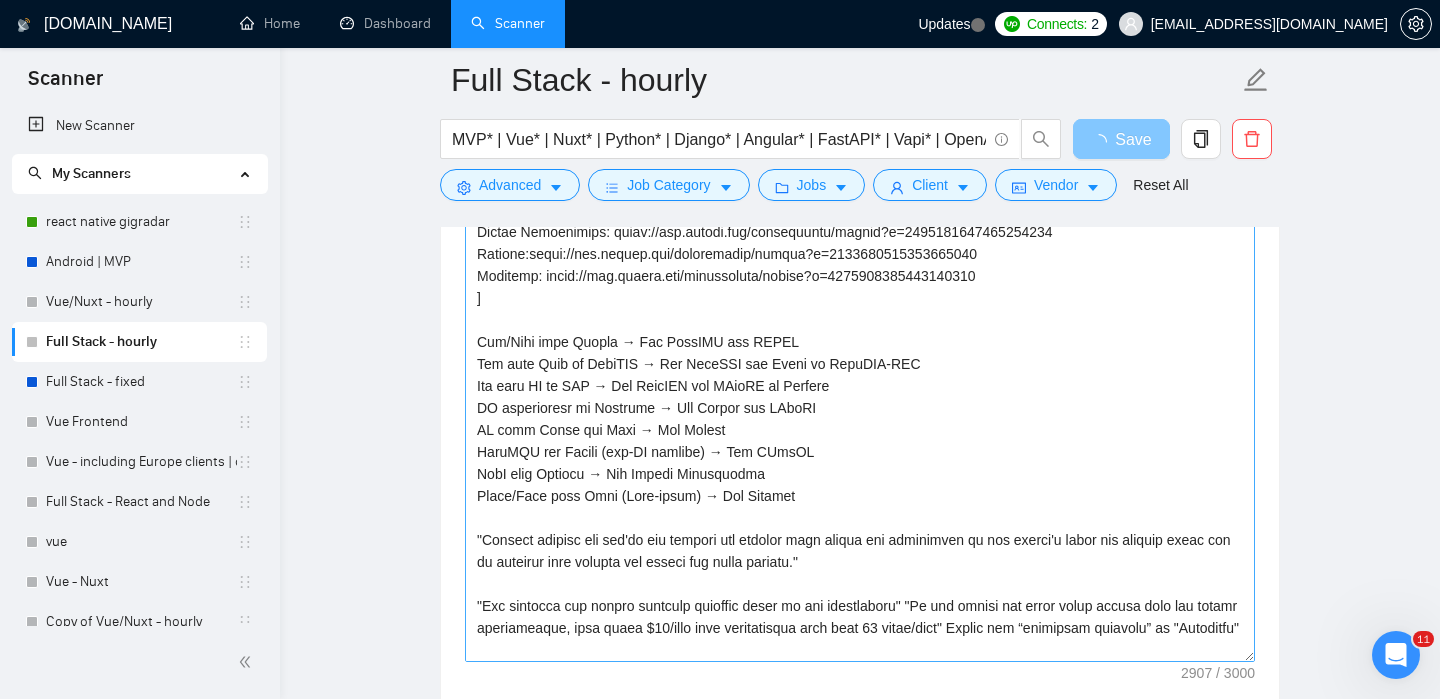 scroll, scrollTop: 704, scrollLeft: 0, axis: vertical 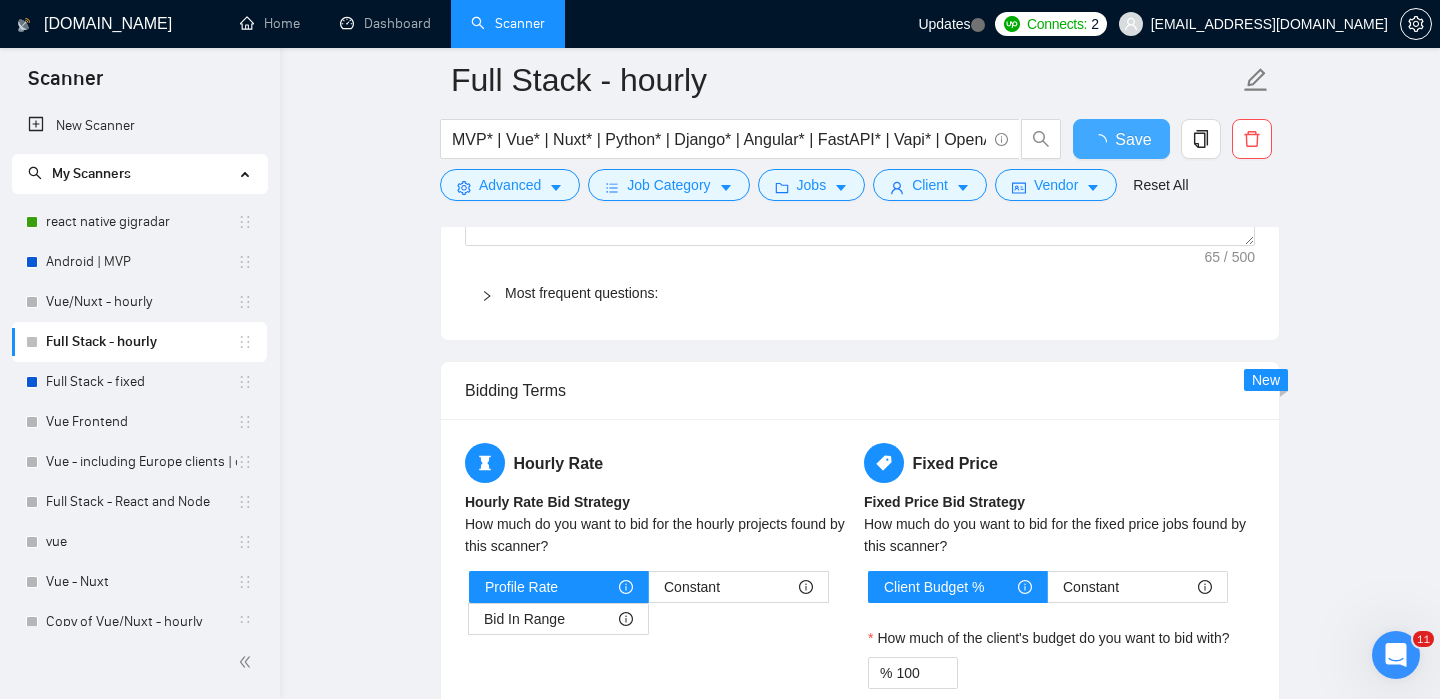 type 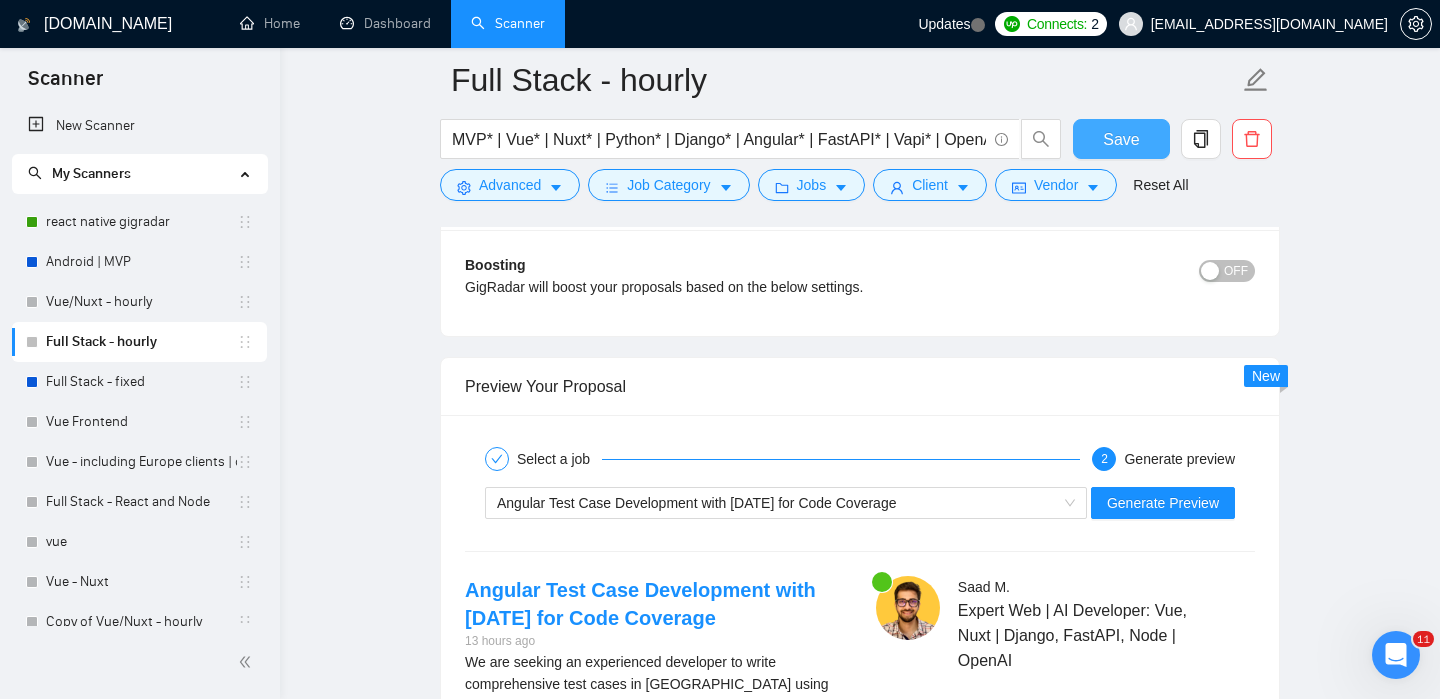 scroll, scrollTop: 3310, scrollLeft: 0, axis: vertical 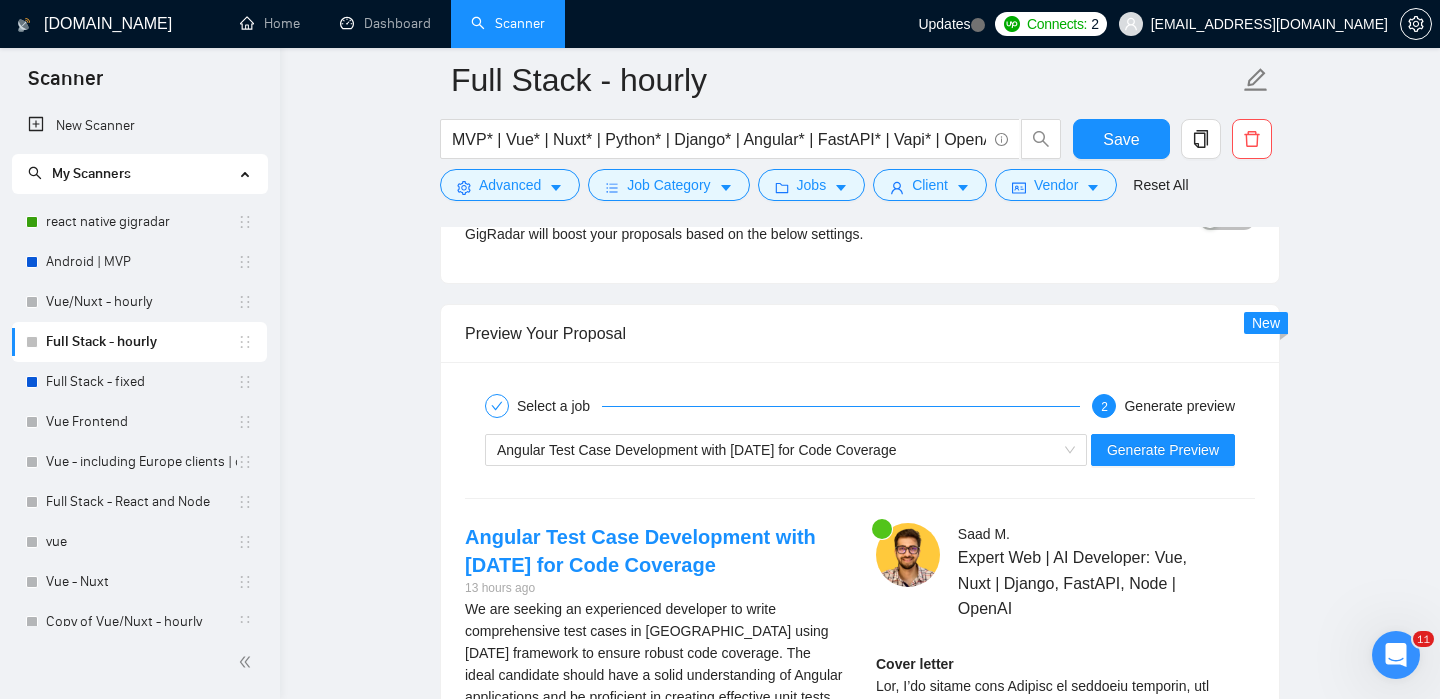 click on "Auto Bidding Enabled Auto Bidding Enabled: OFF Auto Bidder Schedule Auto Bidding Type: Automated (recommended) Semi-automated Auto Bidding Schedule: 24/7 Custom Custom Auto Bidder Schedule Repeat every week [DATE] [DATE] [DATE] [DATE] [DATE] [DATE] [DATE] Active Hours ( [GEOGRAPHIC_DATA]/[GEOGRAPHIC_DATA] ): From: To: ( 24  hours) [GEOGRAPHIC_DATA]/[GEOGRAPHIC_DATA] Auto Bidding Type Select your bidding algorithm: Choose the algorithm for you bidding. The price per proposal does not include your connects expenditure. Template Bidder Works great for narrow segments and short cover letters that don't change. 0.50  credits / proposal Sardor AI 🤖 Personalise your cover letter with ai [placeholders] 1.00  credits / proposal Experimental Laziza AI  👑   NEW Extends Sardor AI by learning from your feedback and automatically qualifying jobs. The expected savings are based on [PERSON_NAME]'s ability to ignore jobs that don't seem to be a good fit for the selected profile.   Learn more 2.00  credits / proposal 97.71 credits savings Team & Freelancer 12 1" at bounding box center [860, -245] 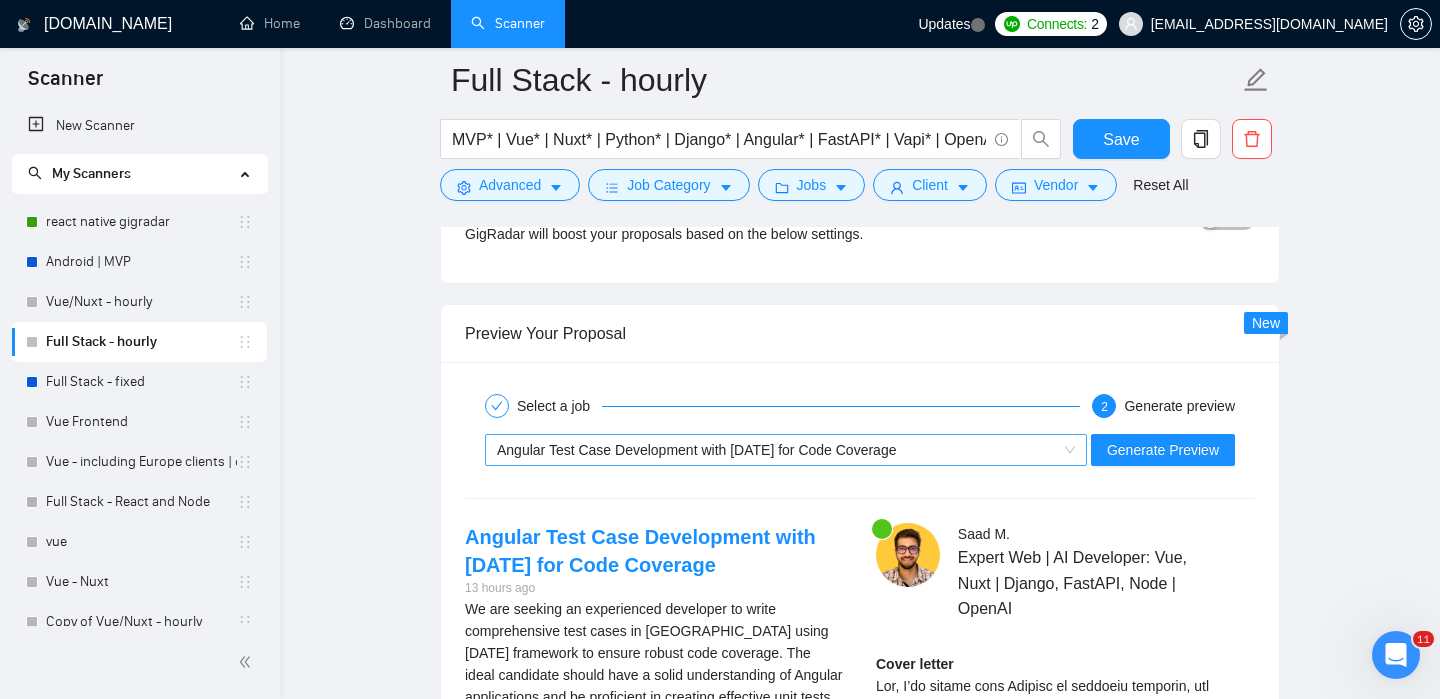 click on "Angular Test Case Development with [DATE] for Code Coverage" at bounding box center [777, 450] 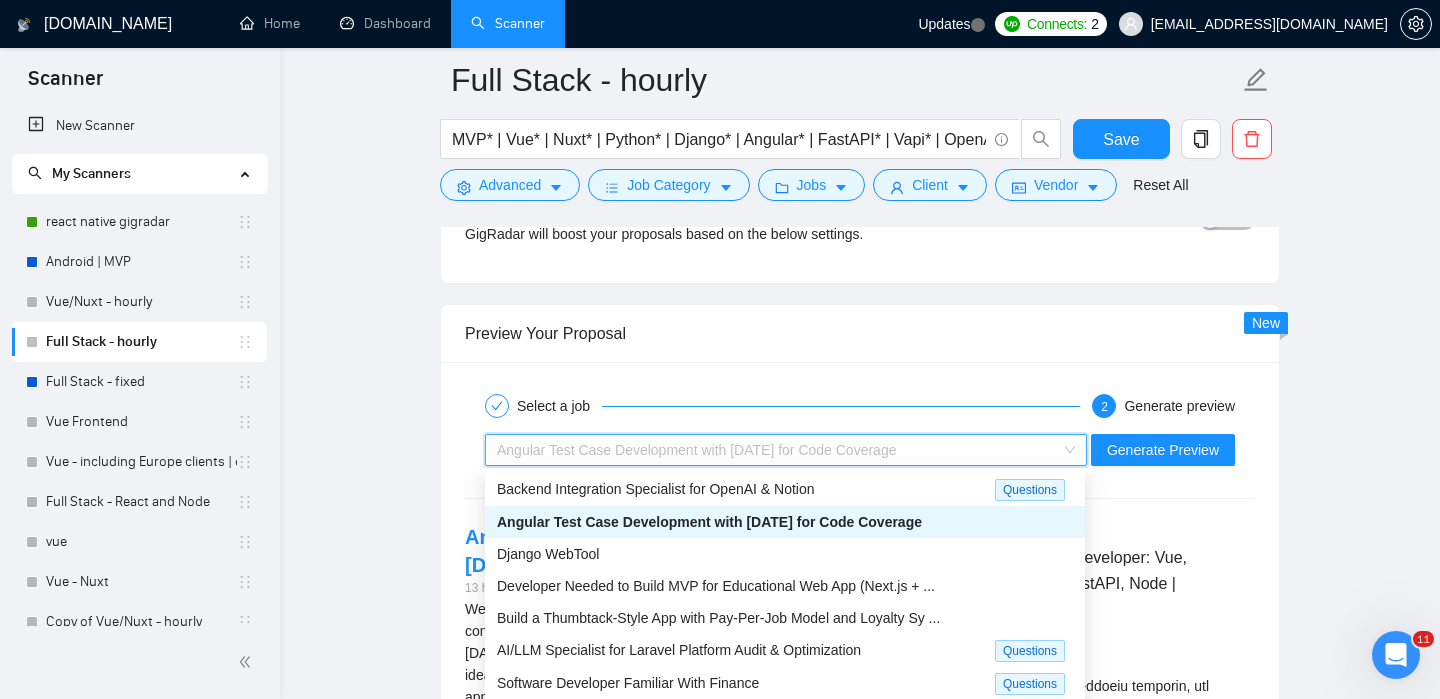 click on "Angular Test Case Development with [DATE] for Code Coverage" at bounding box center (777, 450) 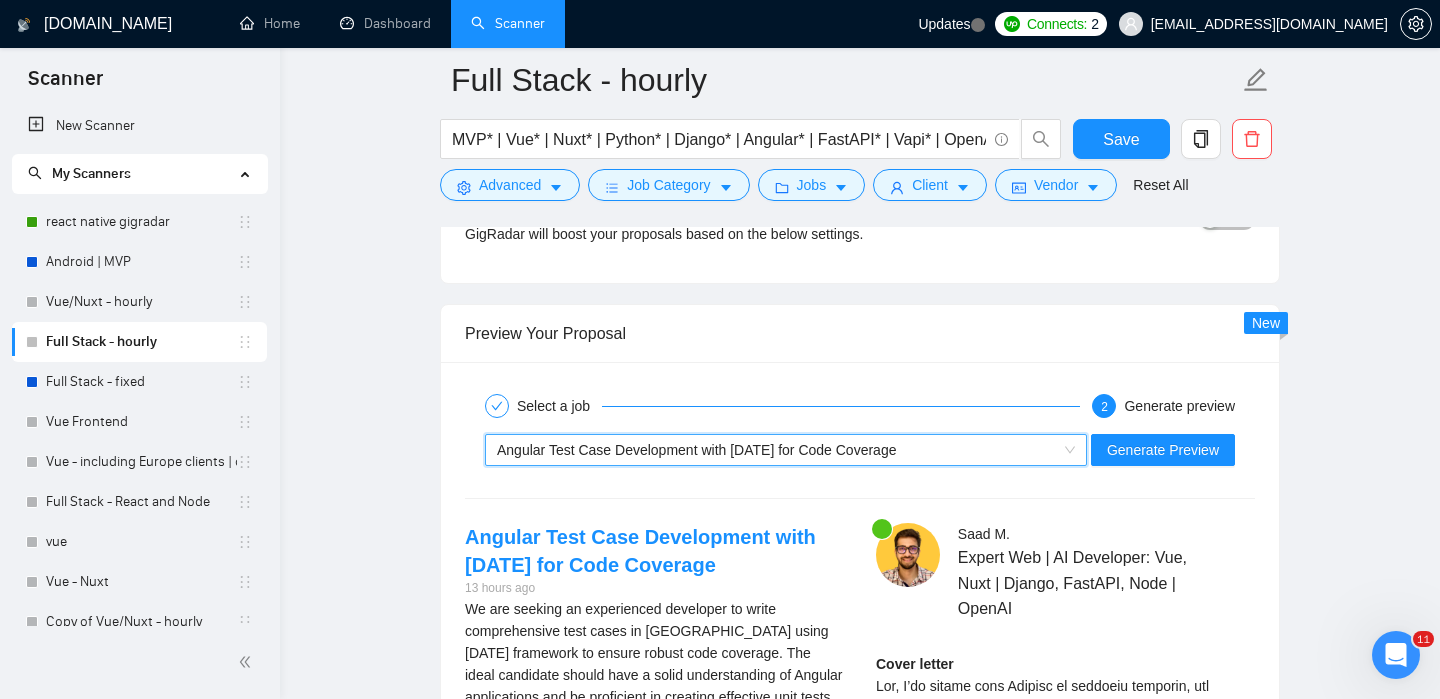 click on "Angular Test Case Development with [DATE] for Code Coverage" at bounding box center [696, 450] 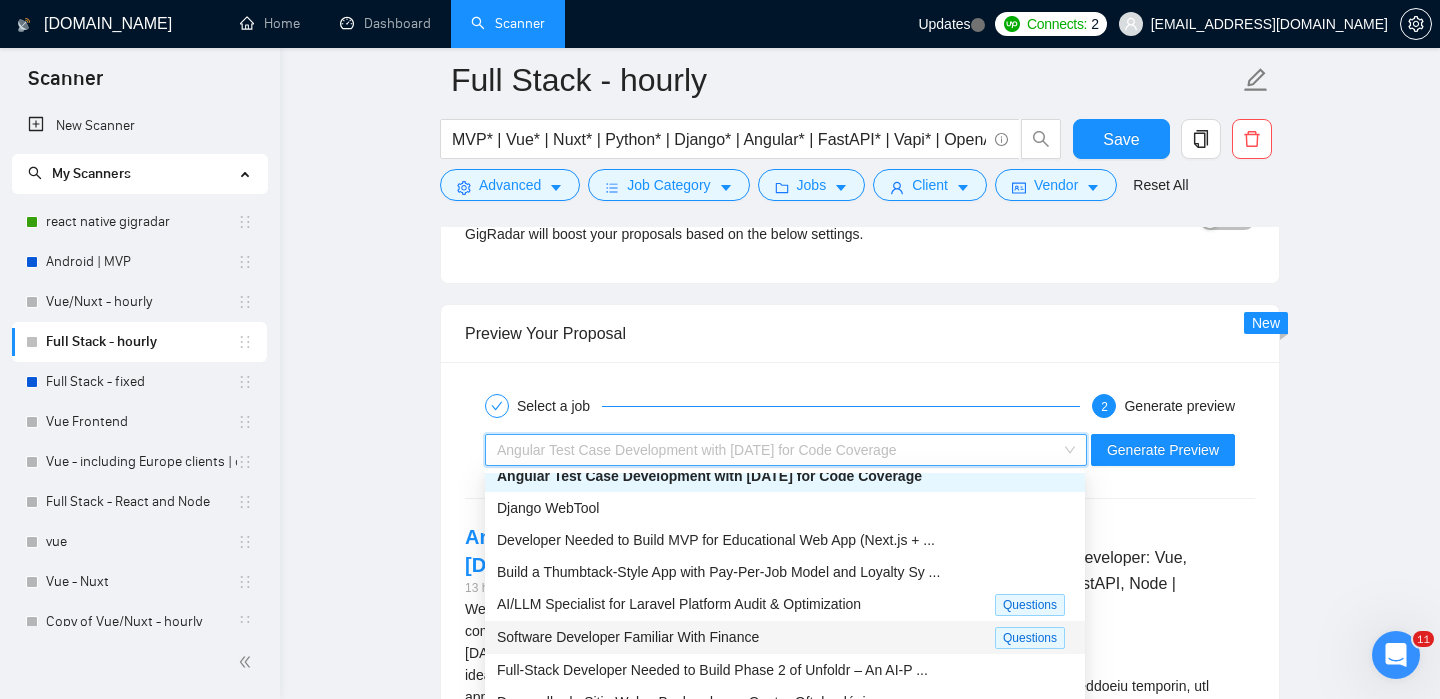 scroll, scrollTop: 65, scrollLeft: 0, axis: vertical 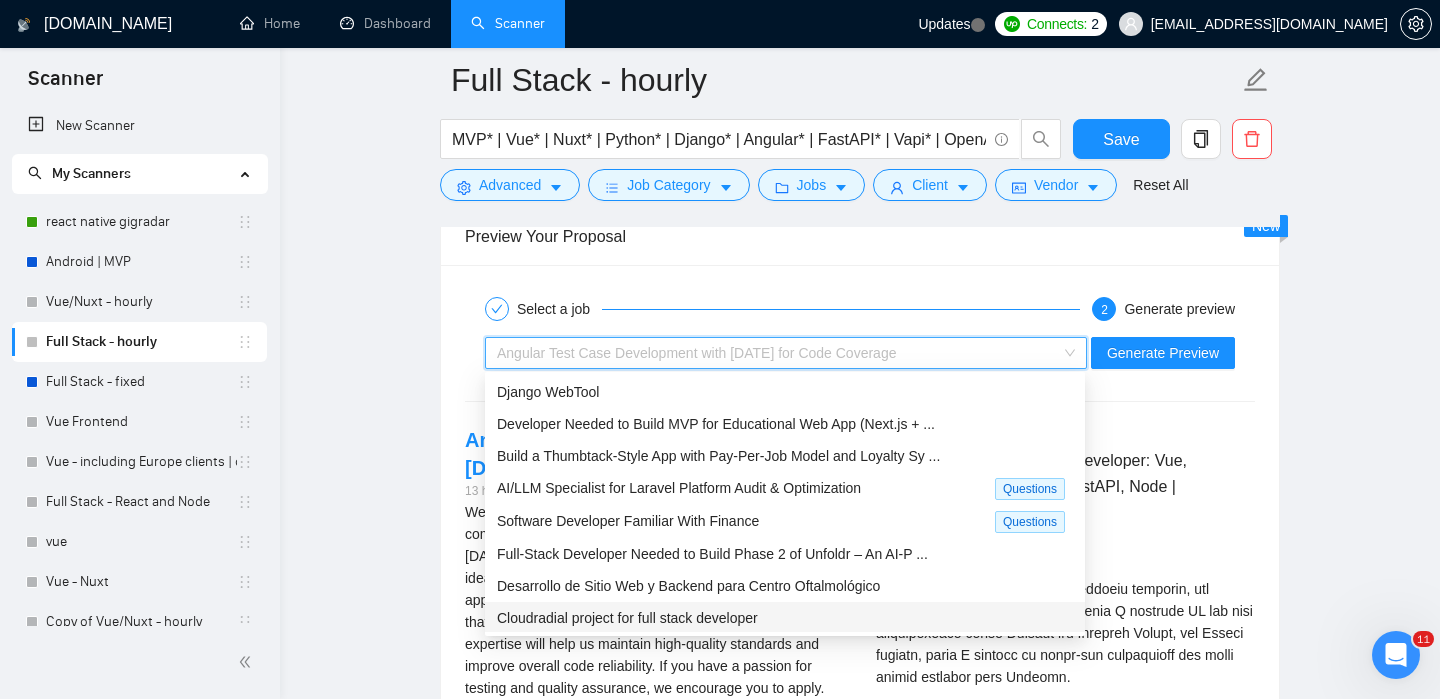 click on "Cloudradial project for full stack developer" at bounding box center (627, 618) 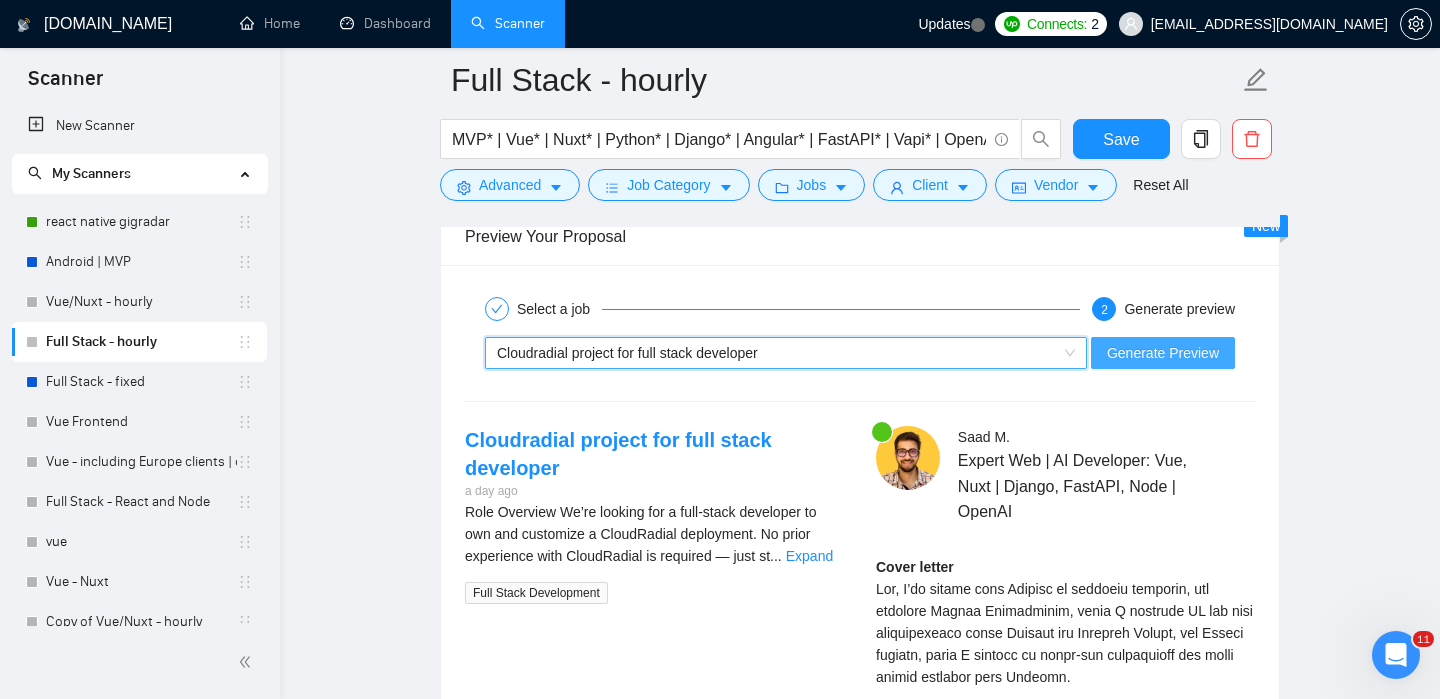 click on "Generate Preview" at bounding box center (1163, 353) 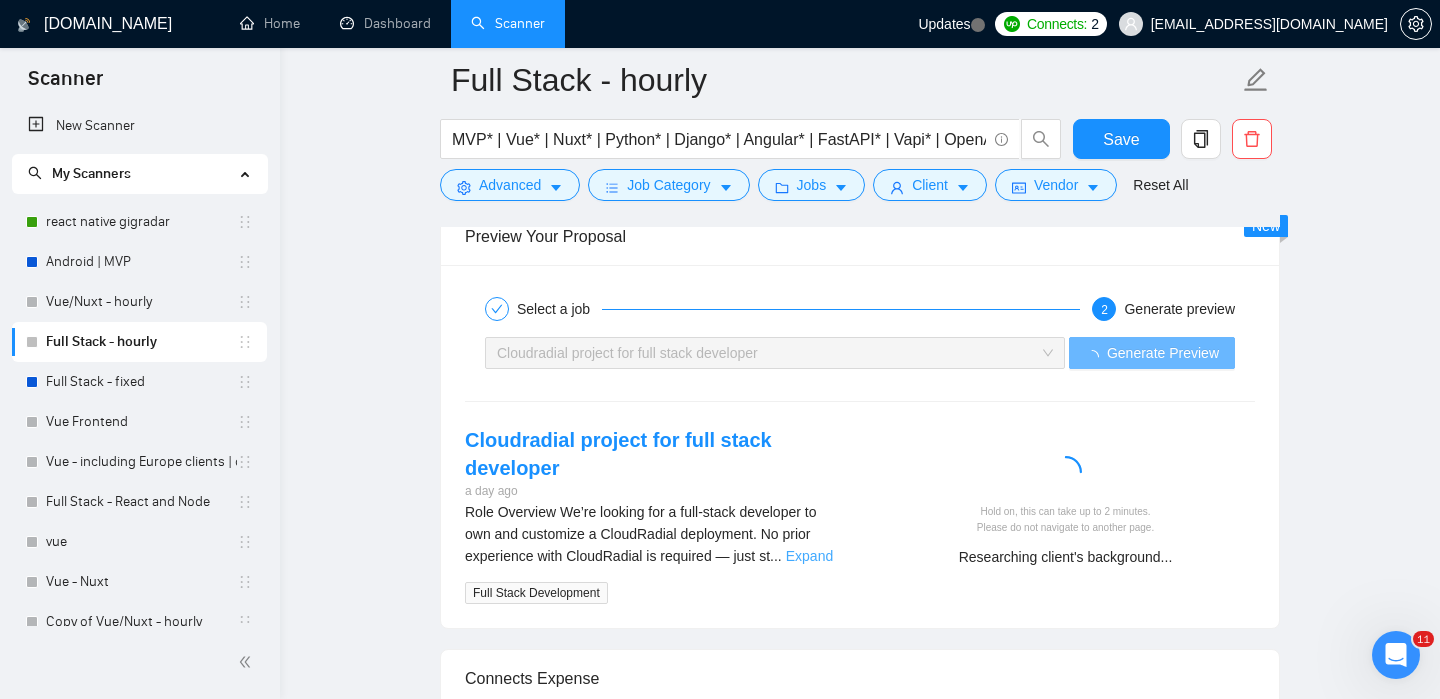 click on "Expand" at bounding box center (809, 556) 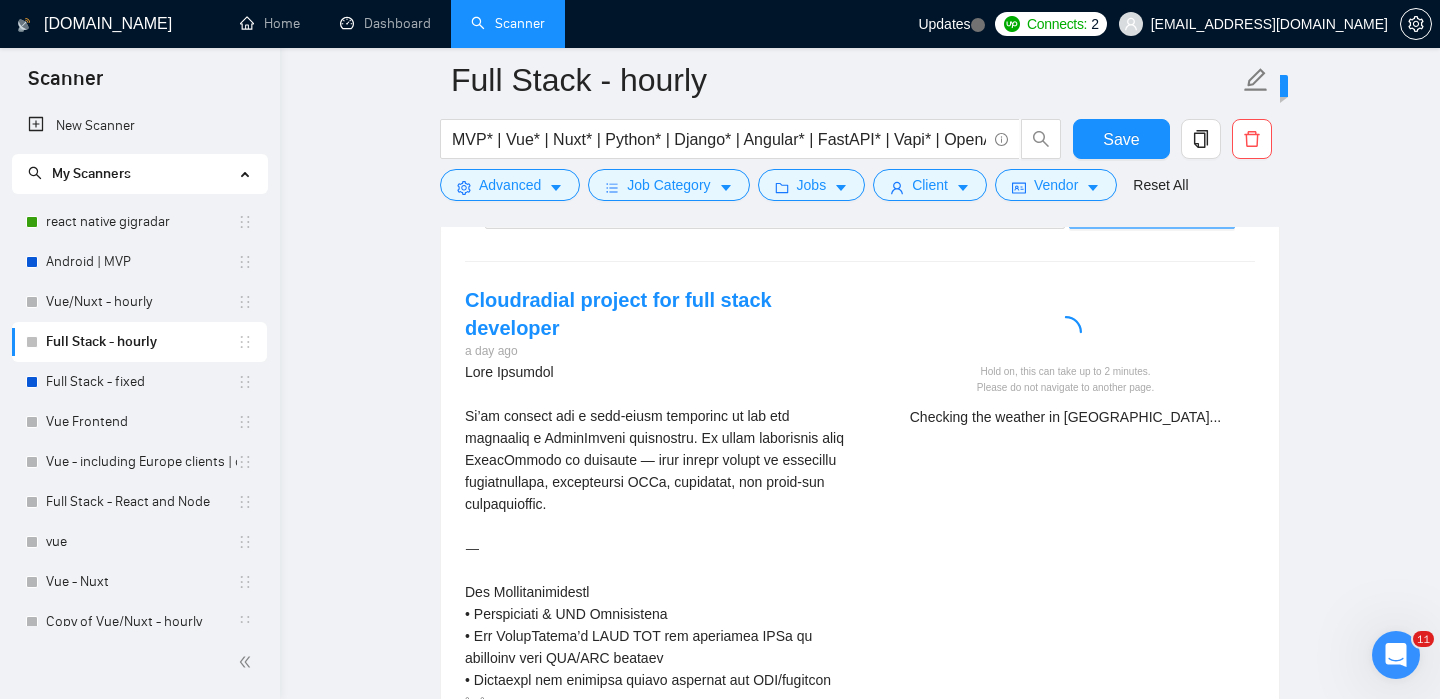 scroll, scrollTop: 3546, scrollLeft: 0, axis: vertical 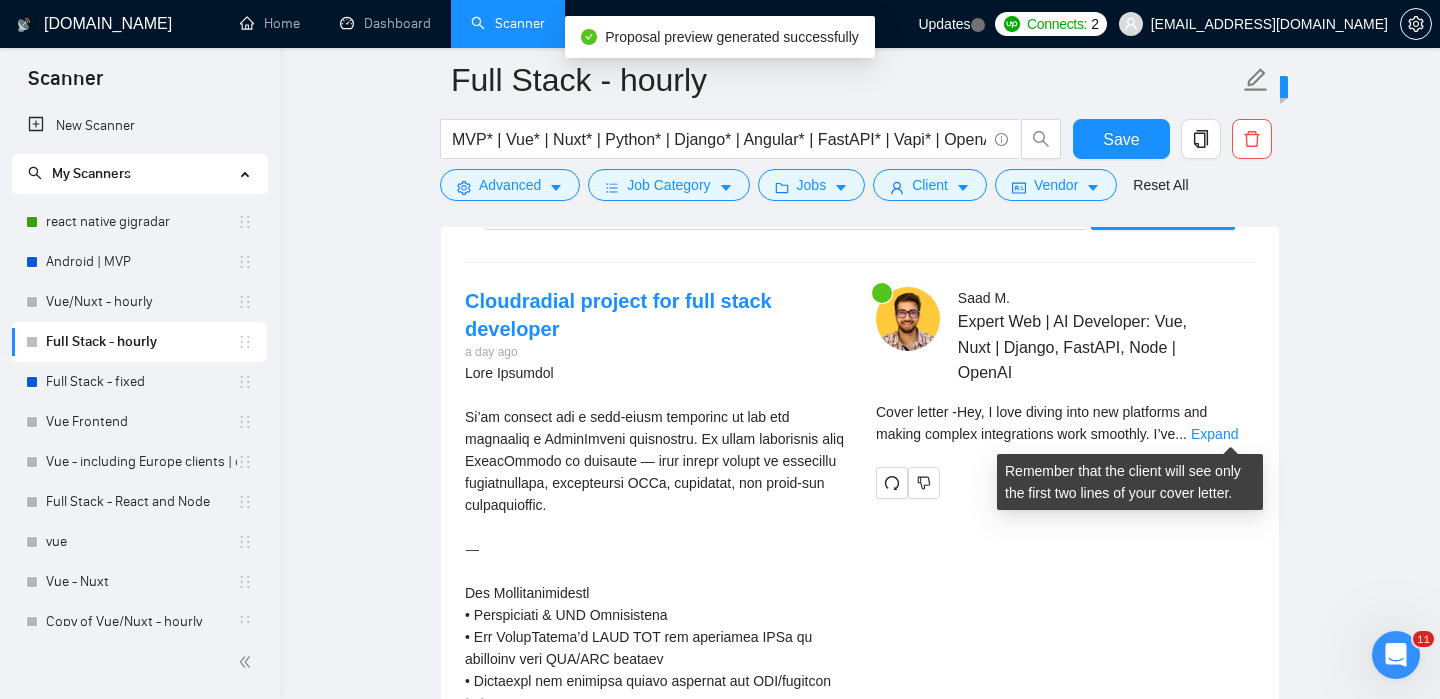 click on "Cover letter -  Hey, I love diving into new platforms and making complex integrations work smoothly. I’ve ... Expand" at bounding box center [1065, 423] 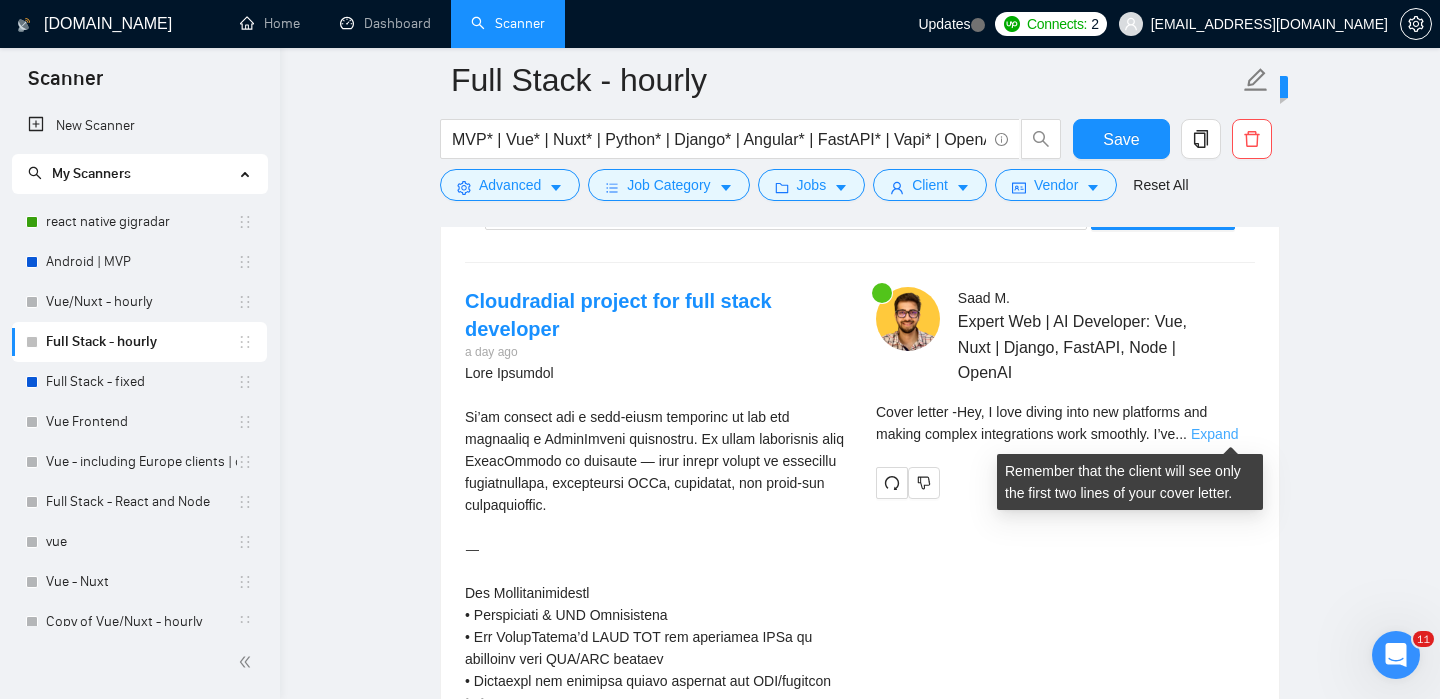 click on "Expand" at bounding box center [1214, 434] 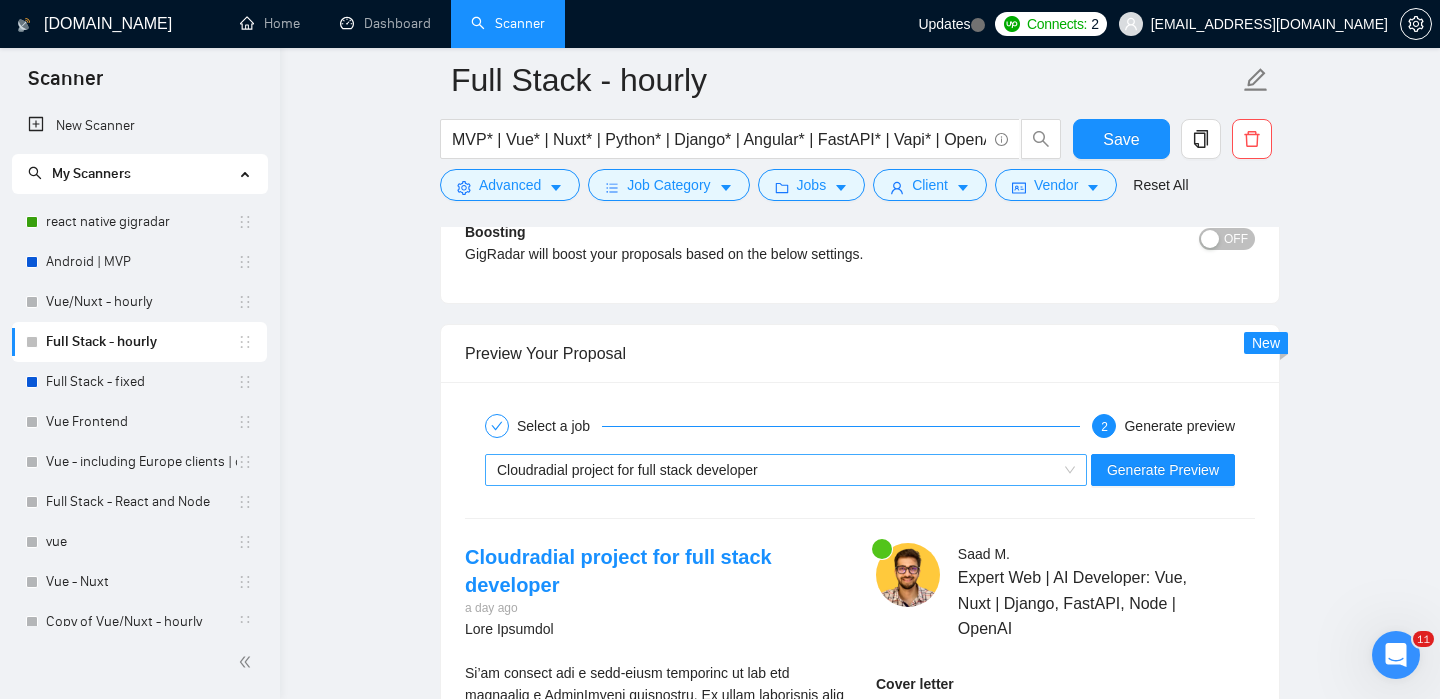 scroll, scrollTop: 3291, scrollLeft: 0, axis: vertical 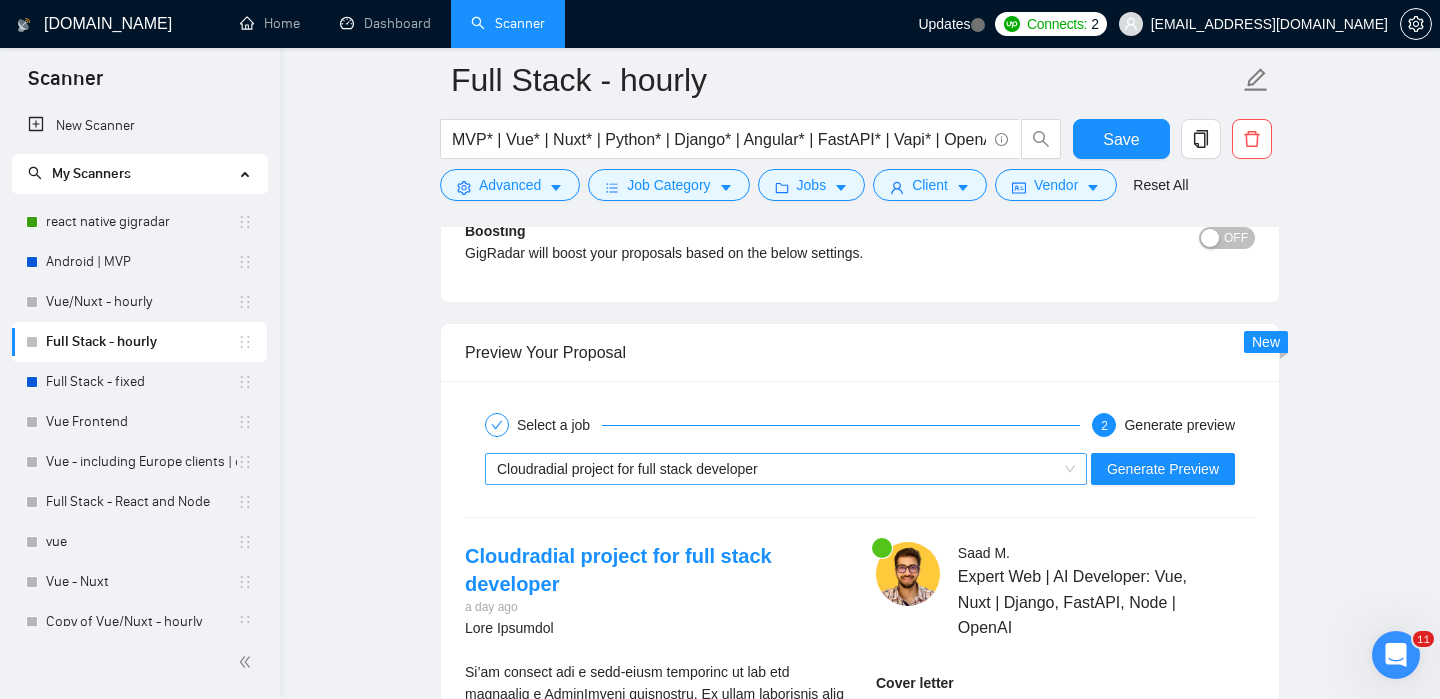 click on "Cloudradial project for full stack developer" at bounding box center [627, 469] 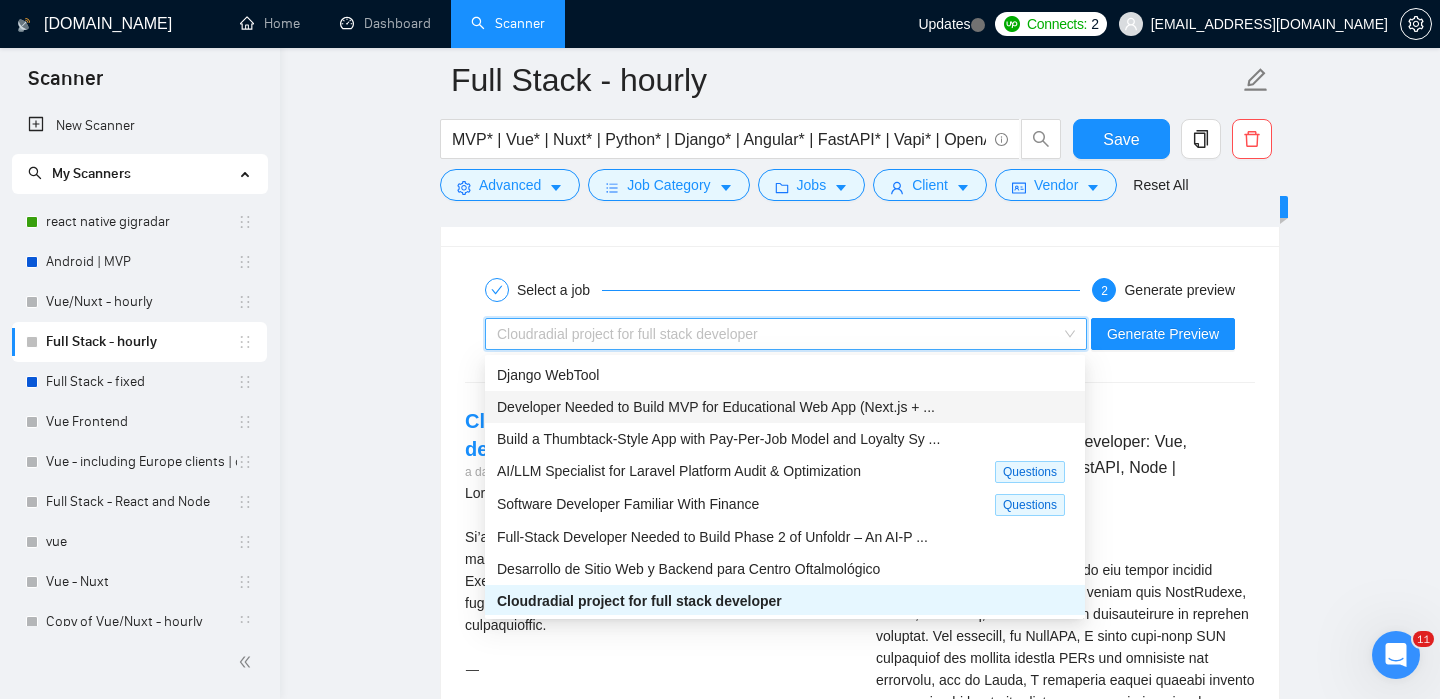 scroll, scrollTop: 3425, scrollLeft: 0, axis: vertical 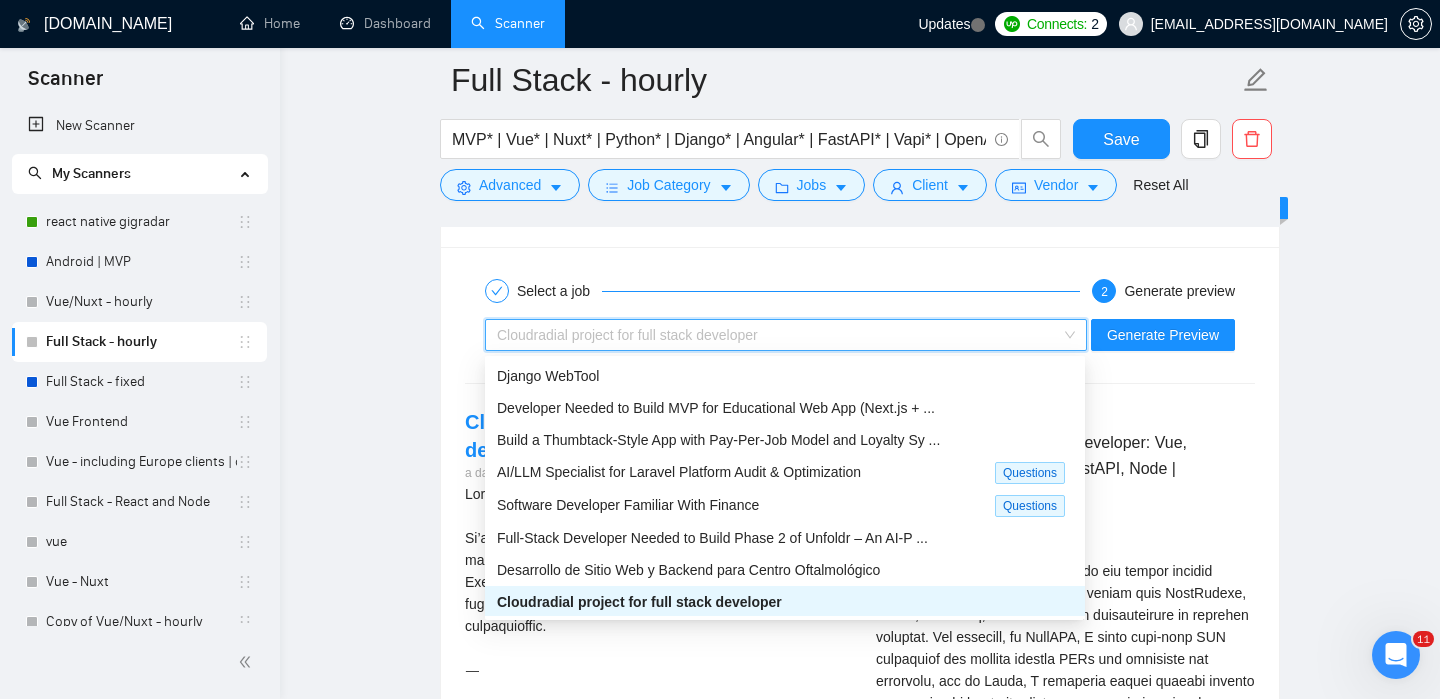 click at bounding box center (654, 1297) 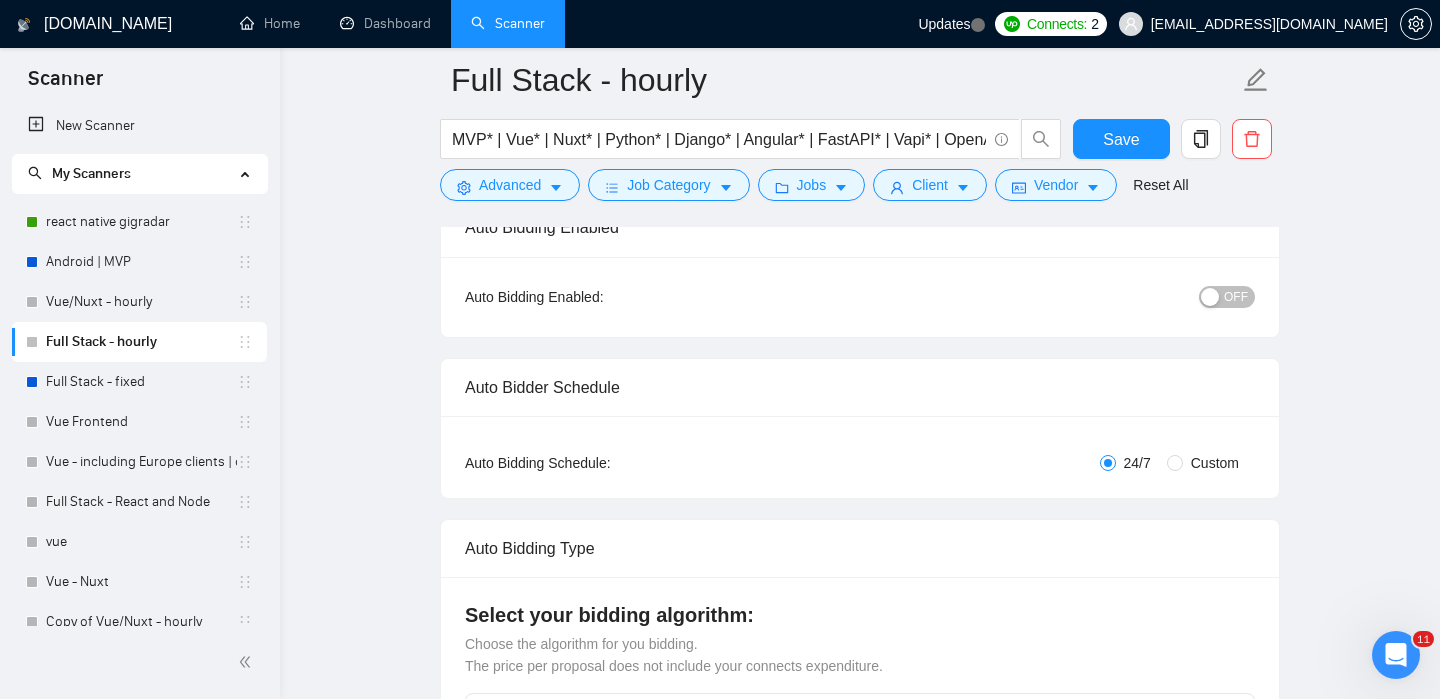 scroll, scrollTop: 112, scrollLeft: 0, axis: vertical 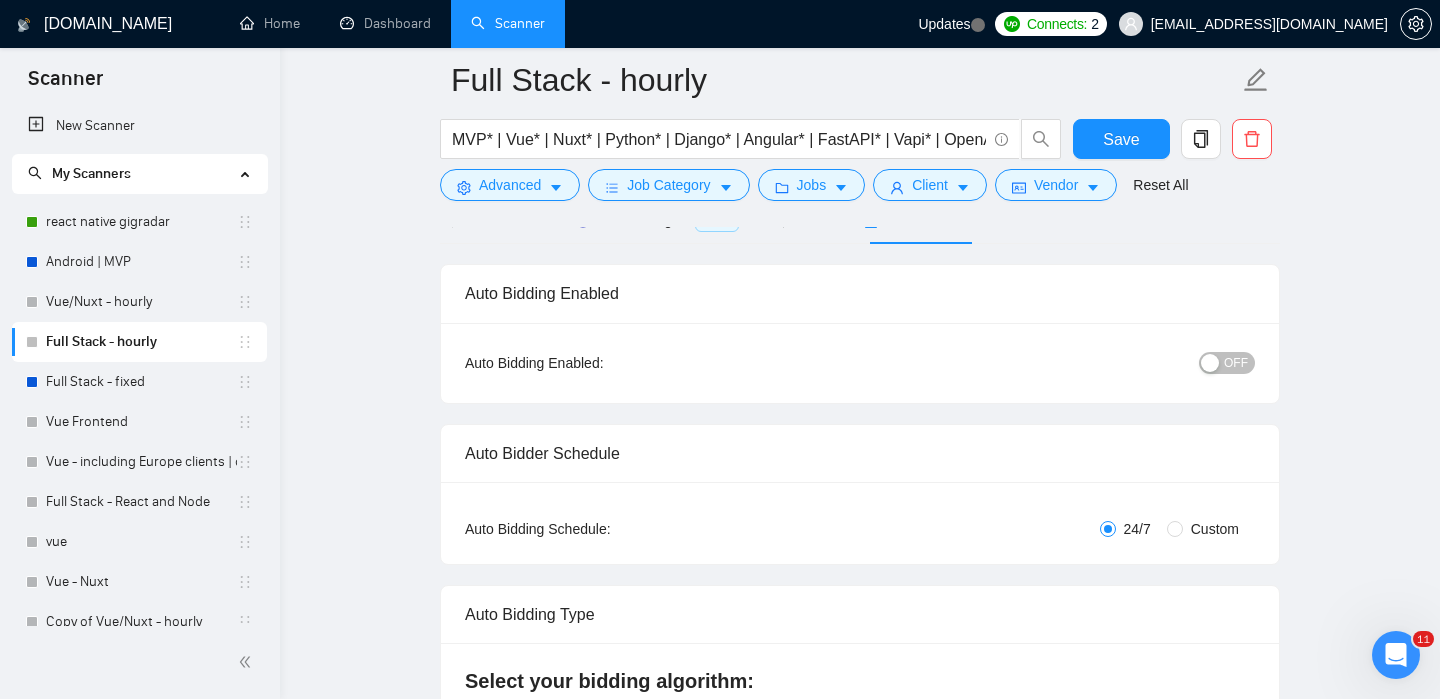 click at bounding box center (1210, 363) 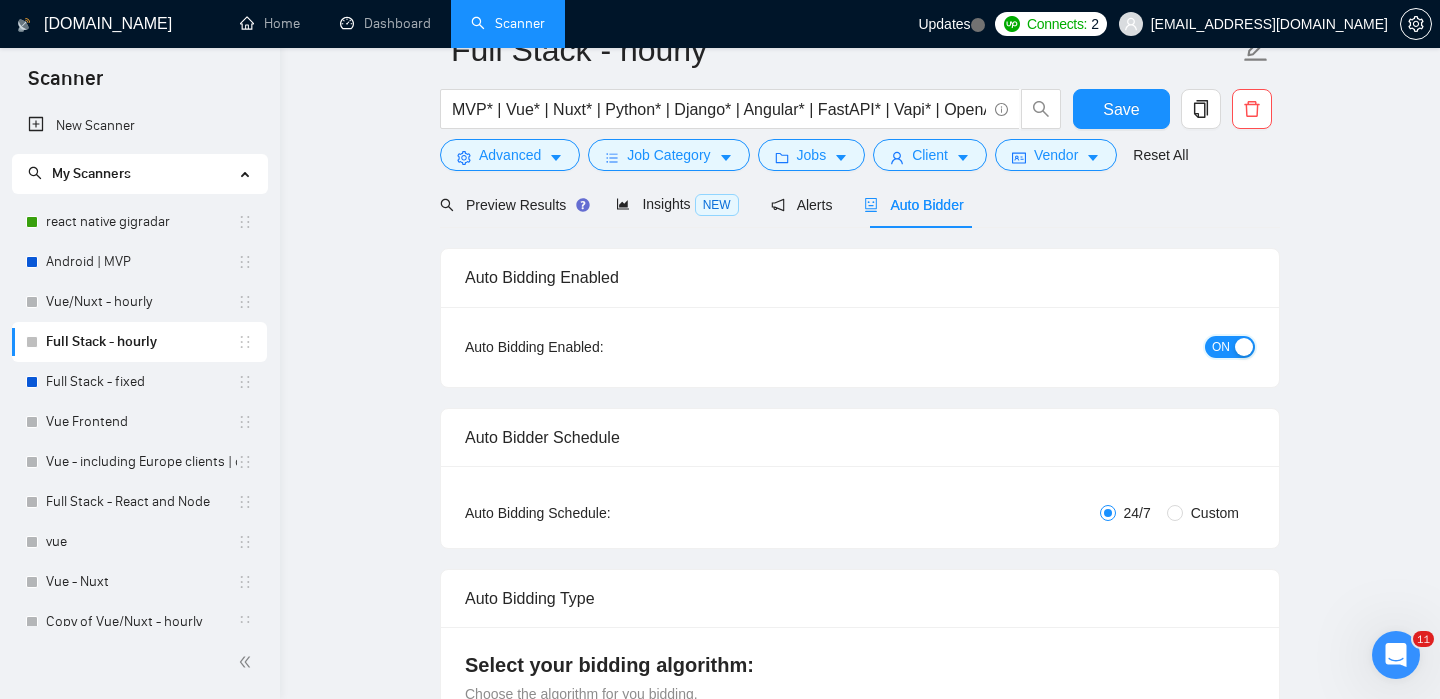 scroll, scrollTop: 0, scrollLeft: 0, axis: both 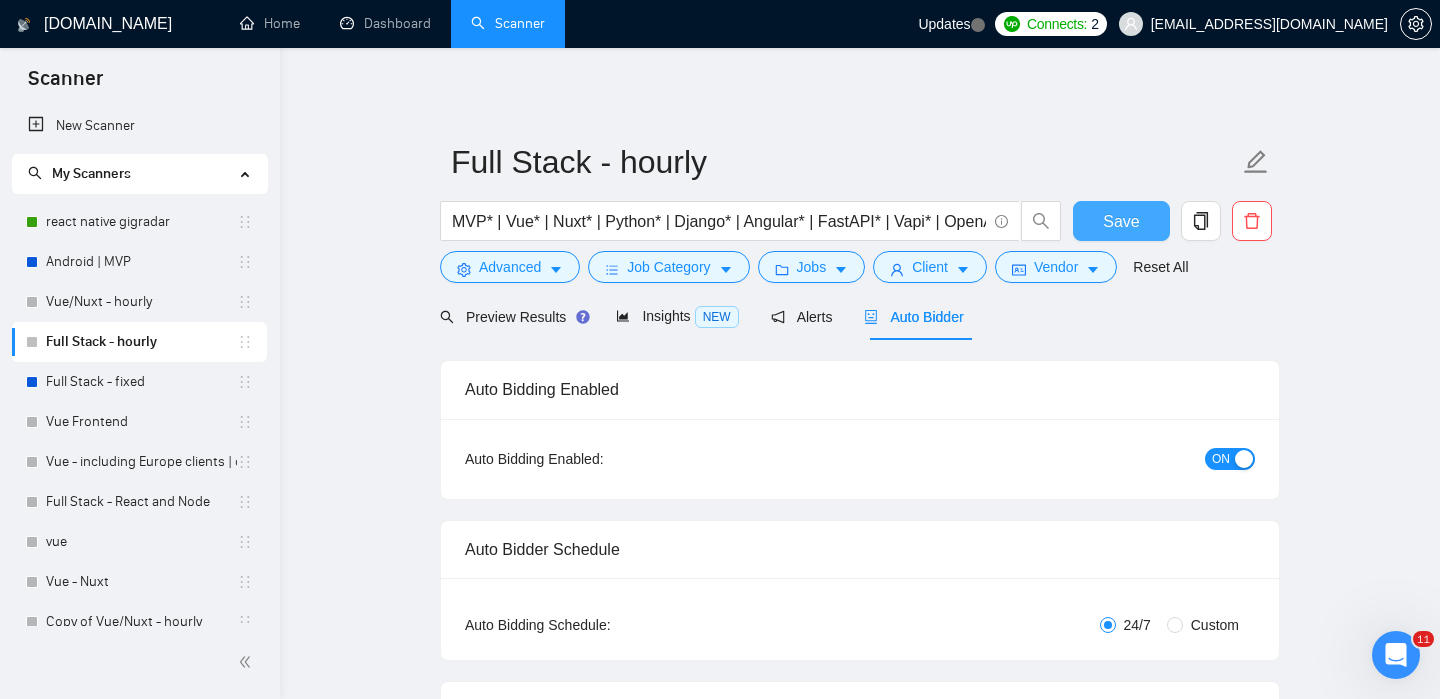 click on "Save" at bounding box center (1121, 221) 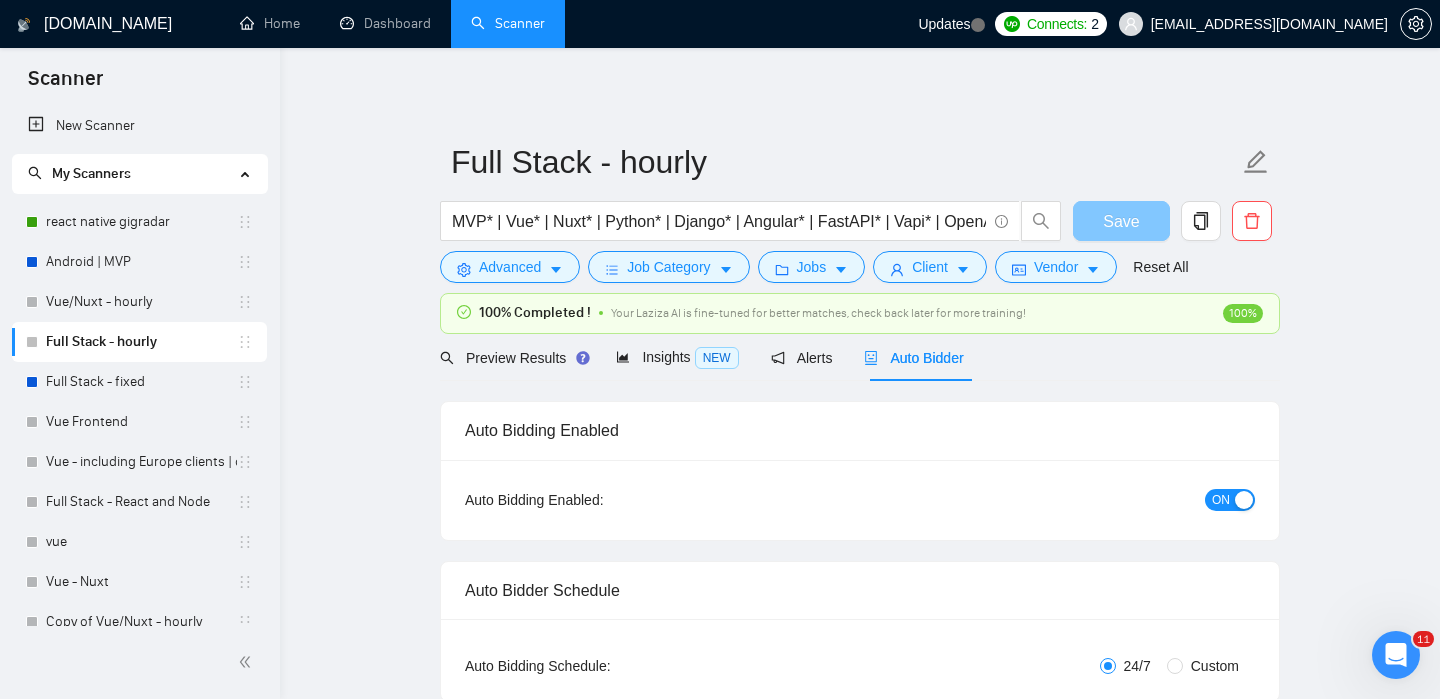 type 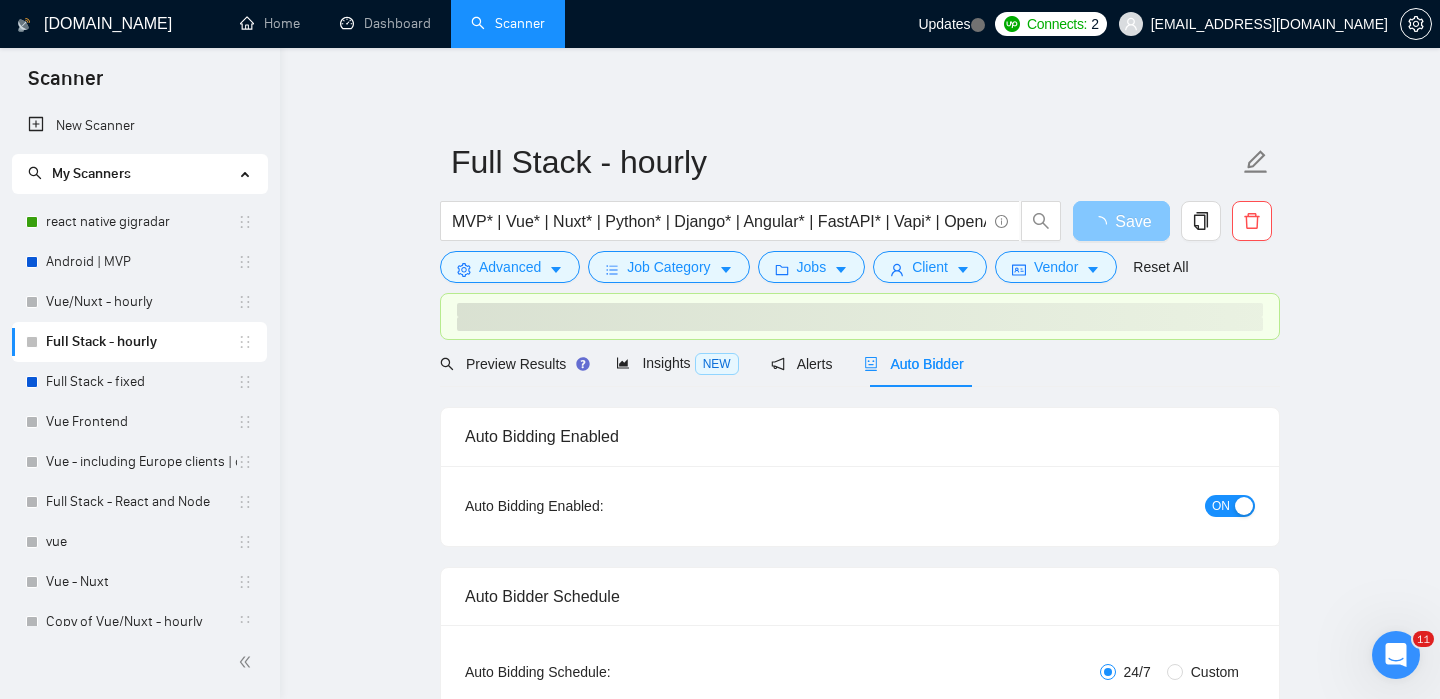 type 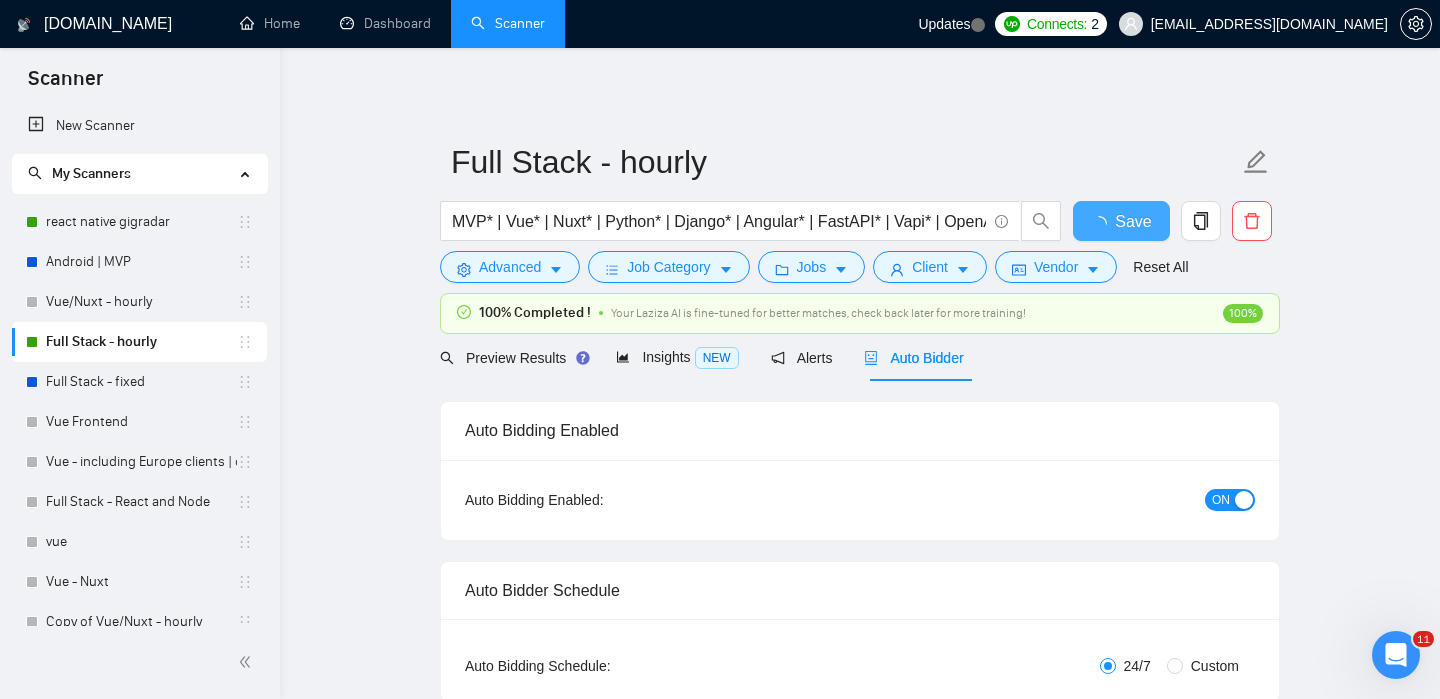type 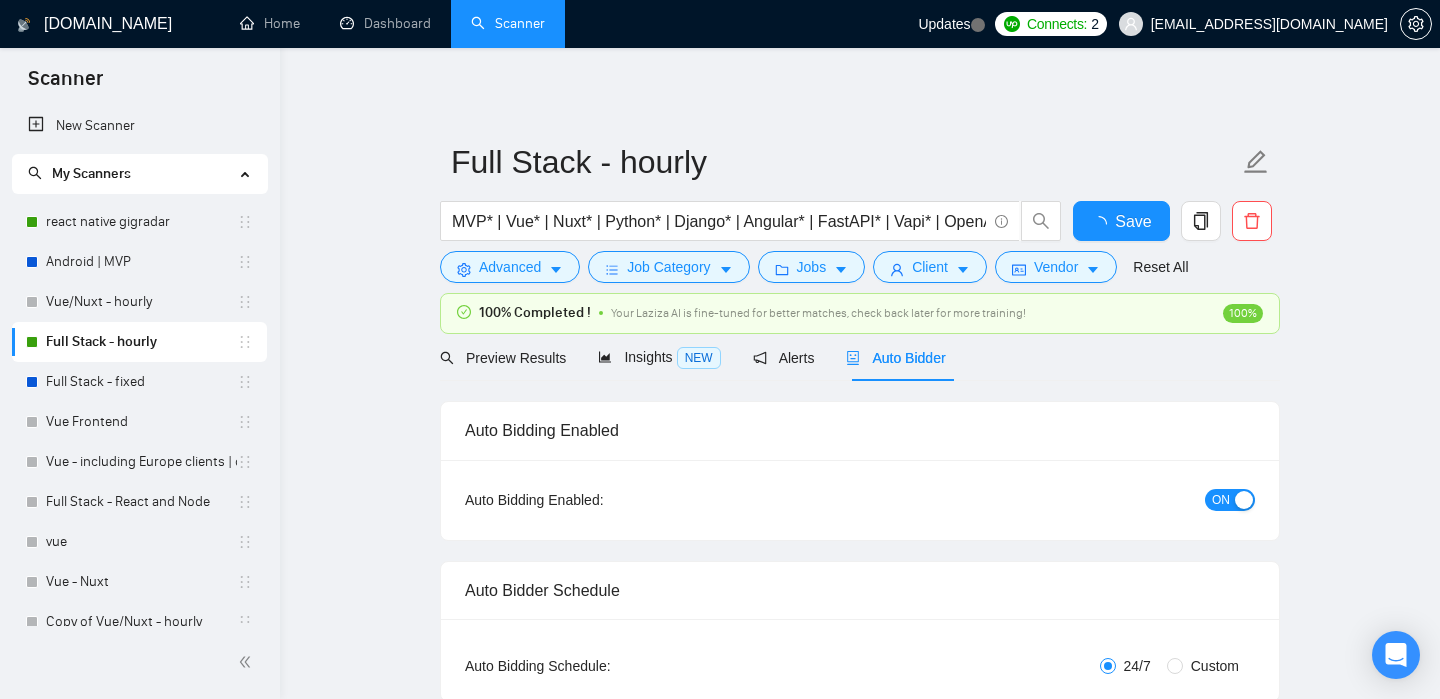 type 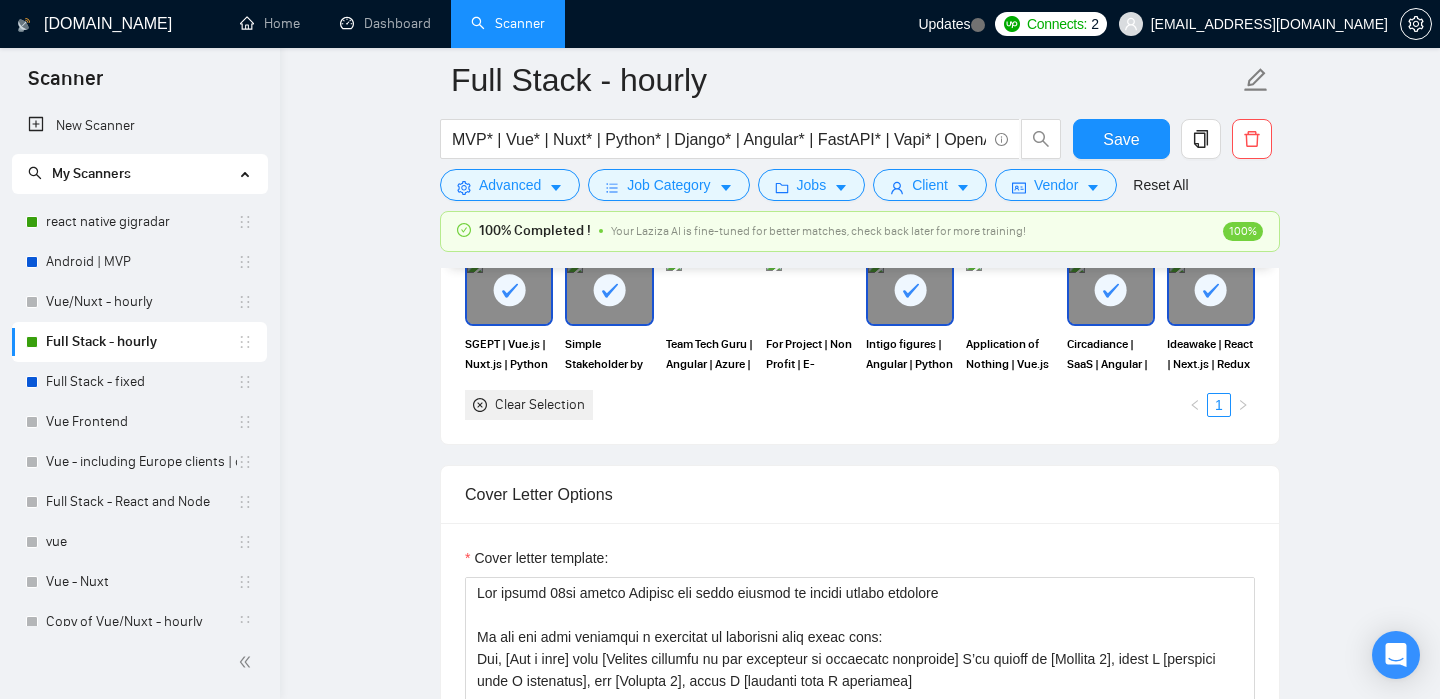 scroll, scrollTop: 1987, scrollLeft: 0, axis: vertical 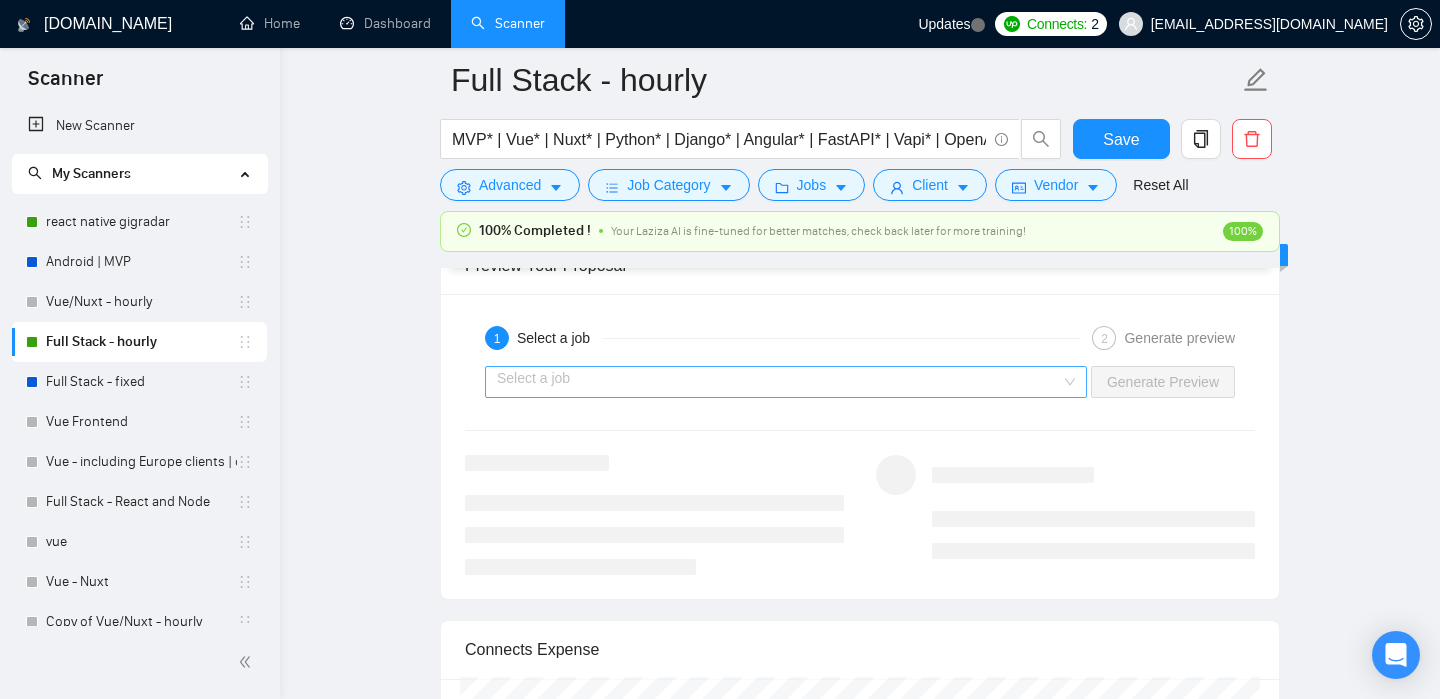 click at bounding box center [779, 382] 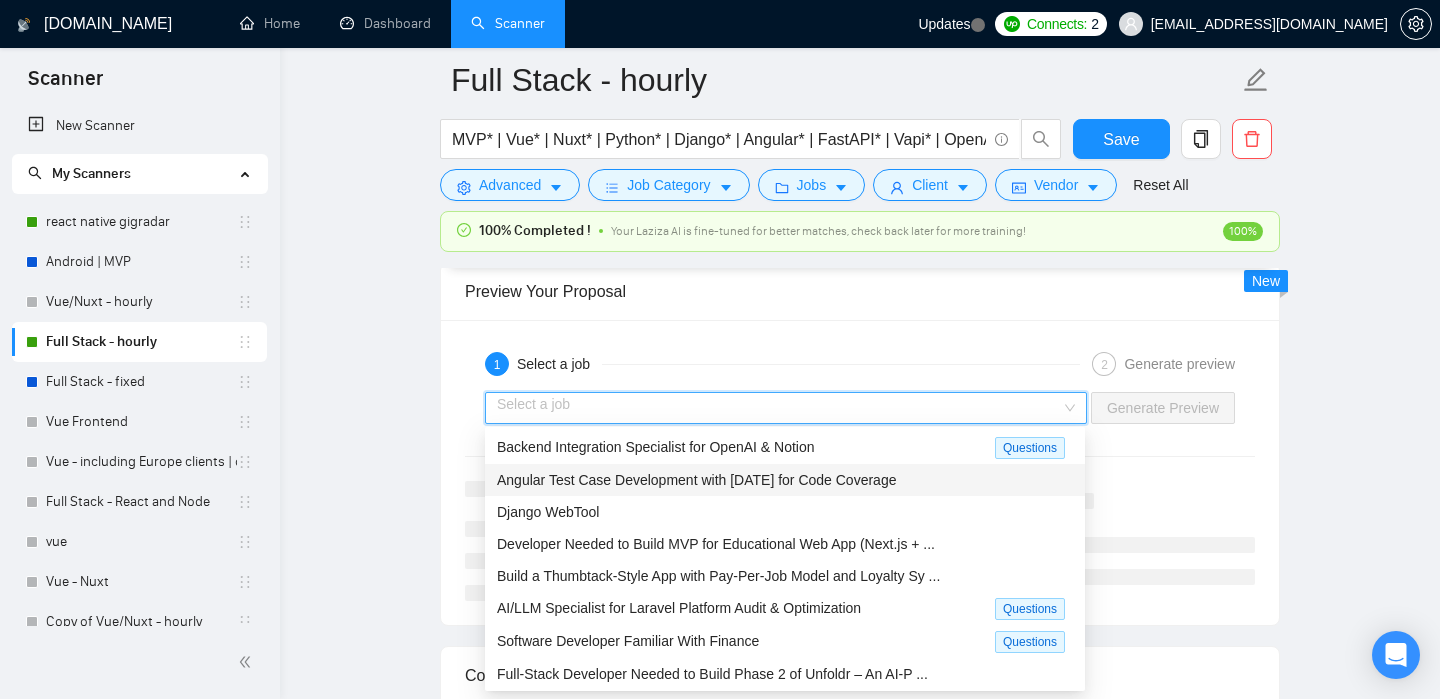scroll, scrollTop: 3397, scrollLeft: 0, axis: vertical 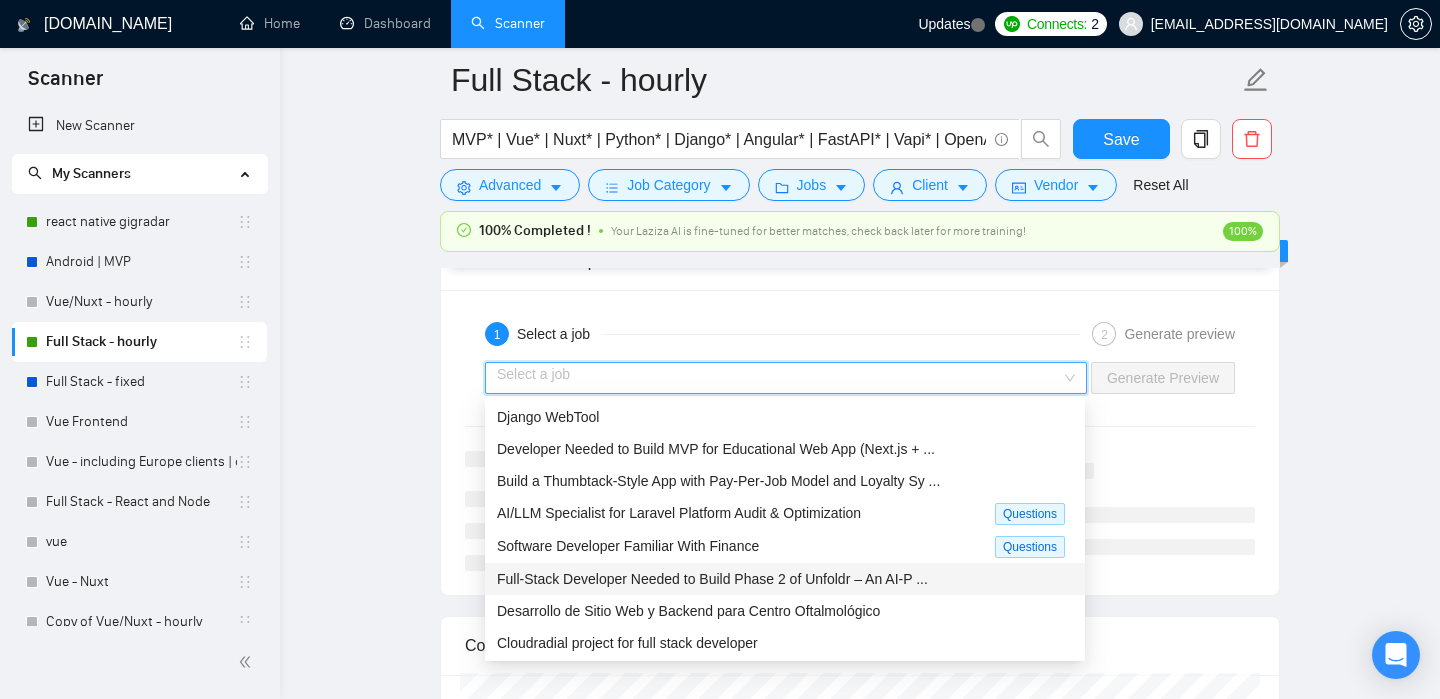 click on "Full-Stack Developer Needed to Build Phase 2 of Unfoldr – An AI-P ..." at bounding box center [712, 579] 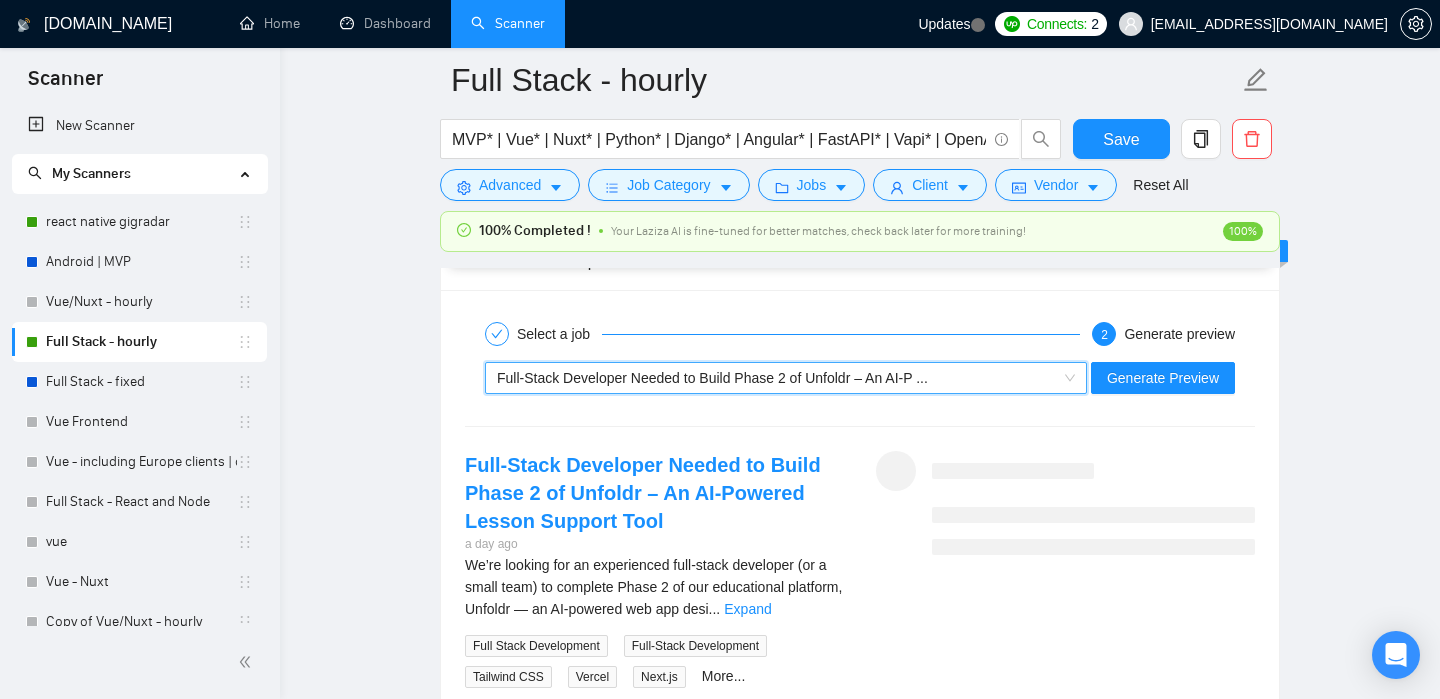 scroll, scrollTop: 3502, scrollLeft: 0, axis: vertical 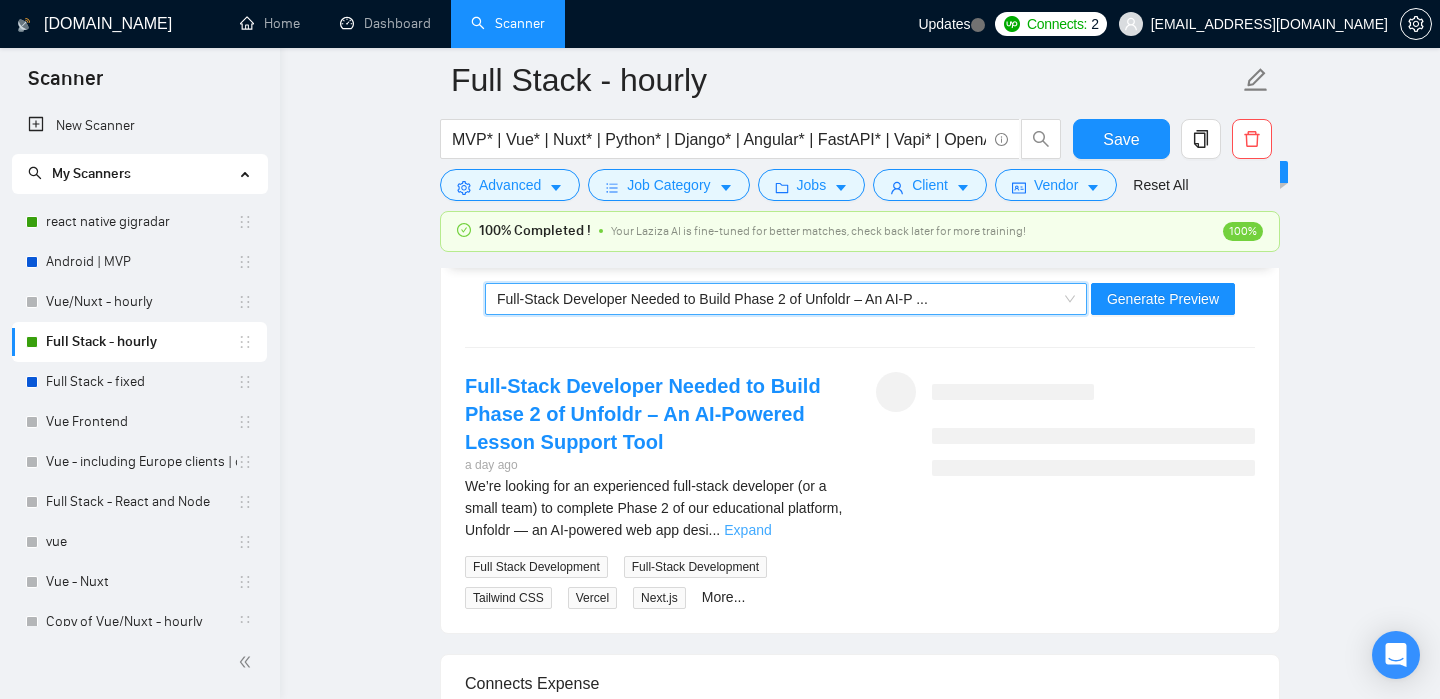 click on "Expand" at bounding box center (747, 530) 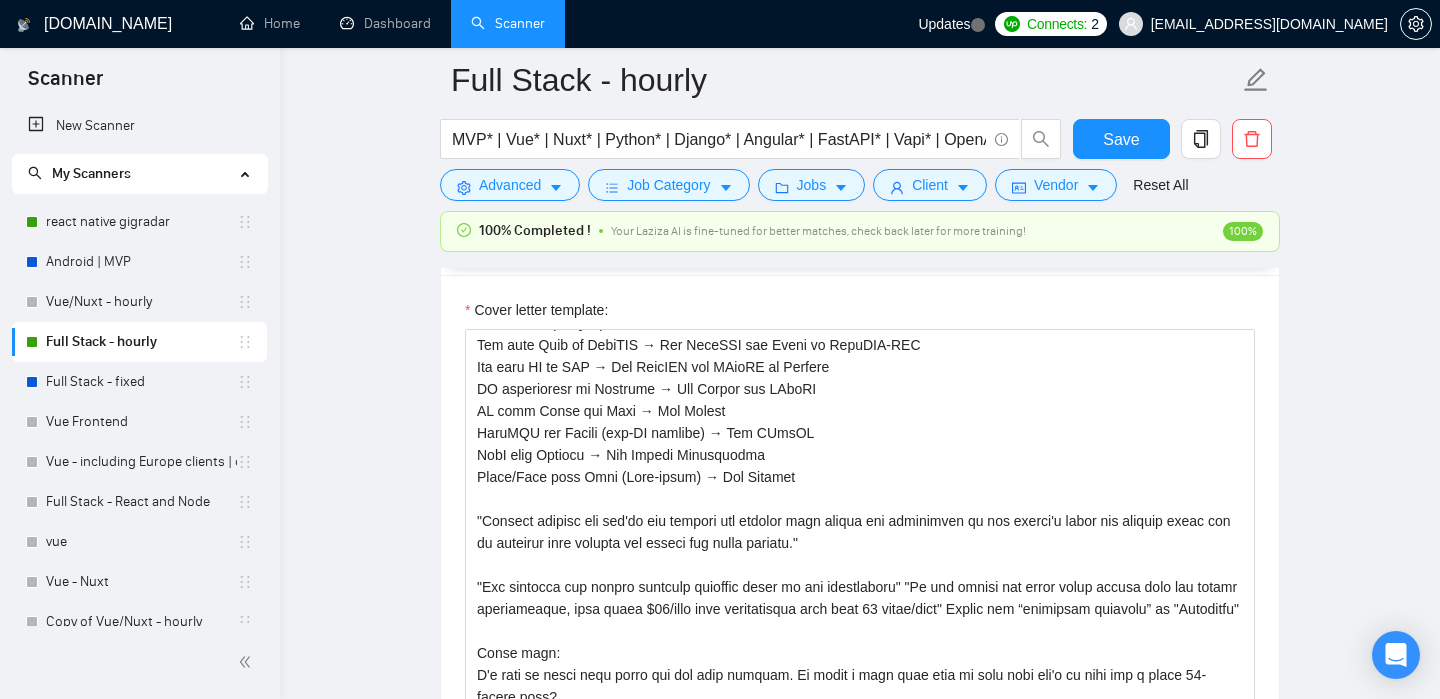 scroll, scrollTop: 1877, scrollLeft: 0, axis: vertical 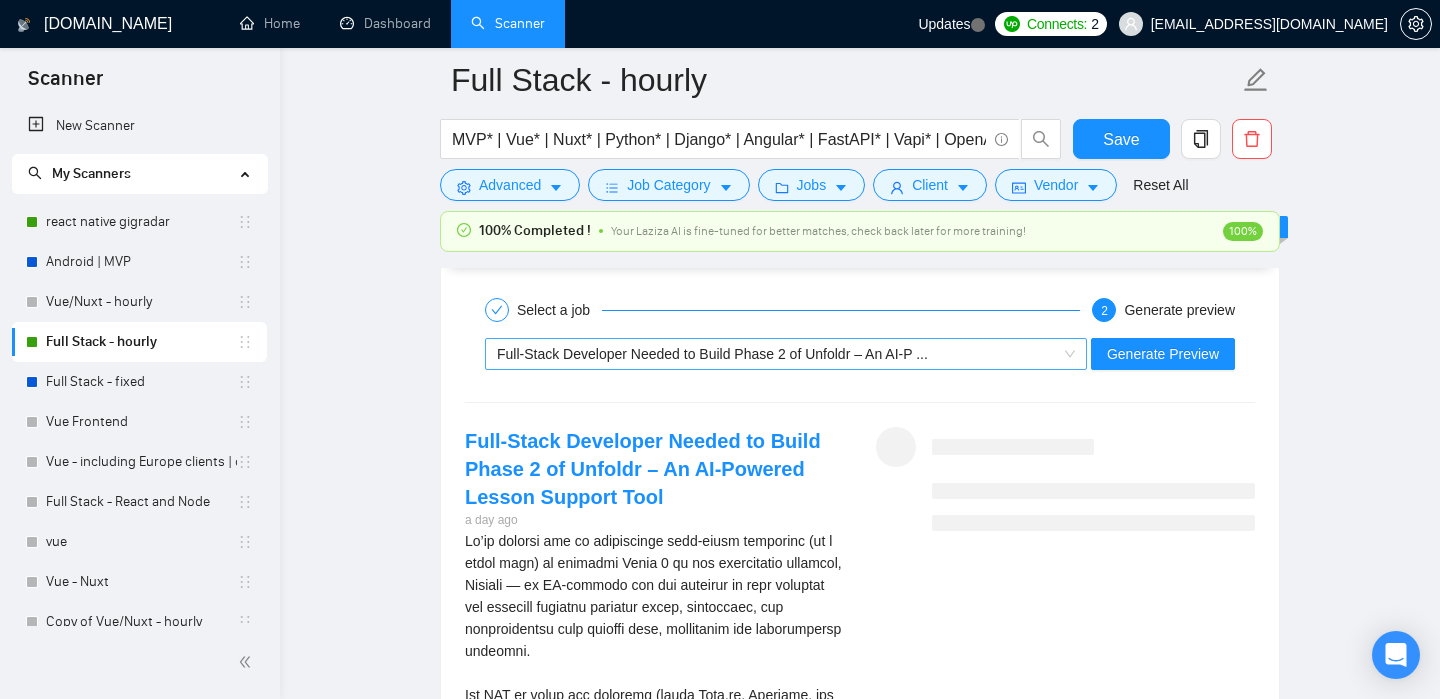 click on "Full-Stack Developer Needed to Build Phase 2 of Unfoldr – An AI-P ..." at bounding box center (712, 354) 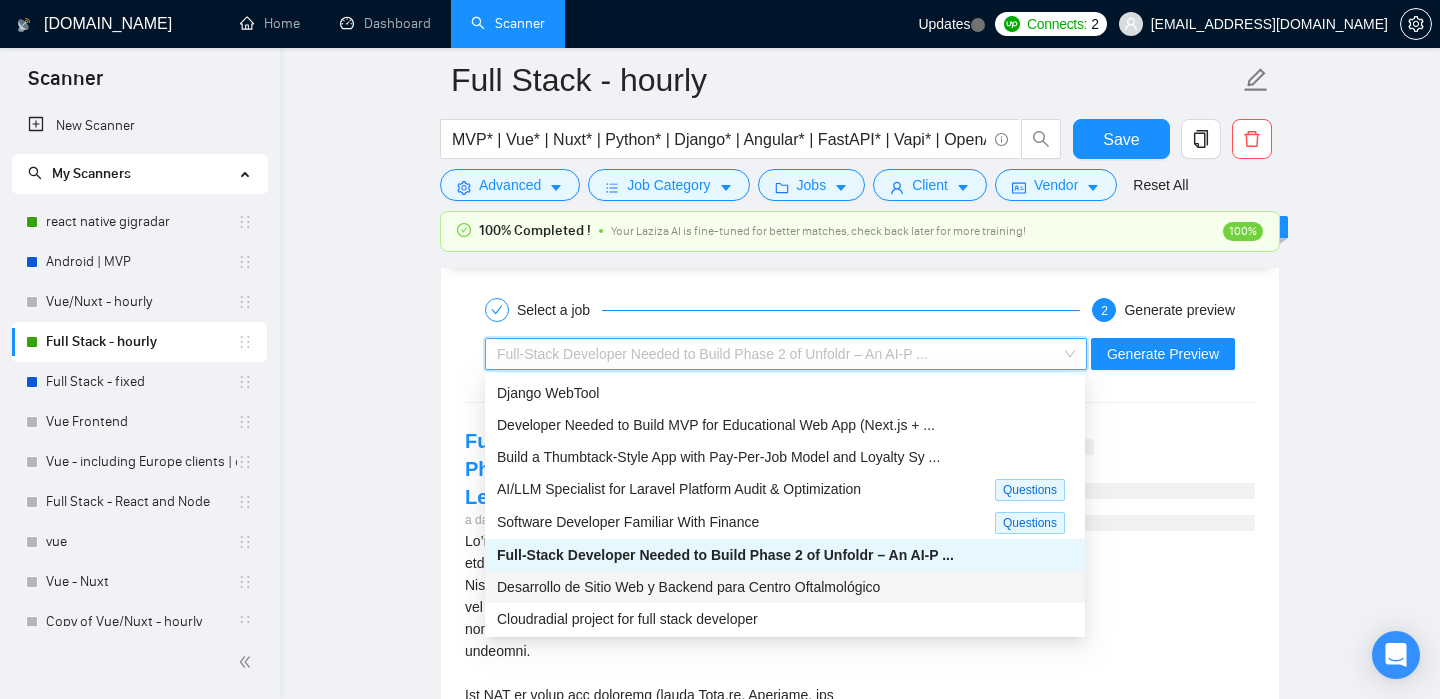 scroll, scrollTop: 0, scrollLeft: 0, axis: both 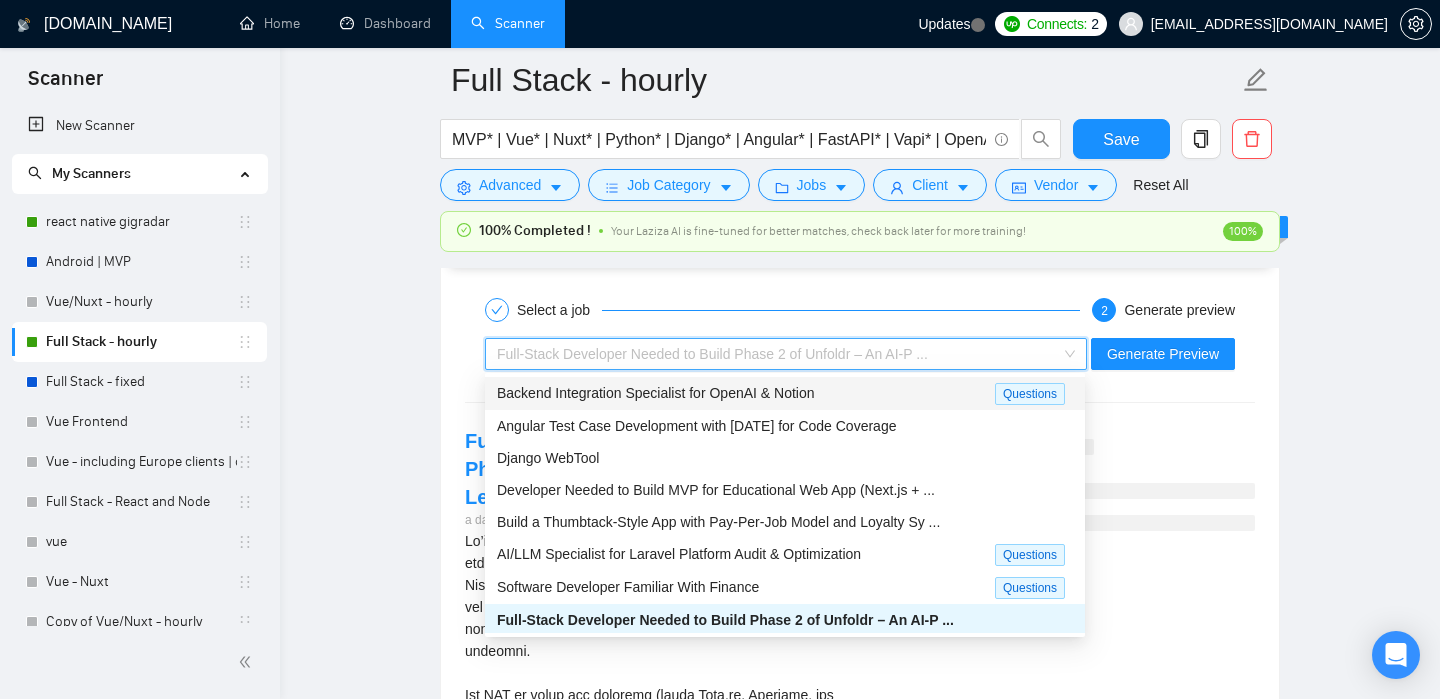 click on "Backend Integration Specialist for OpenAI & Notion" at bounding box center [656, 393] 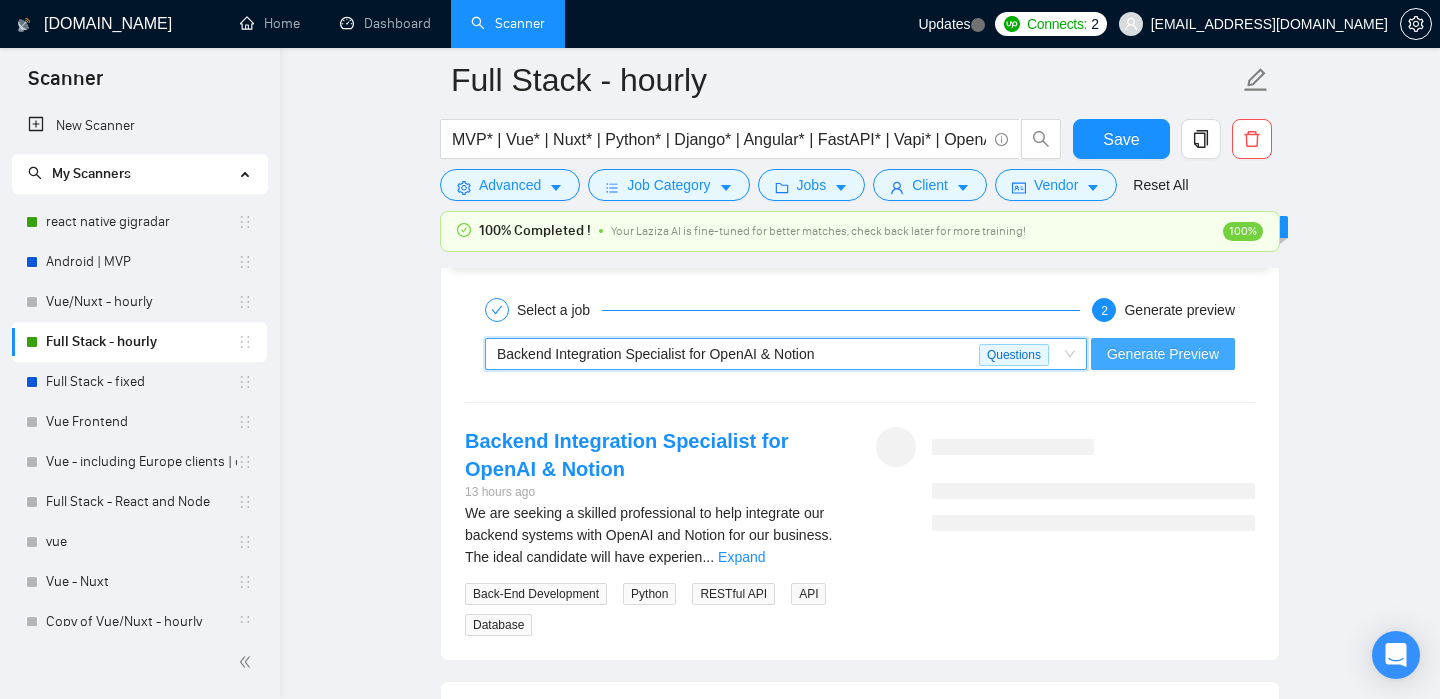 click on "Generate Preview" at bounding box center (1163, 354) 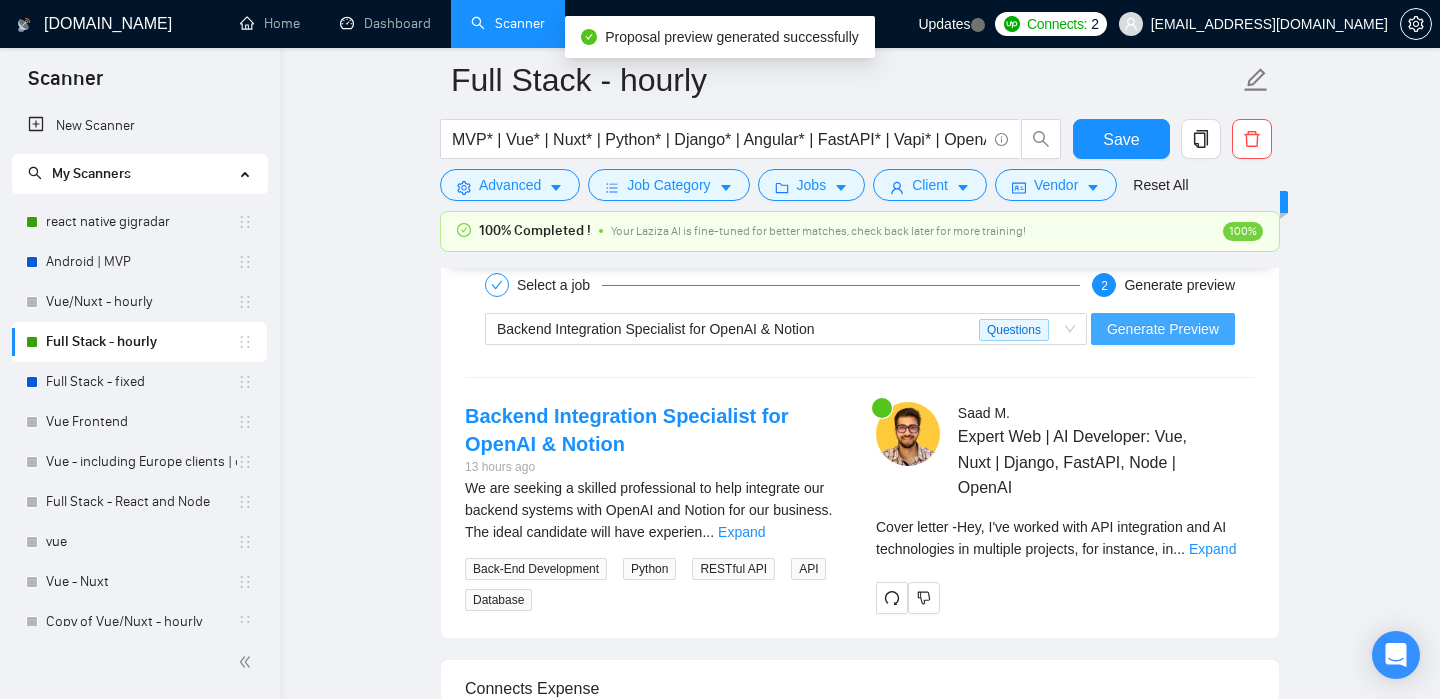 scroll, scrollTop: 3475, scrollLeft: 0, axis: vertical 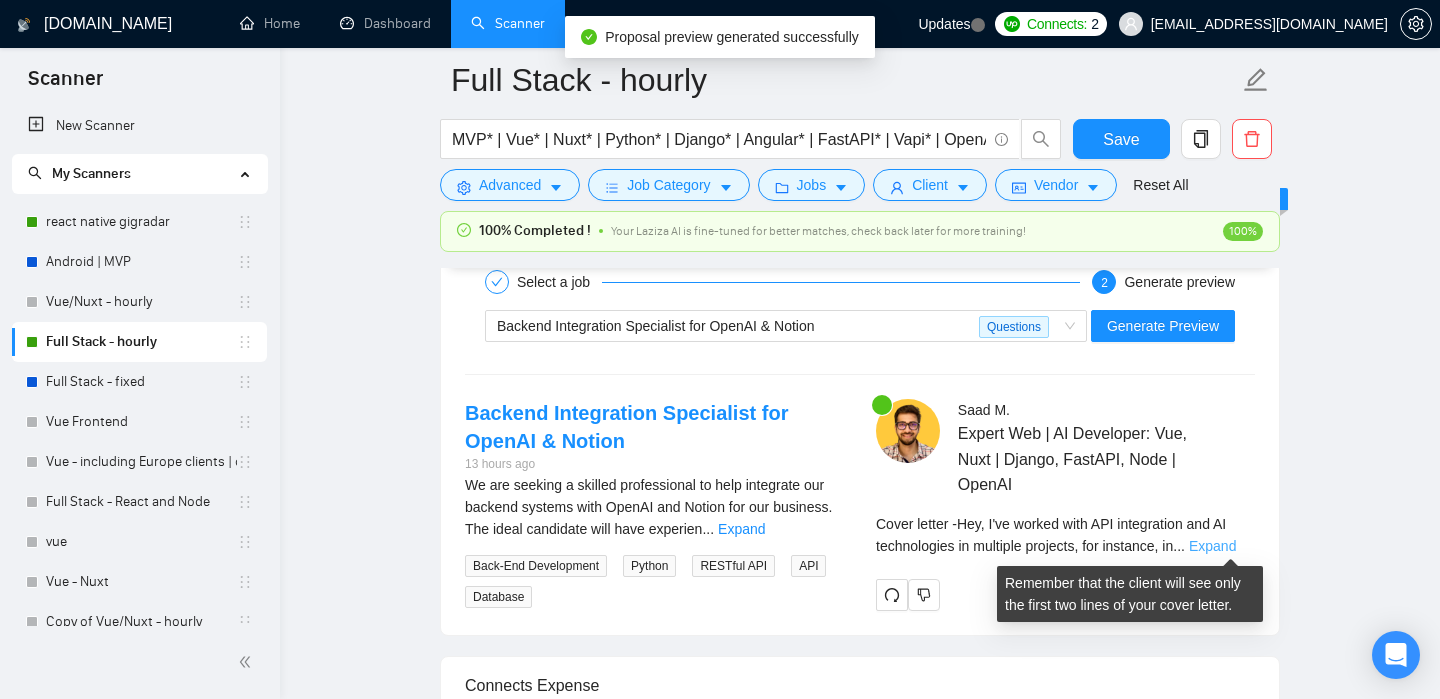 click on "Expand" at bounding box center (1212, 546) 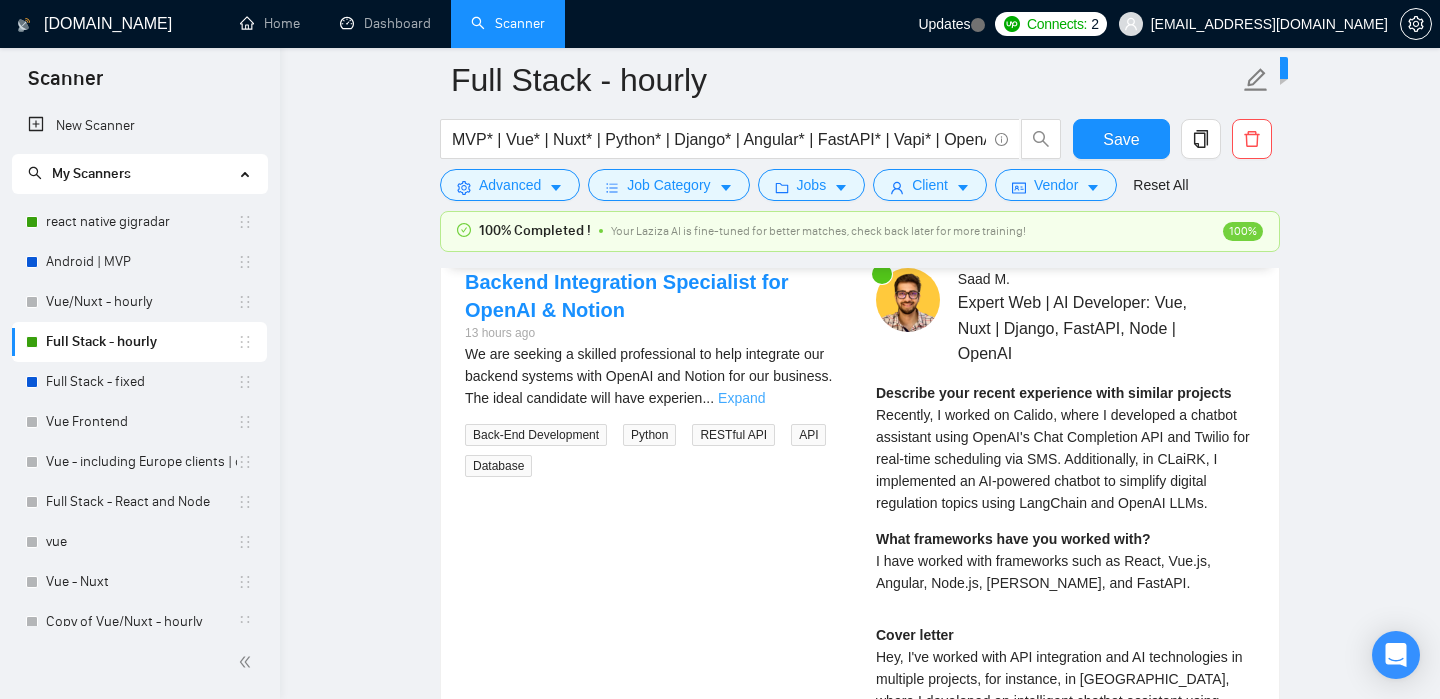 scroll, scrollTop: 3576, scrollLeft: 0, axis: vertical 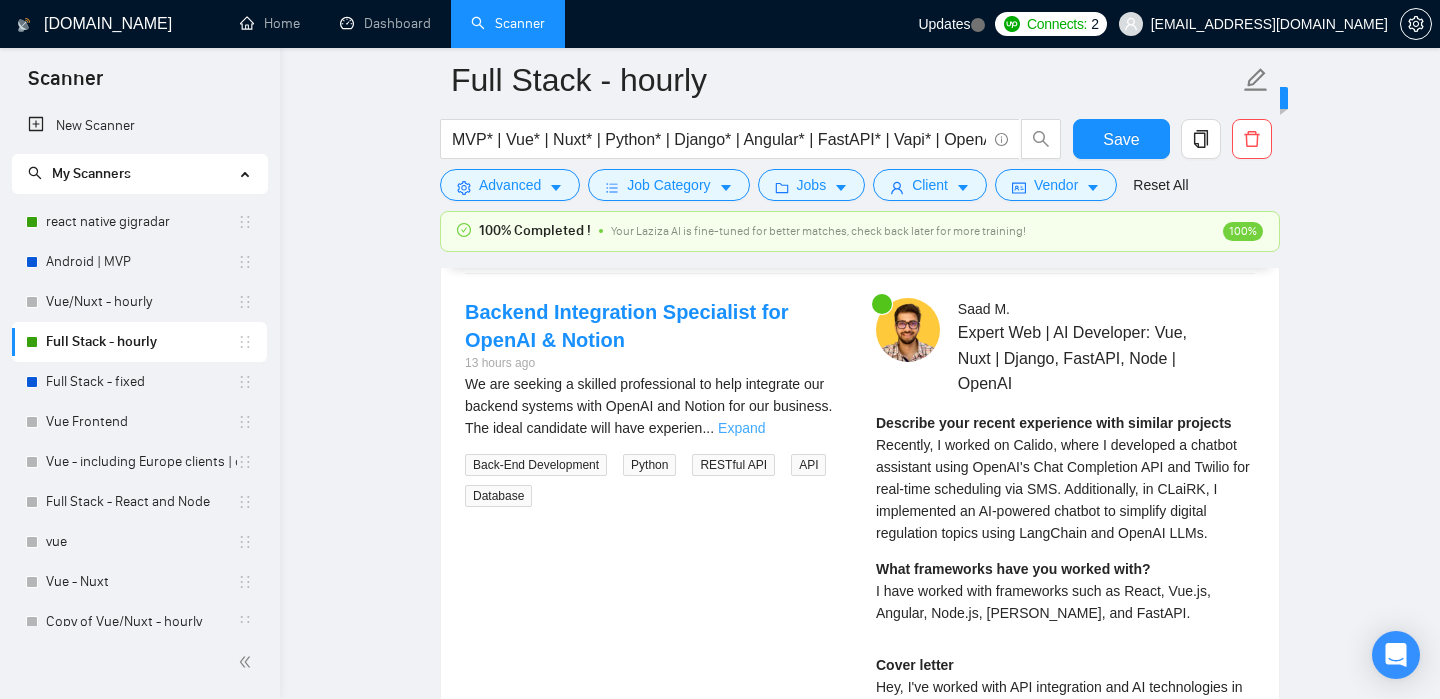 click on "Expand" at bounding box center (741, 428) 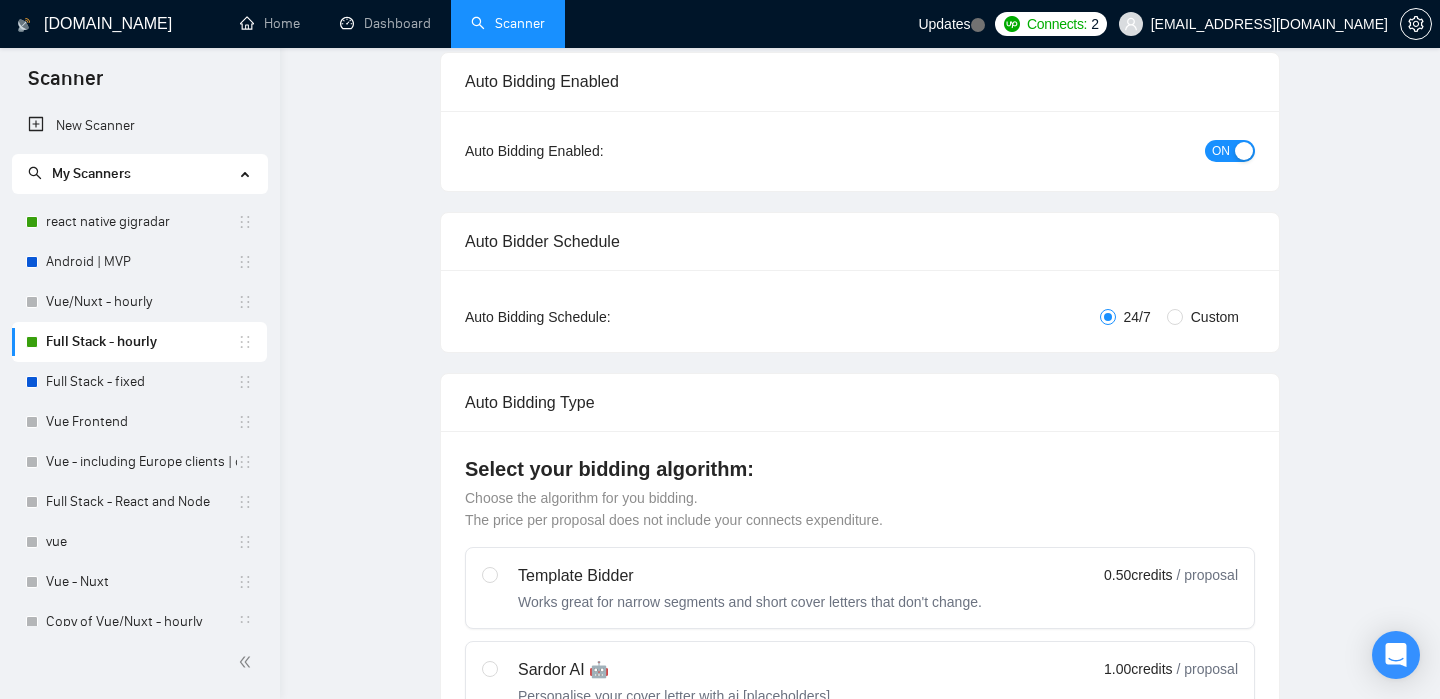 scroll, scrollTop: 0, scrollLeft: 0, axis: both 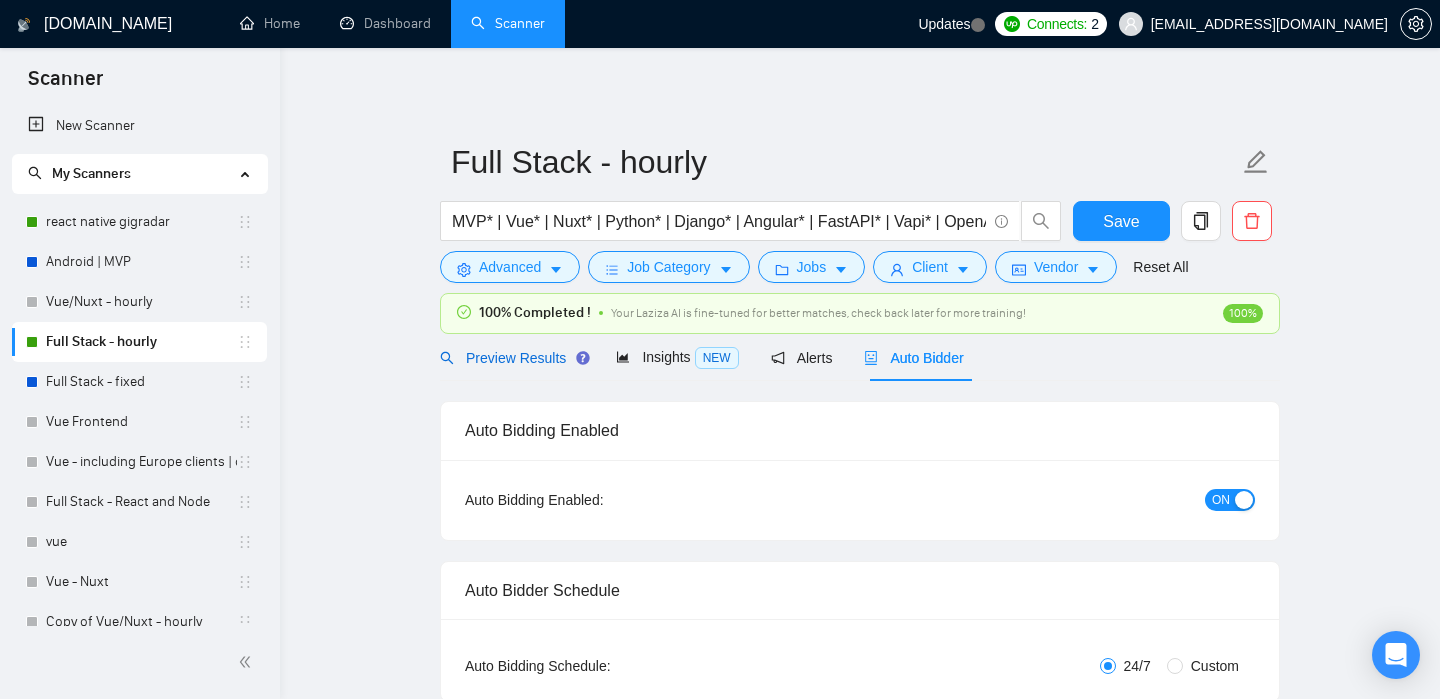 click on "Preview Results" at bounding box center (512, 358) 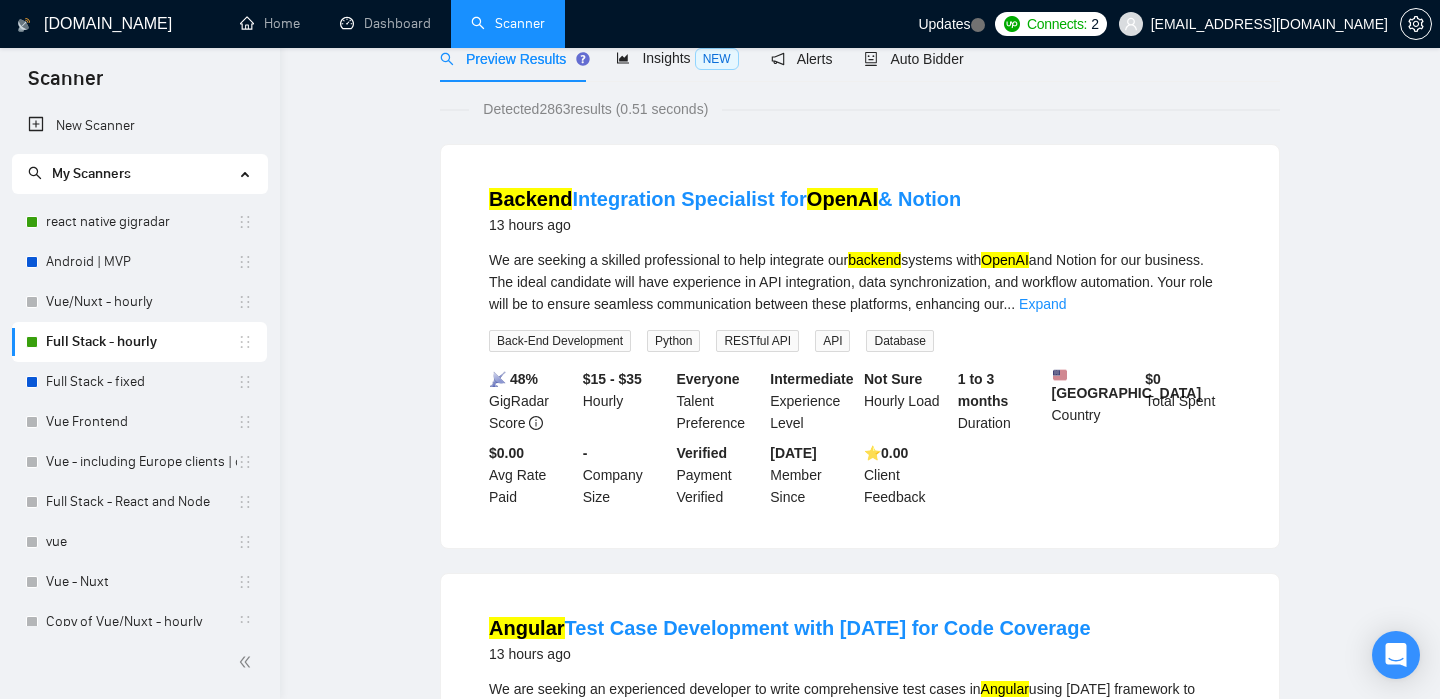 scroll, scrollTop: 0, scrollLeft: 0, axis: both 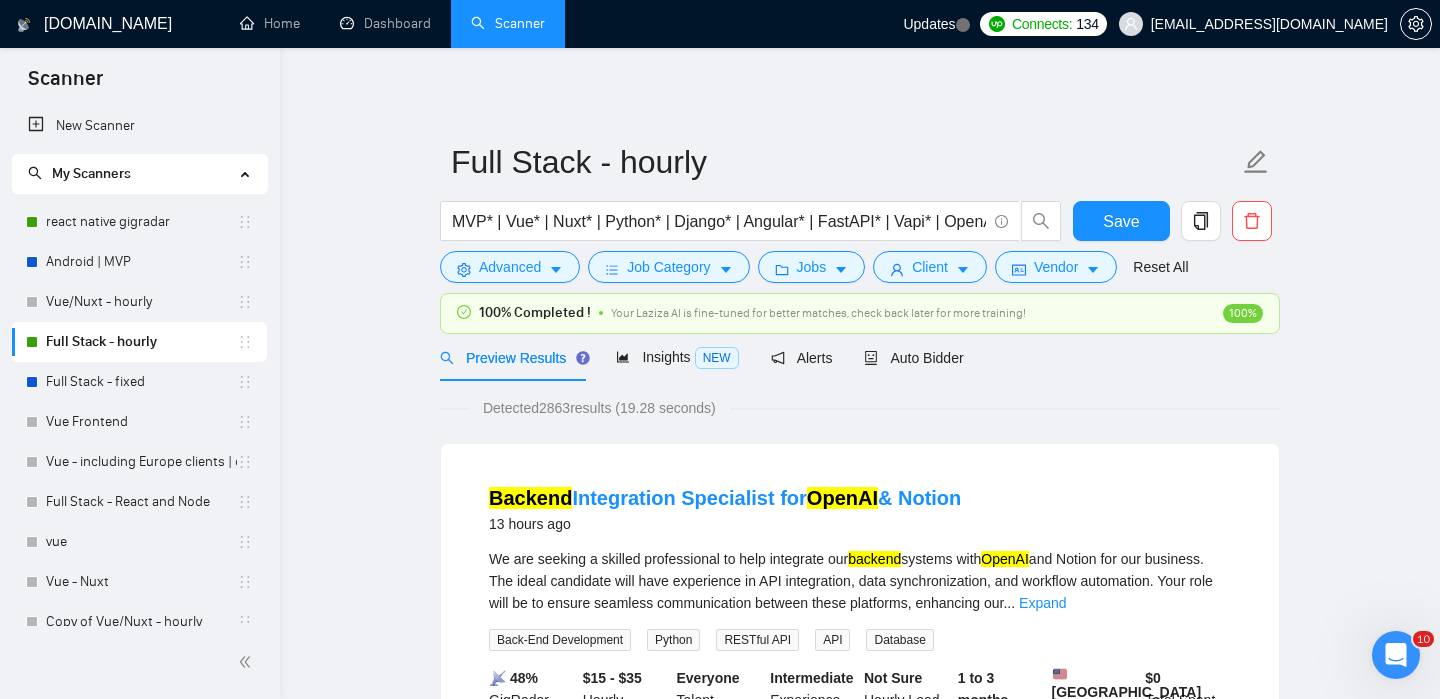click on "Detected   2863  results   (19.28 seconds) Backend  Integration Specialist for  OpenAI  & Notion 13 hours ago We are seeking a skilled professional to help integrate our  backend  systems with  OpenAI  and Notion for our business. The ideal candidate will have experience in API integration, data synchronization, and workflow automation. Your role will be to ensure seamless communication between these platforms, enhancing our ... Expand Back-End Development Python RESTful API API Database 📡   48% GigRadar Score   $15 - $35 Hourly Everyone Talent Preference Intermediate Experience Level Not Sure Hourly Load 1 to 3 months Duration   [GEOGRAPHIC_DATA] Country $ 0 Total Spent $0.00 Avg Rate Paid - Company Size Verified Payment Verified [DATE] Member Since ⭐️  0.00 Client Feedback Angular  Test Case Development with [DATE] for Code Coverage 14 hours ago We are seeking an experienced developer to write comprehensive test cases in  Angular Angular ... Expand Front-End Development JavaScript TypeScript CSS HTML" at bounding box center (860, 2550) 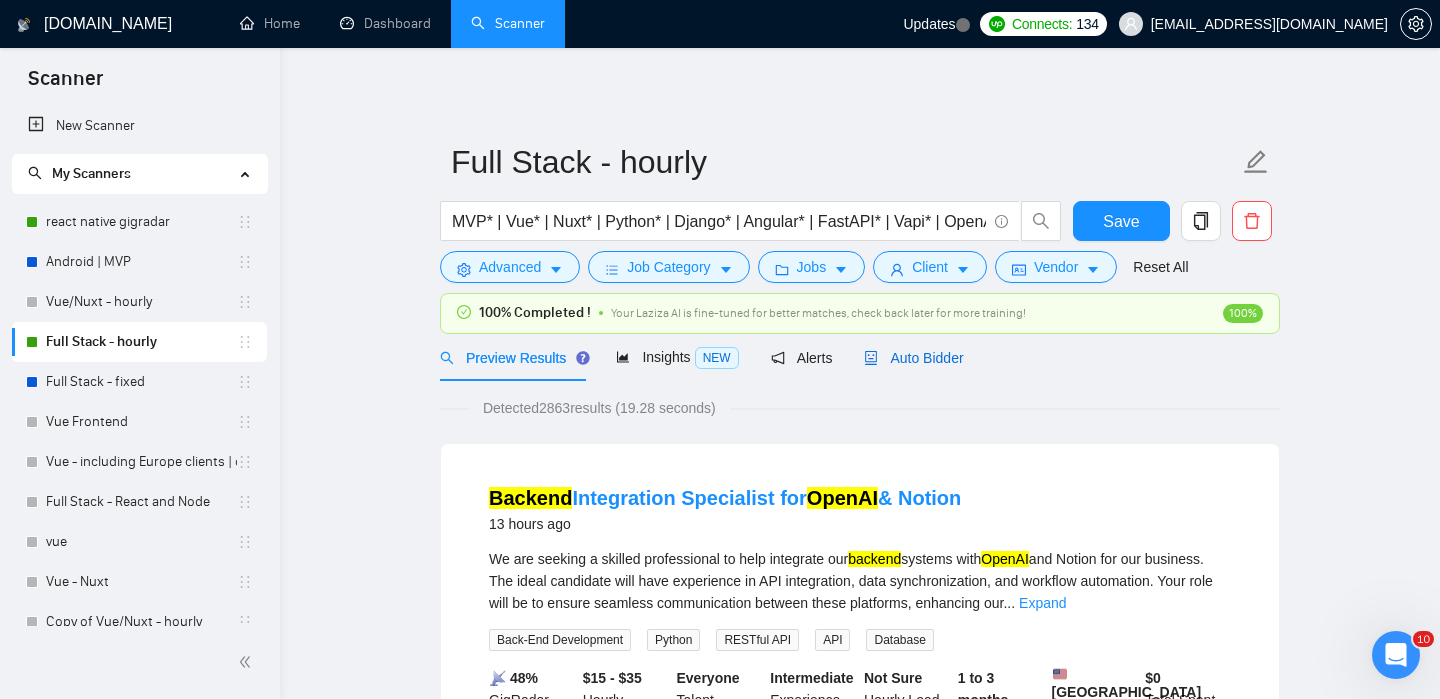 click on "Auto Bidder" at bounding box center (913, 358) 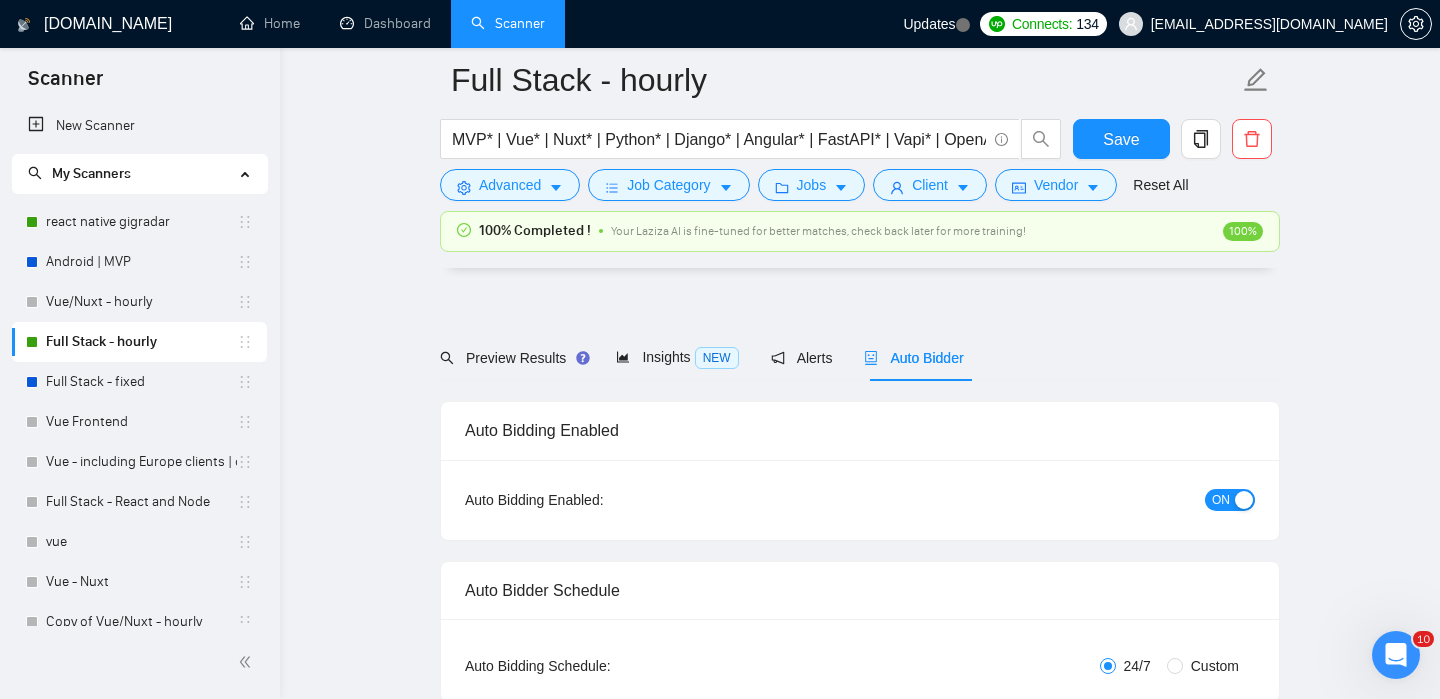 type 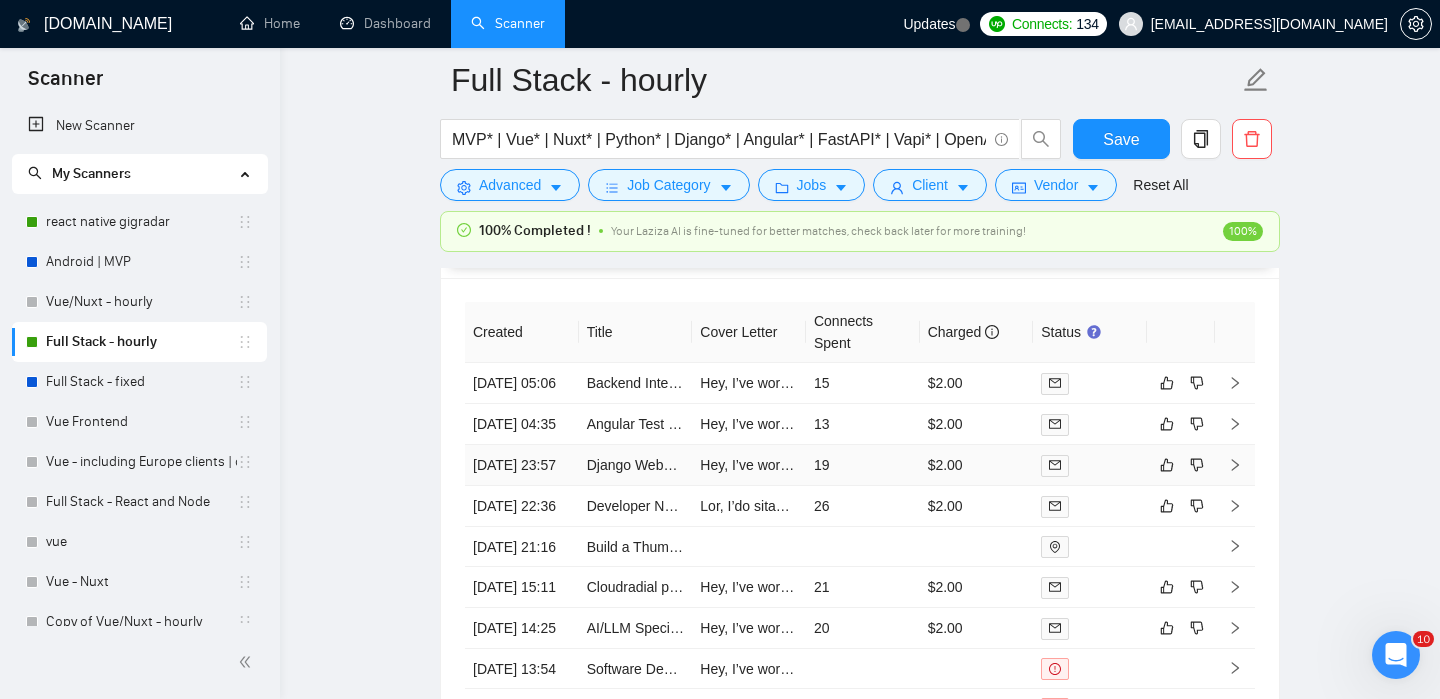 scroll, scrollTop: 4854, scrollLeft: 0, axis: vertical 